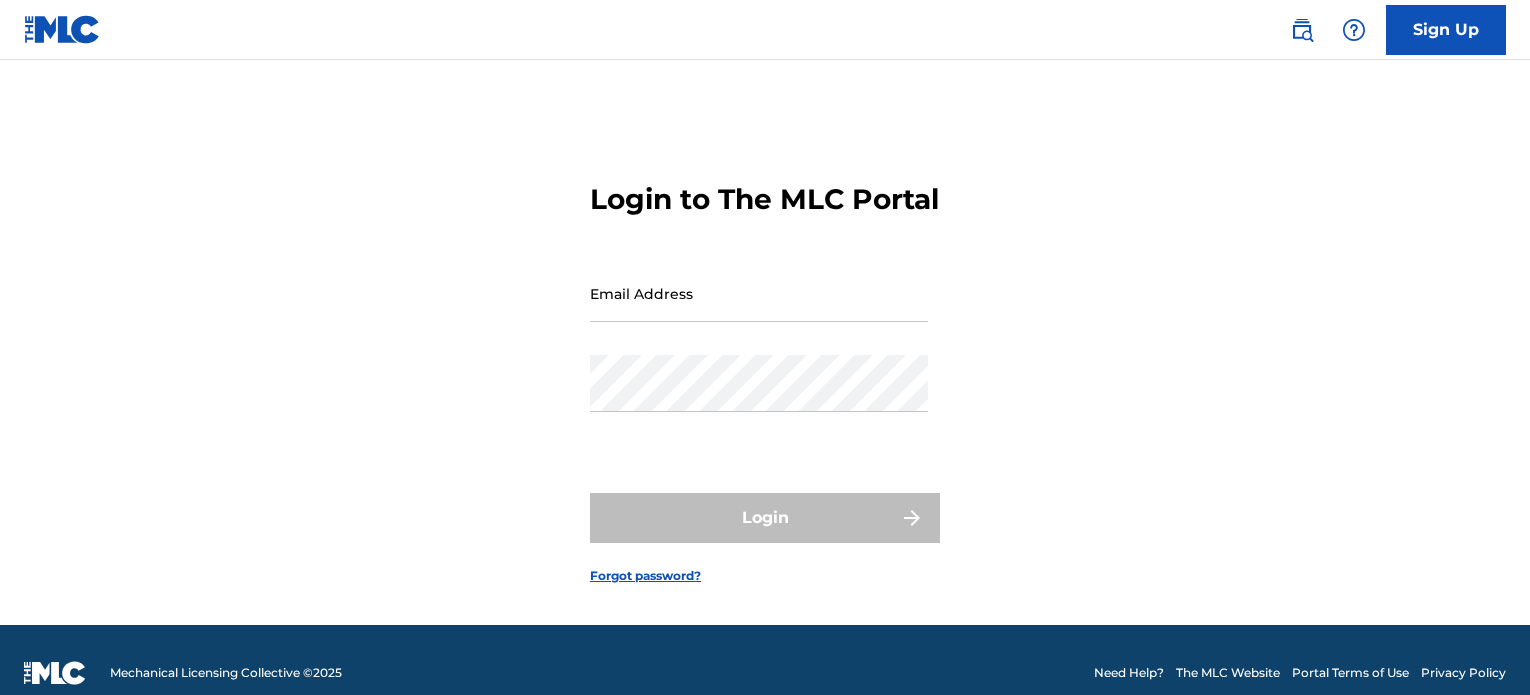 scroll, scrollTop: 0, scrollLeft: 0, axis: both 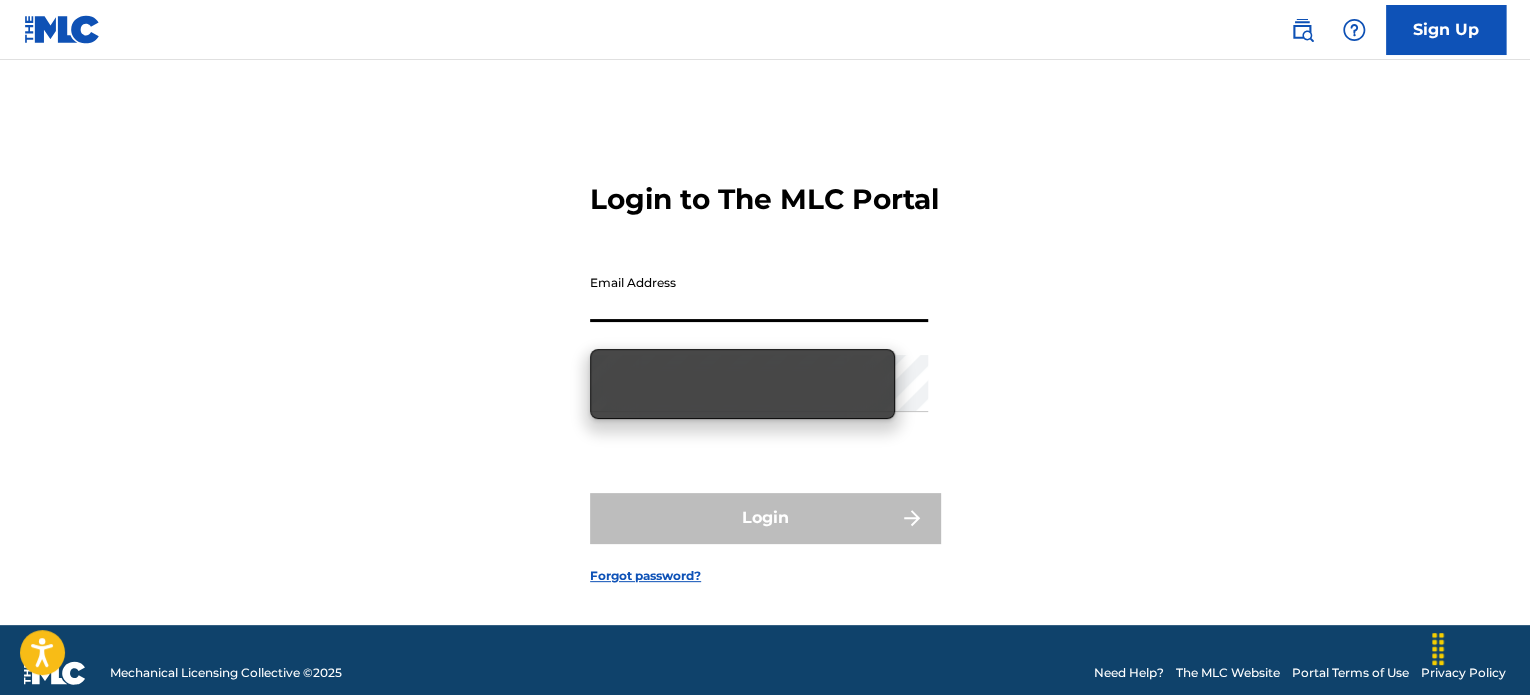 type on "[EMAIL_ADDRESS][DOMAIN_NAME]" 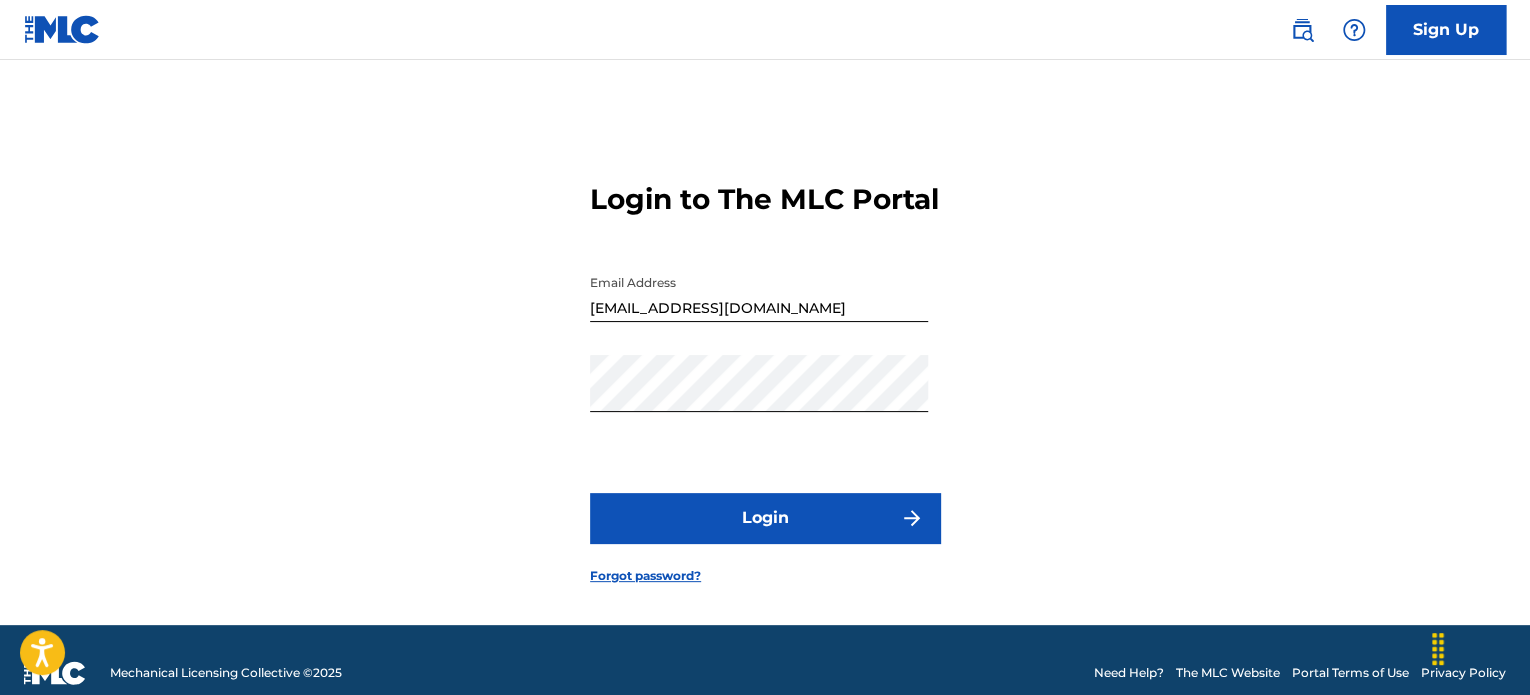click on "Login" at bounding box center [765, 518] 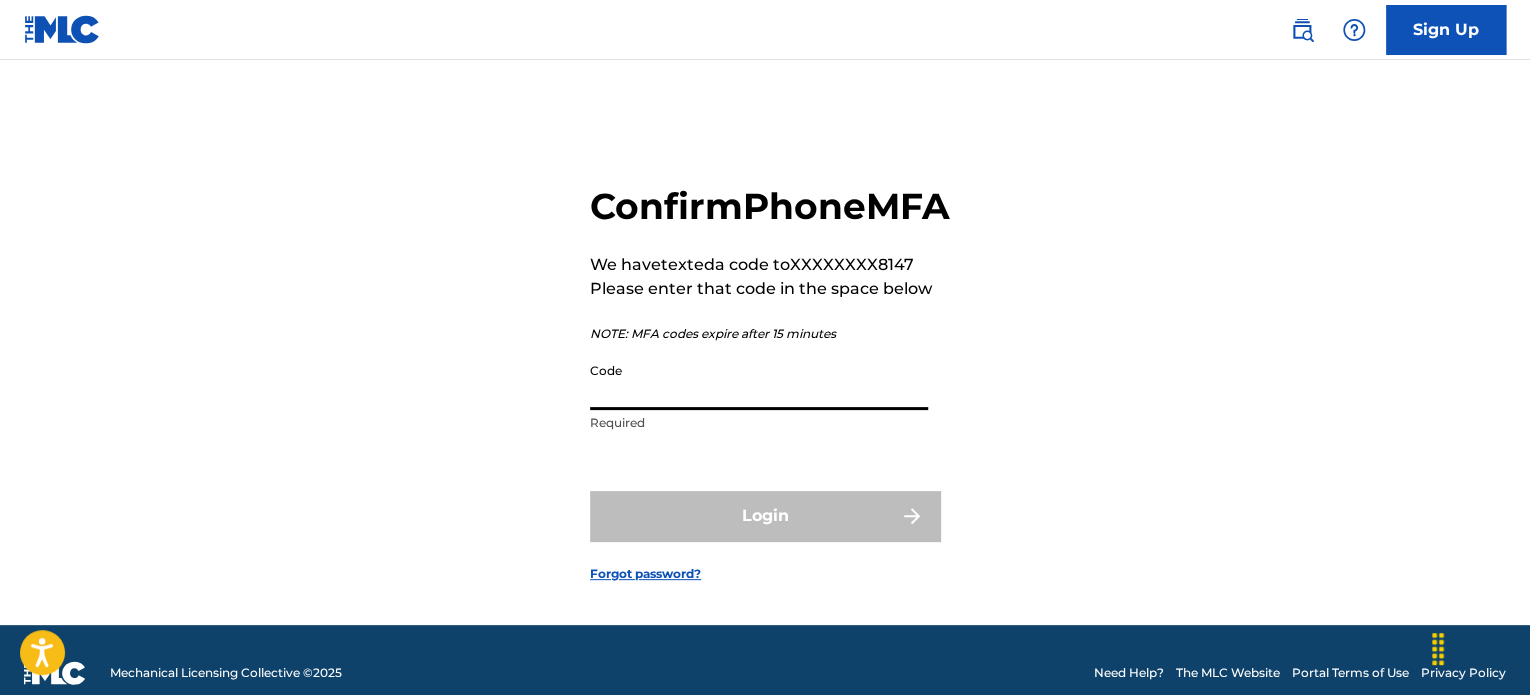 click on "Code" at bounding box center (759, 381) 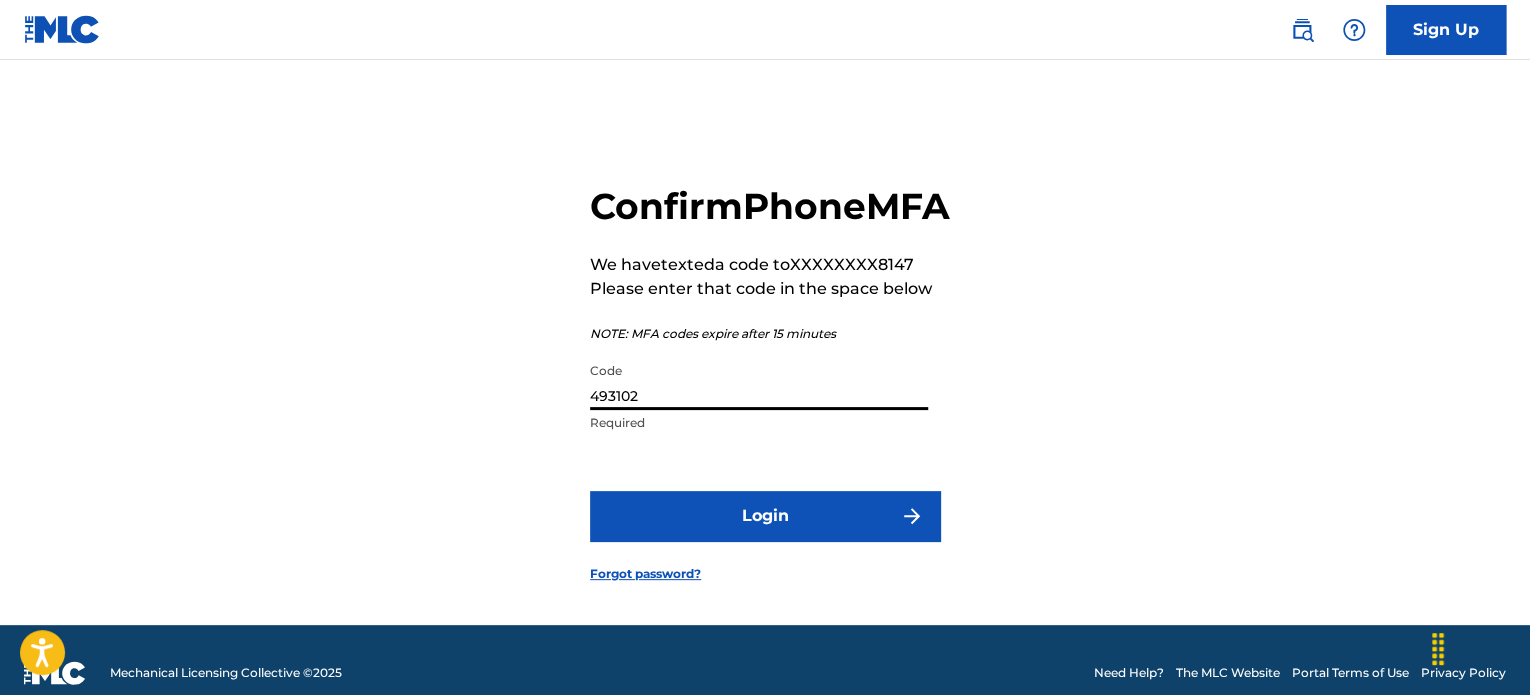 type on "493102" 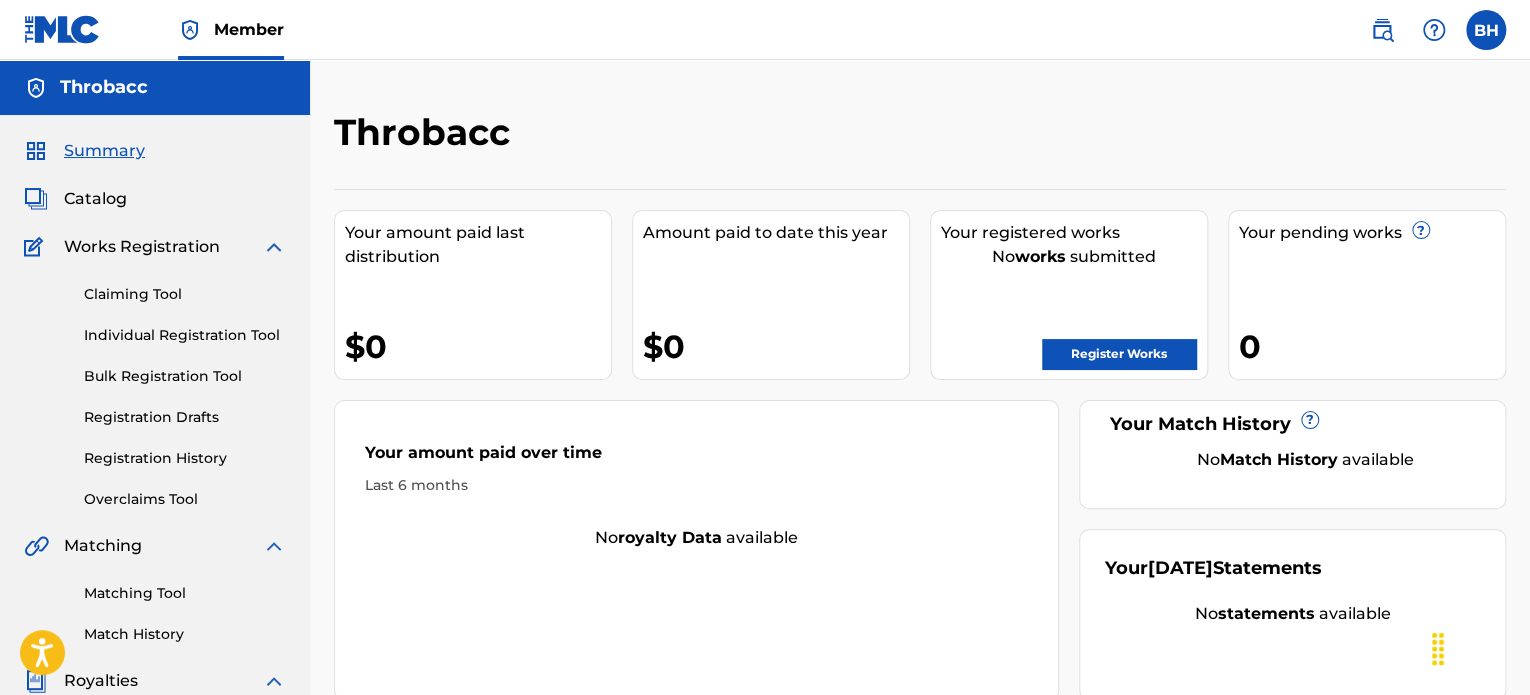 scroll, scrollTop: 0, scrollLeft: 0, axis: both 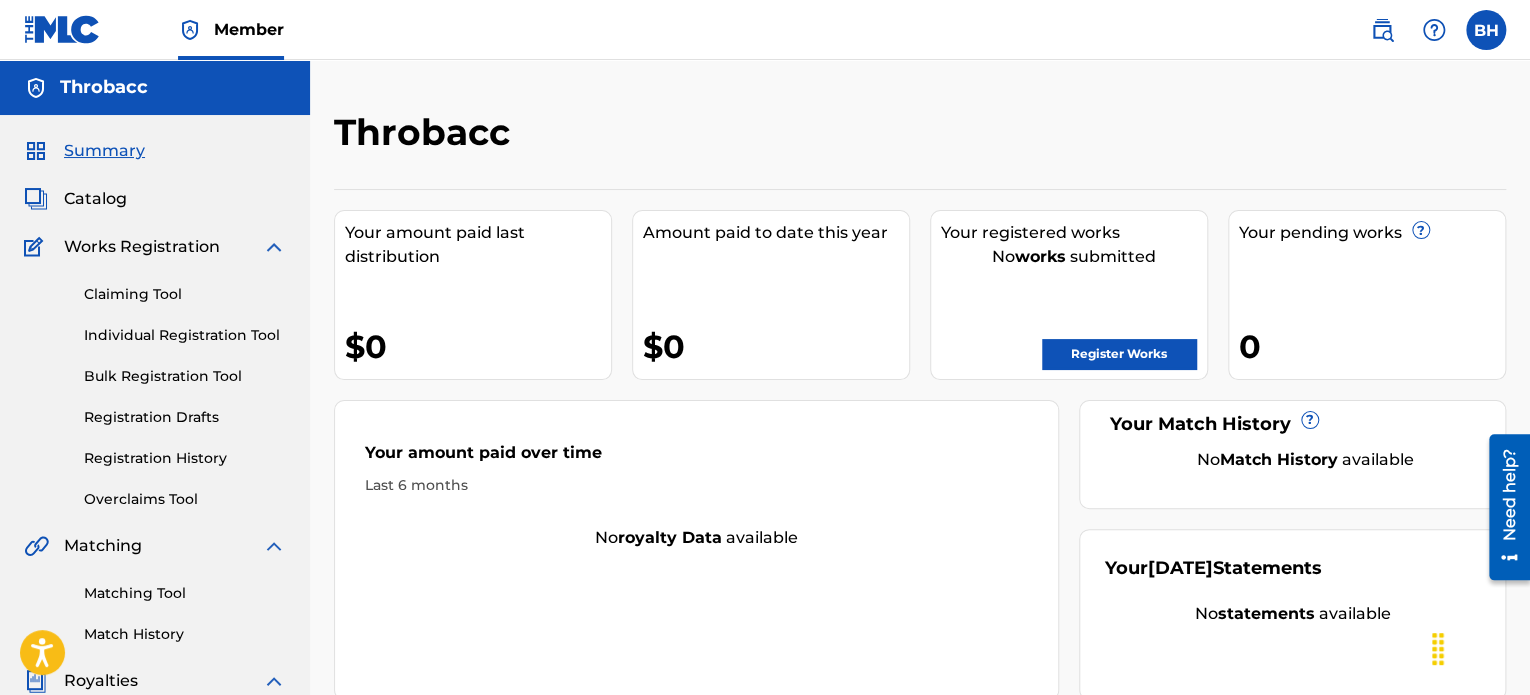 click on "Claiming Tool" at bounding box center (185, 294) 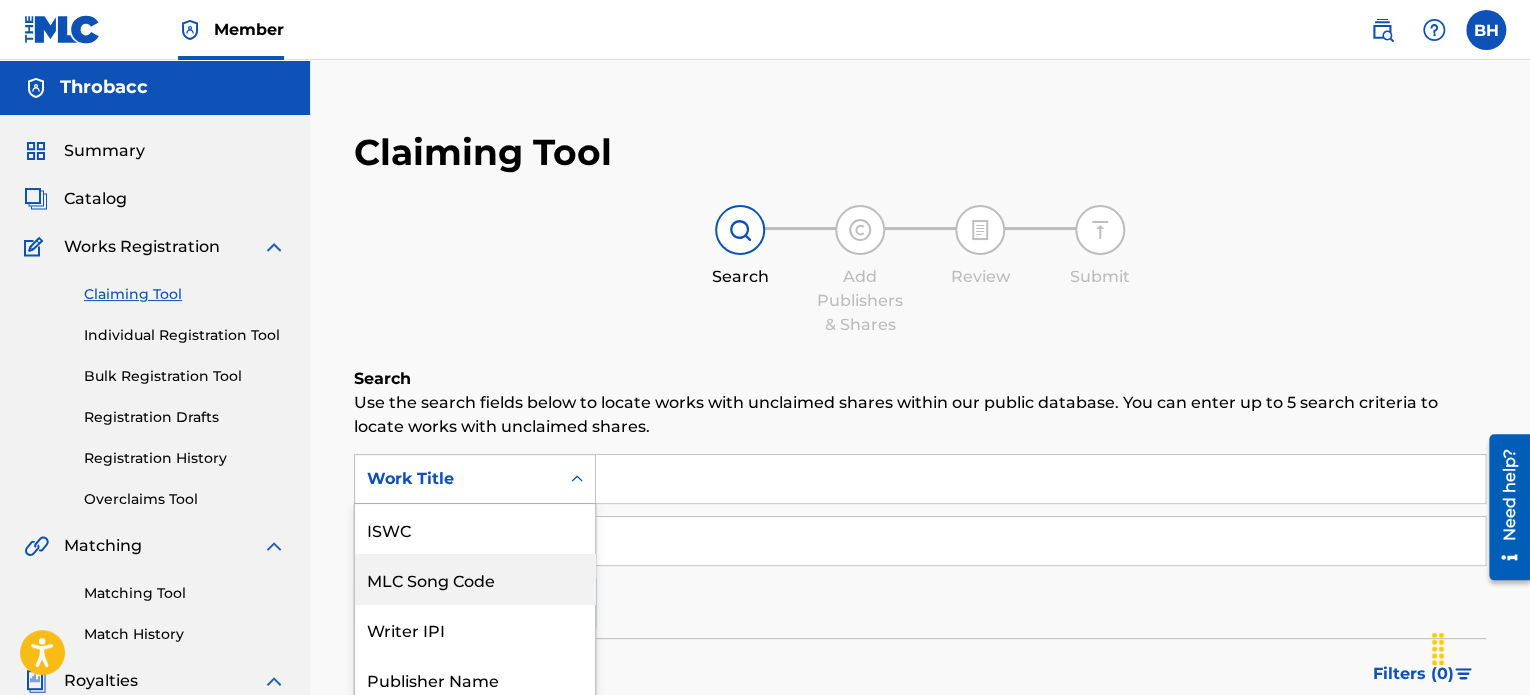 scroll, scrollTop: 109, scrollLeft: 0, axis: vertical 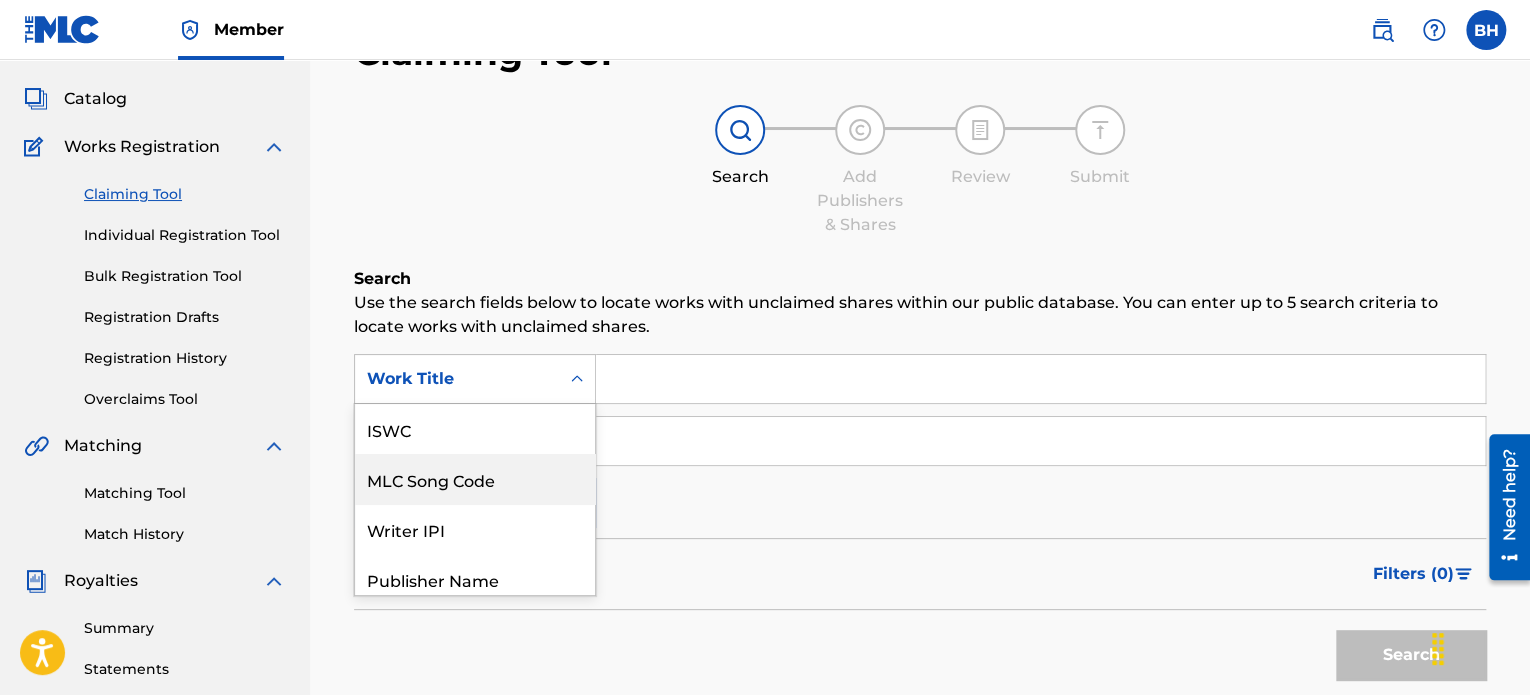 click on "7 results available. Use Up and Down to choose options, press Enter to select the currently focused option, press Escape to exit the menu, press Tab to select the option and exit the menu. Work Title ISWC MLC Song Code Writer IPI Publisher Name Publisher IPI MLC Publisher Number Work Title" at bounding box center (475, 379) 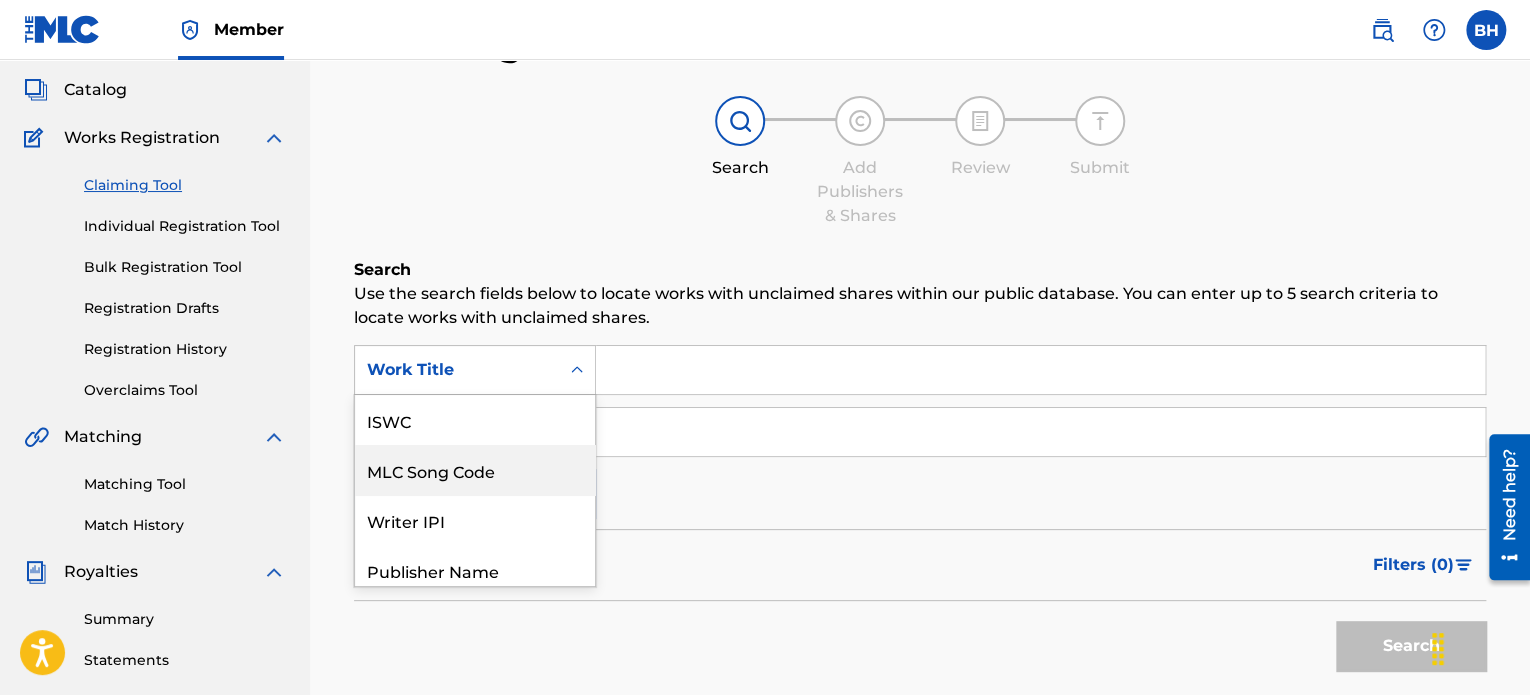 scroll, scrollTop: 50, scrollLeft: 0, axis: vertical 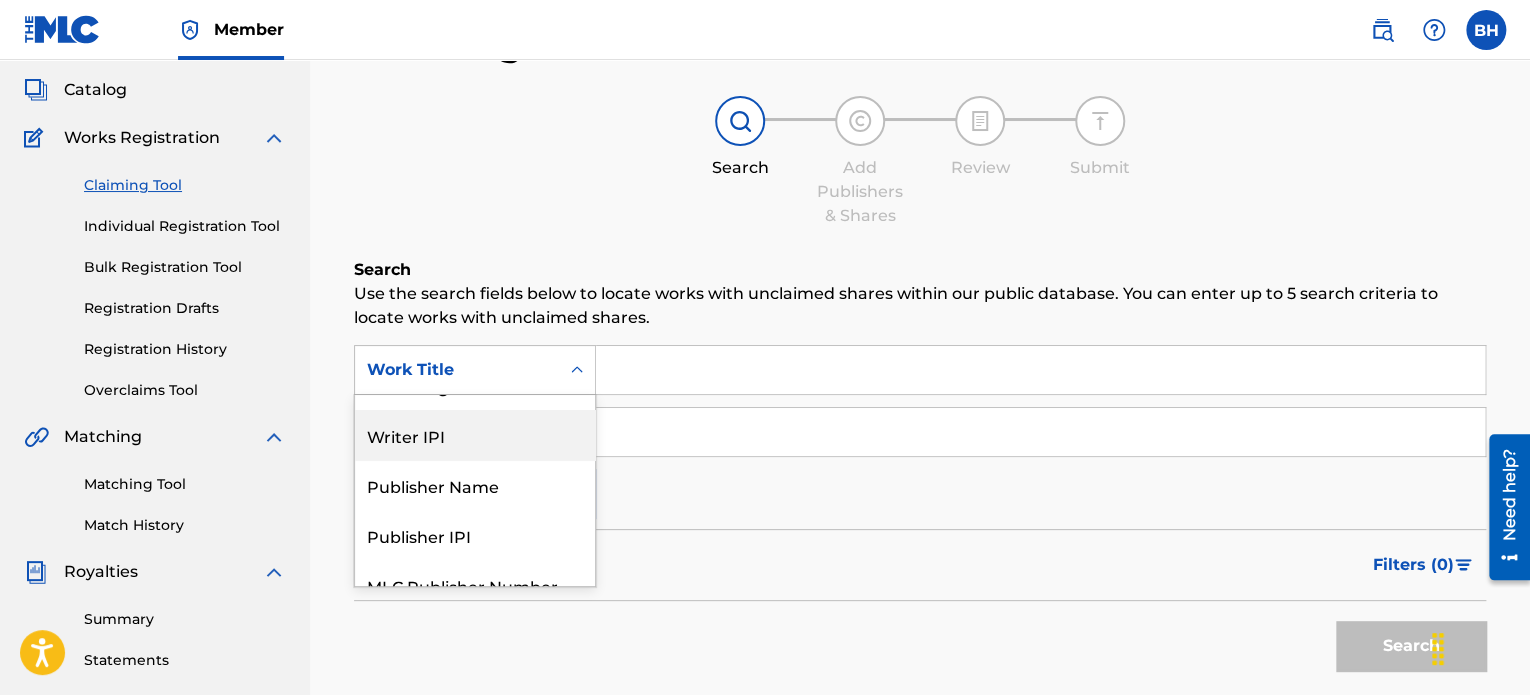 click on "Writer IPI" at bounding box center [475, 435] 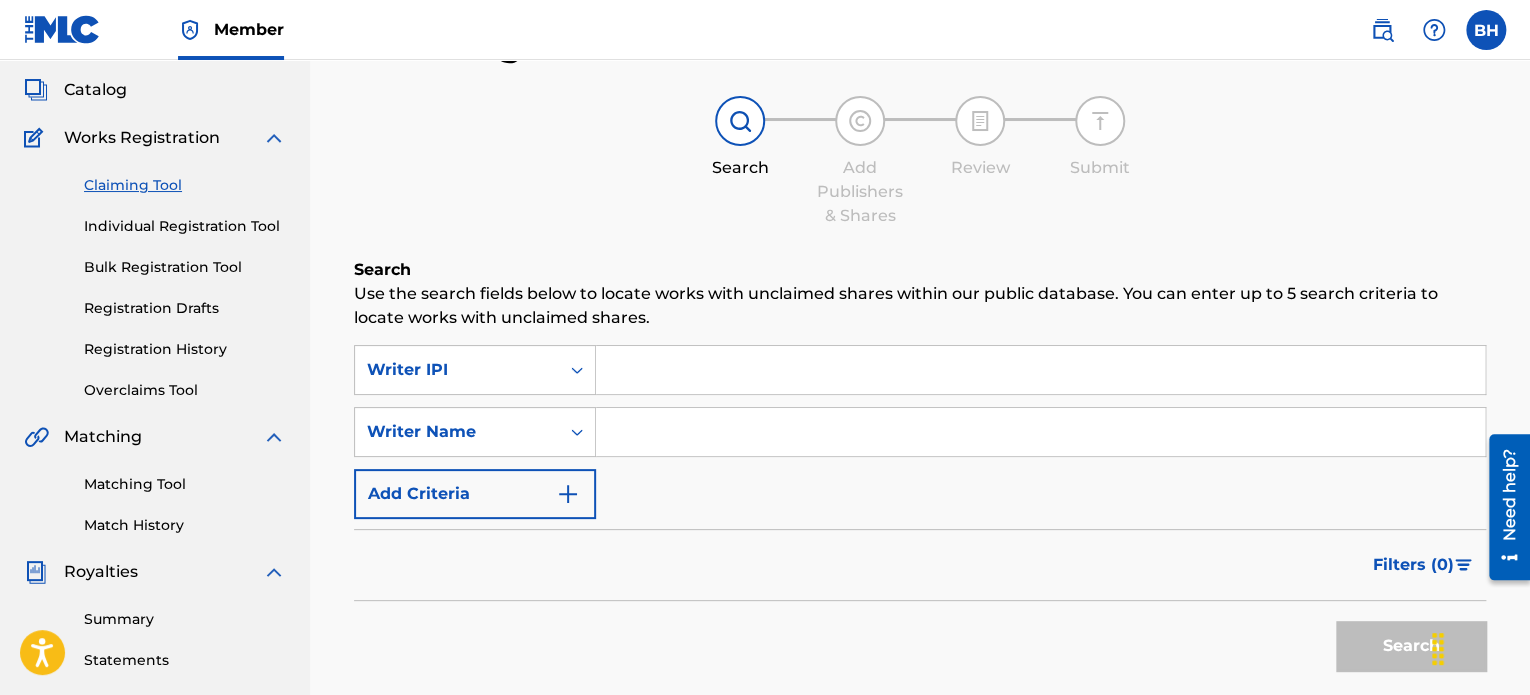 click at bounding box center [1040, 370] 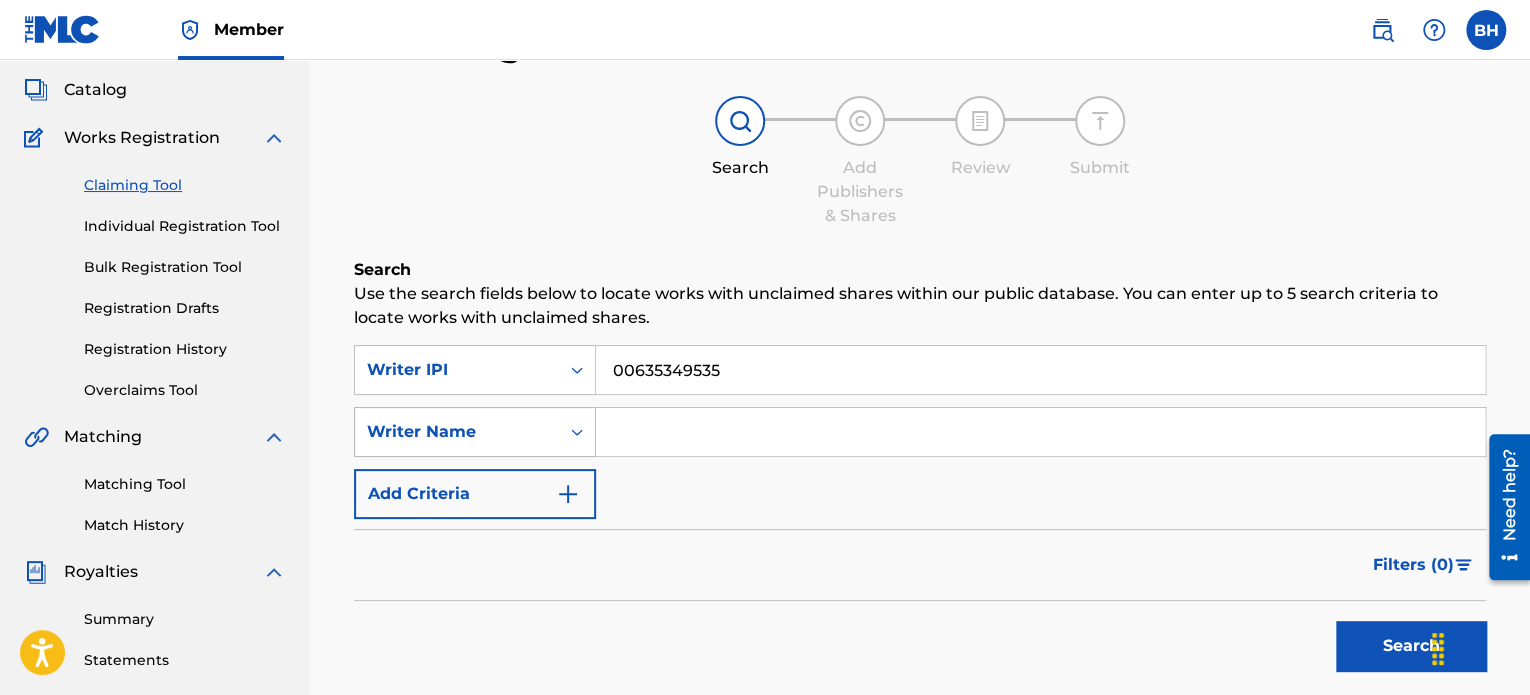 type on "00635349535" 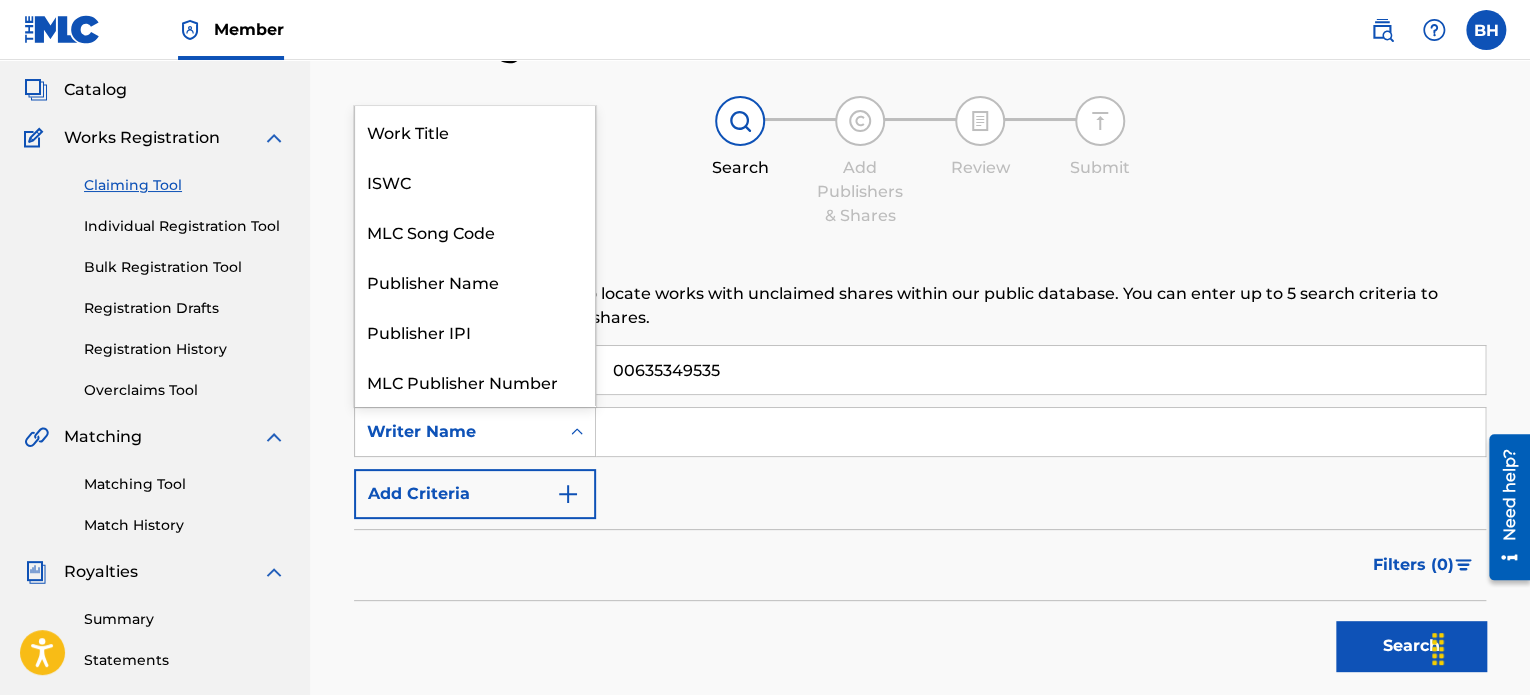 click 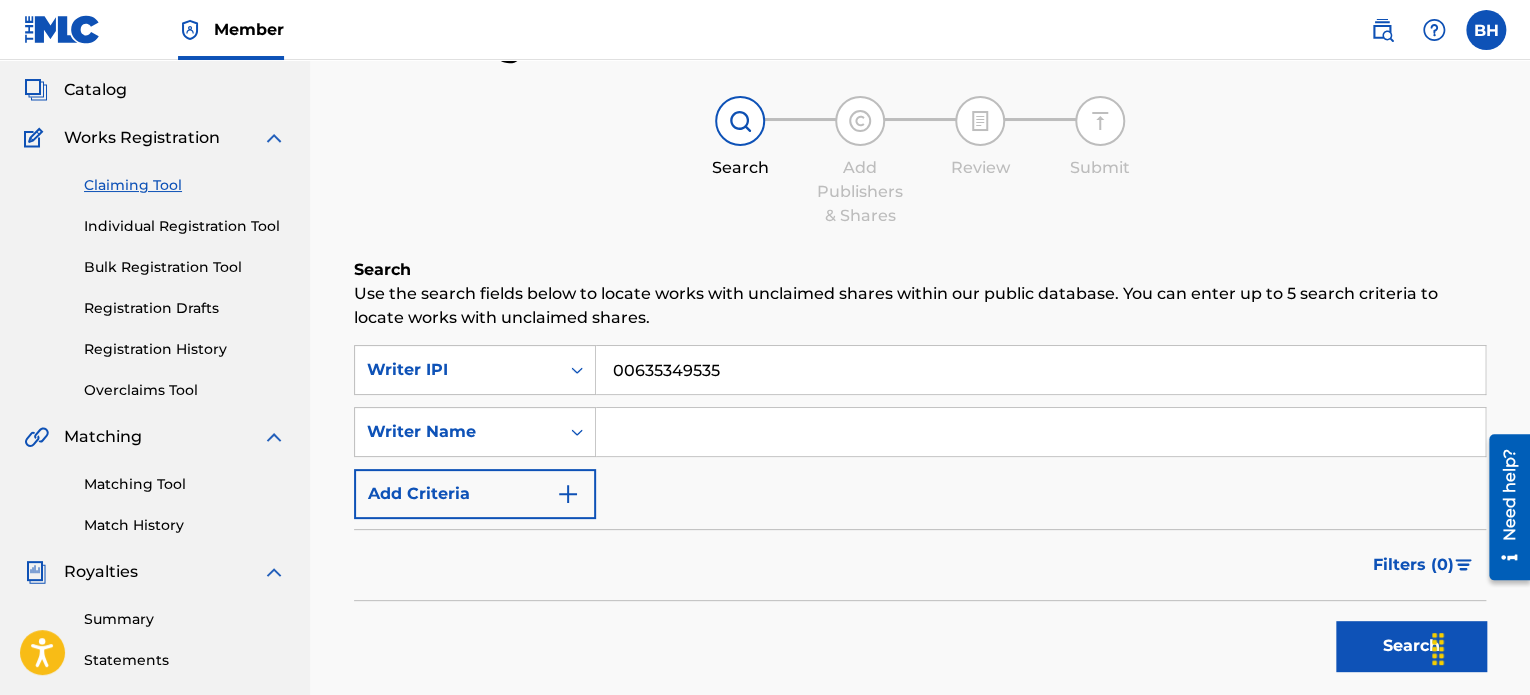 click at bounding box center (1040, 432) 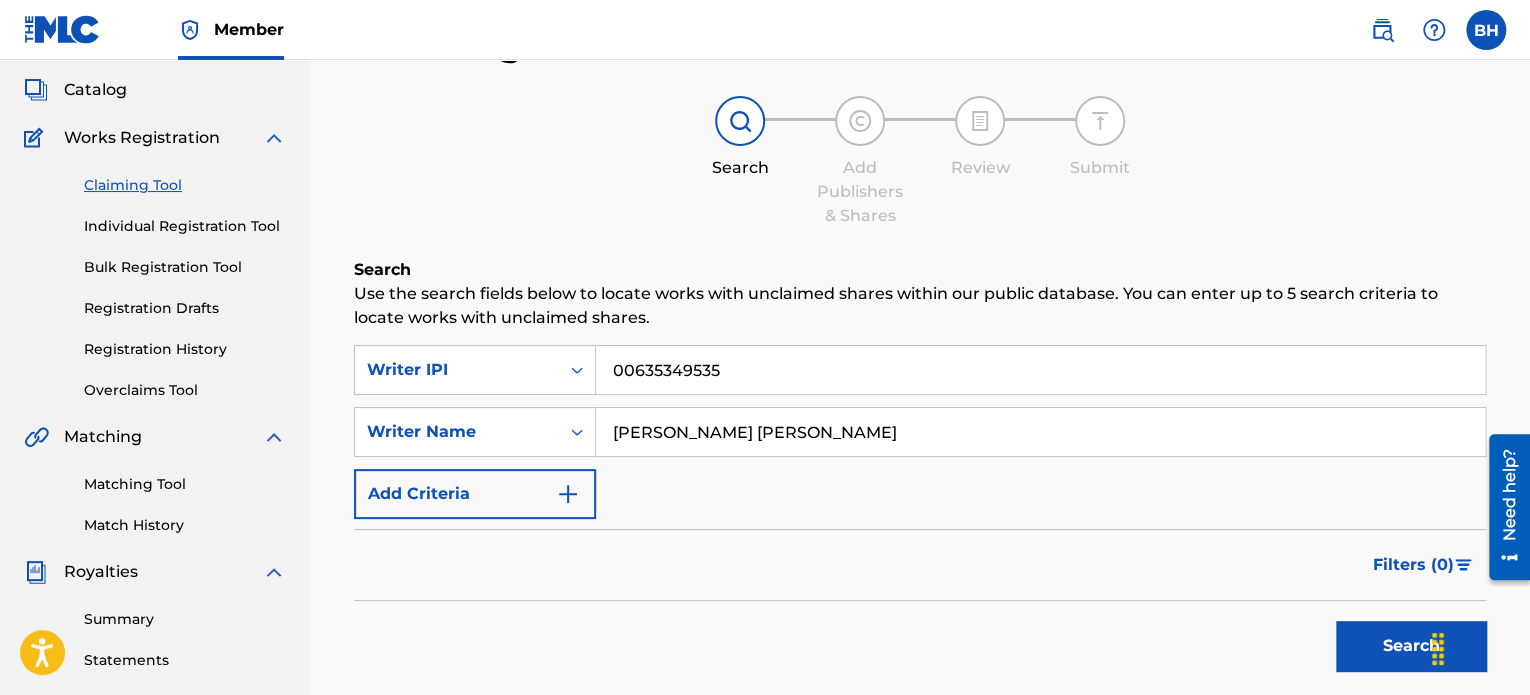 type on "[PERSON_NAME] [PERSON_NAME]" 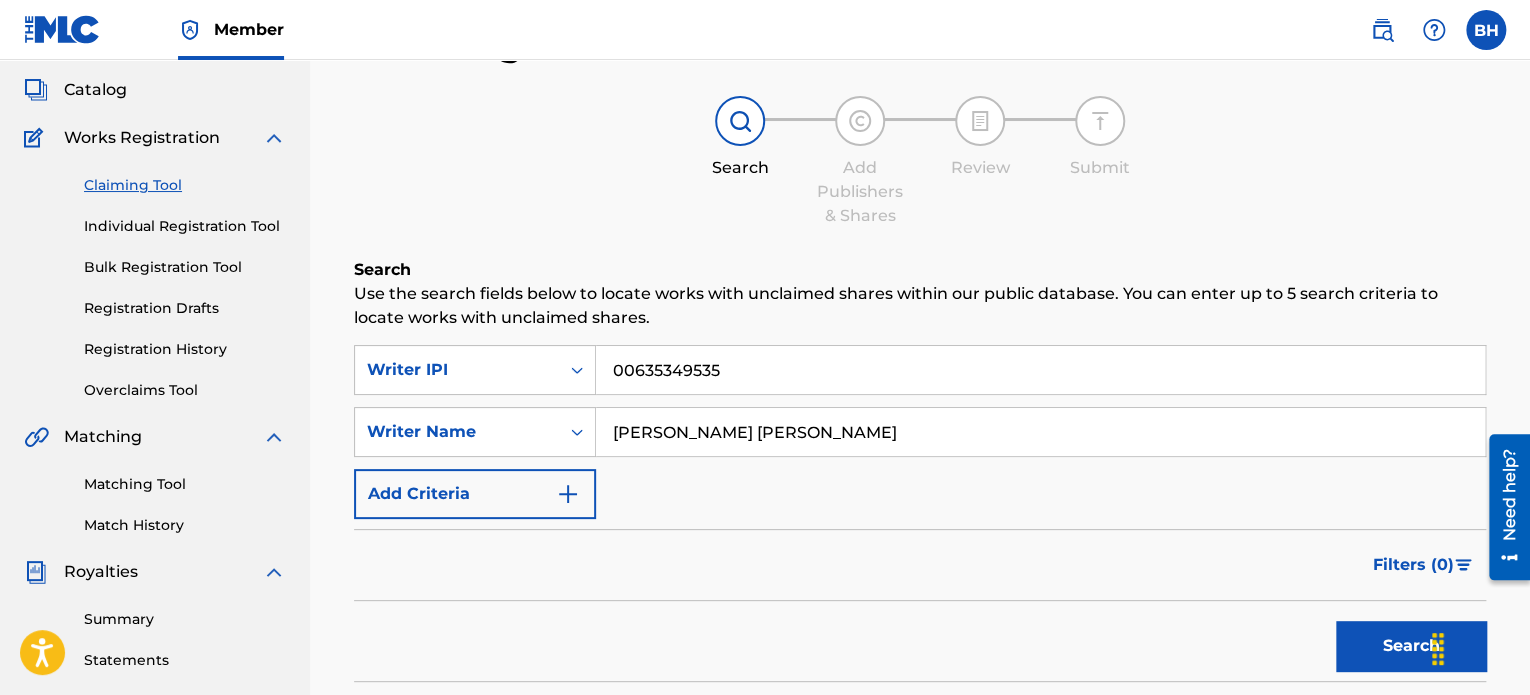 click on "Search" at bounding box center [1411, 646] 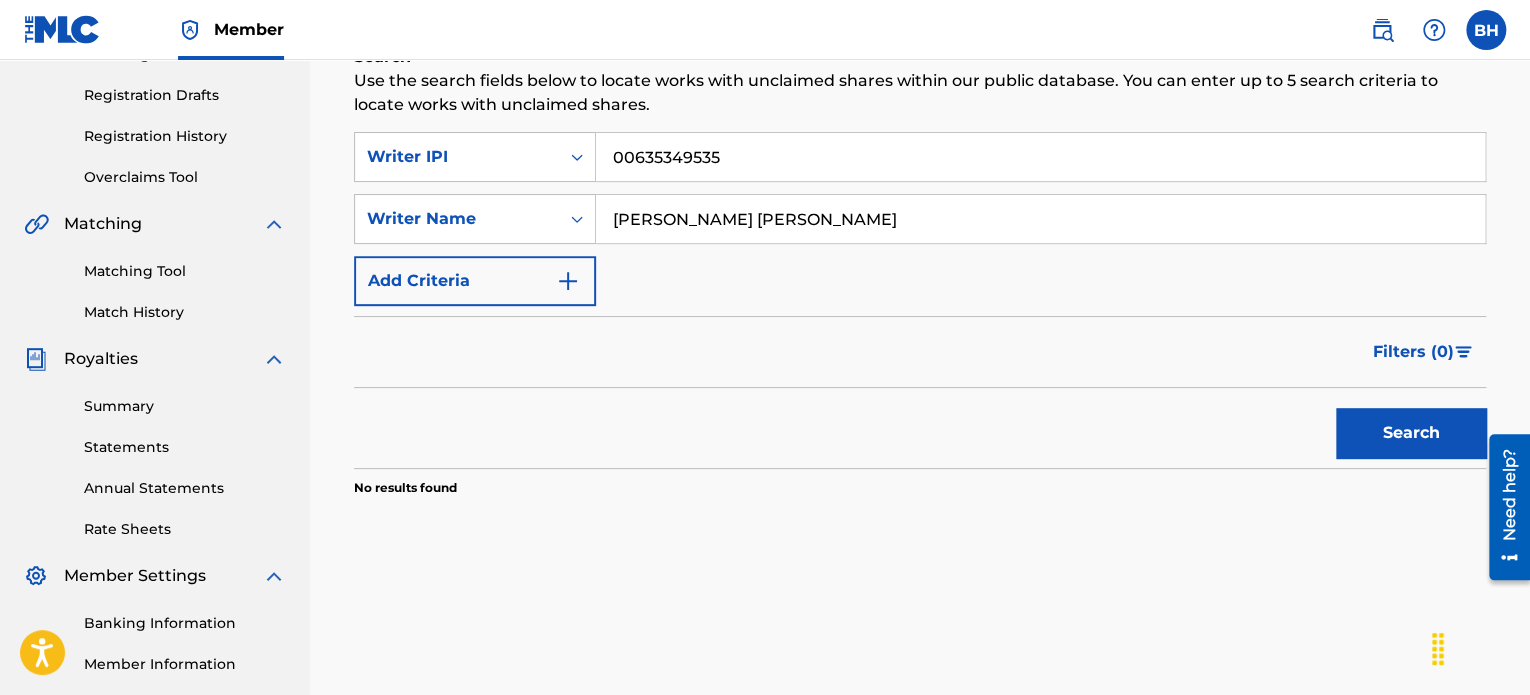 scroll, scrollTop: 320, scrollLeft: 0, axis: vertical 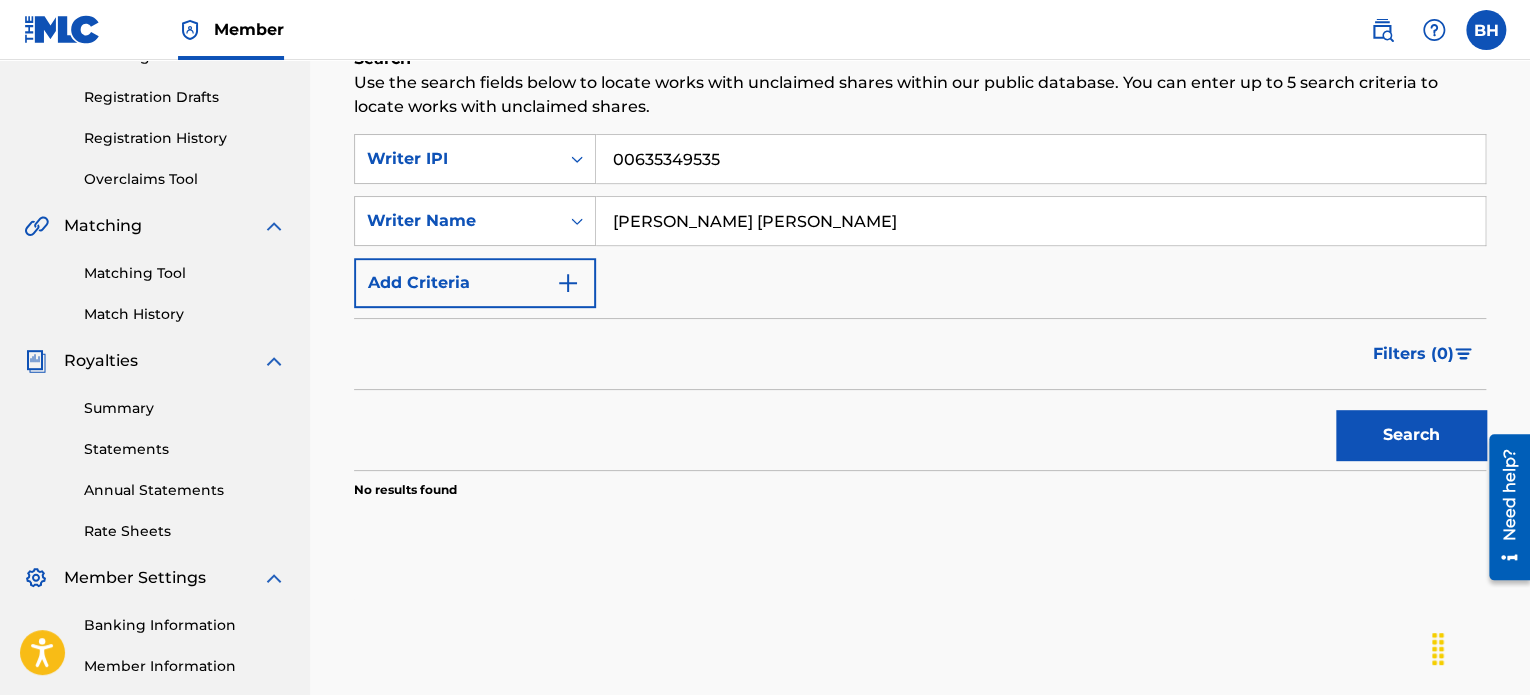 drag, startPoint x: 840, startPoint y: 223, endPoint x: 344, endPoint y: 293, distance: 500.91516 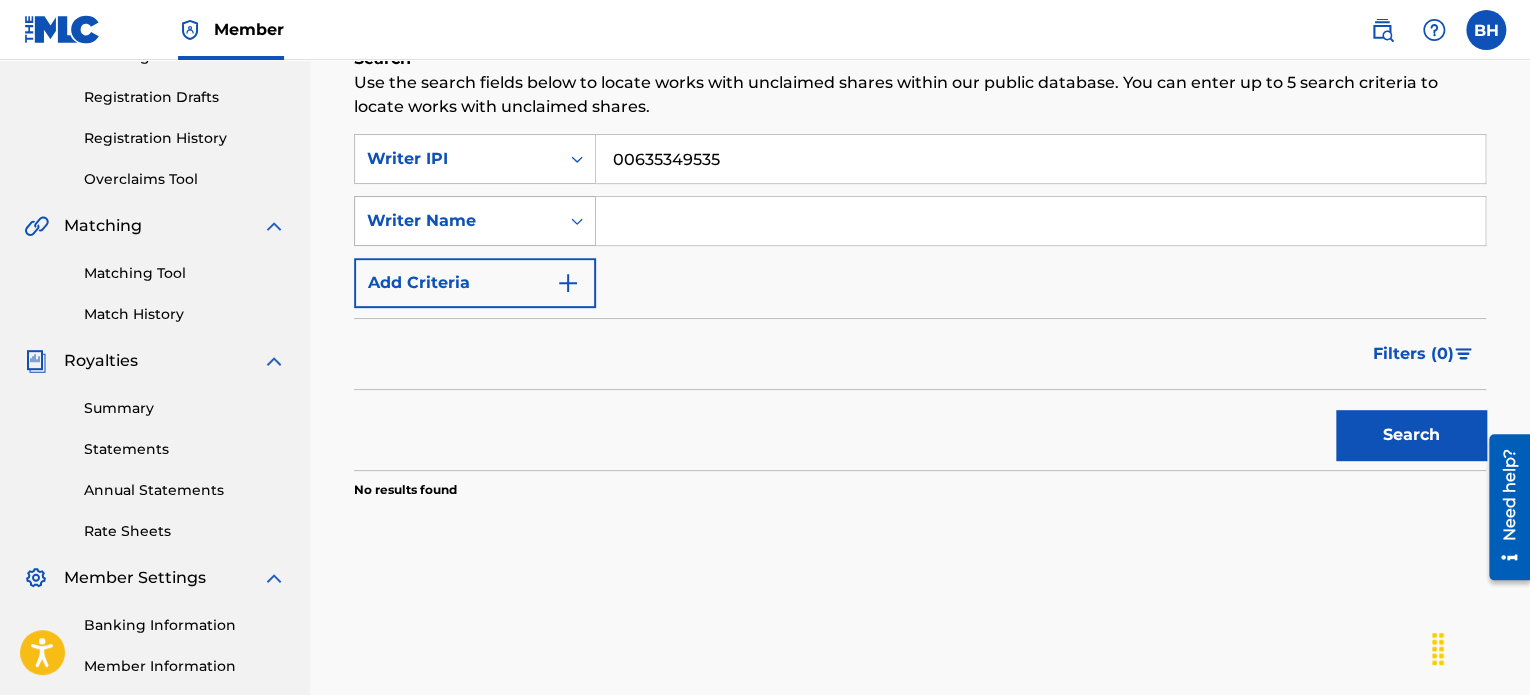 click 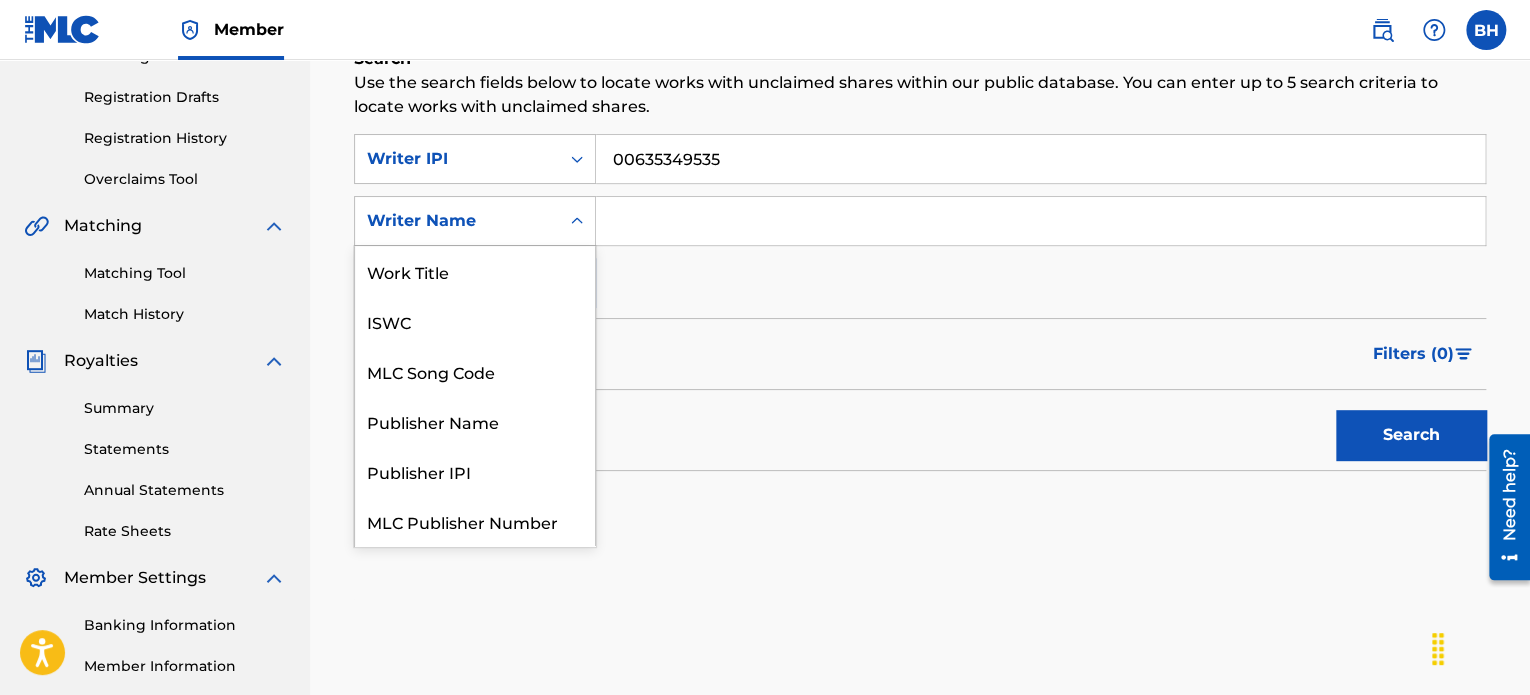 scroll, scrollTop: 50, scrollLeft: 0, axis: vertical 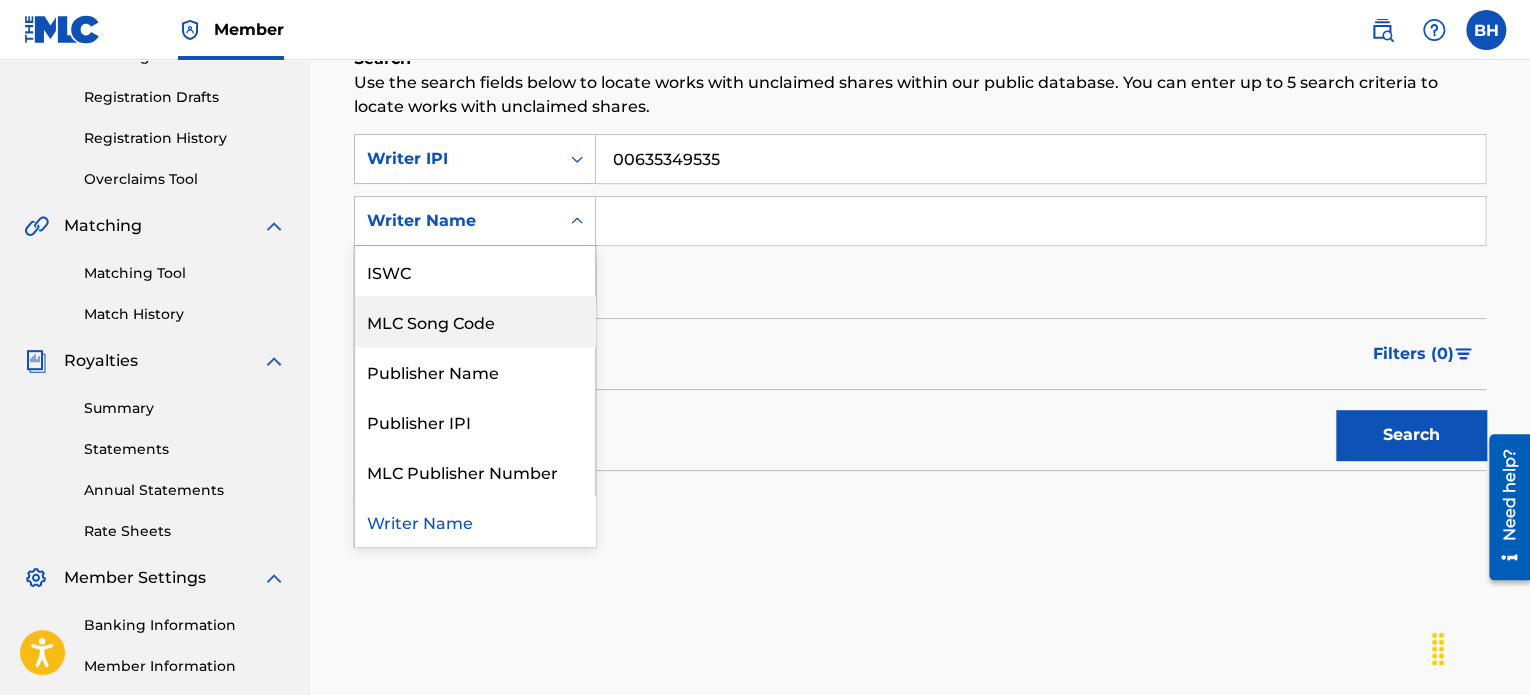 click at bounding box center [1040, 221] 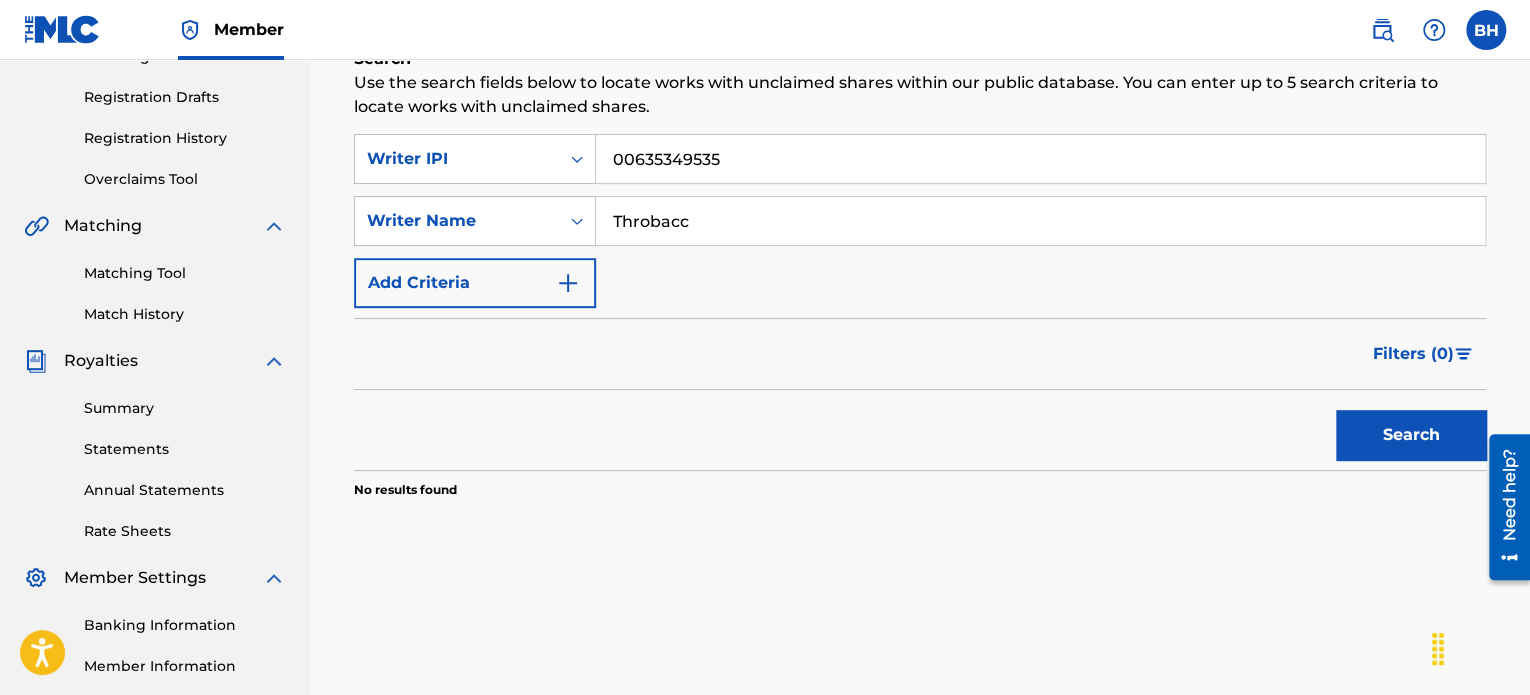 type on "Throbacc" 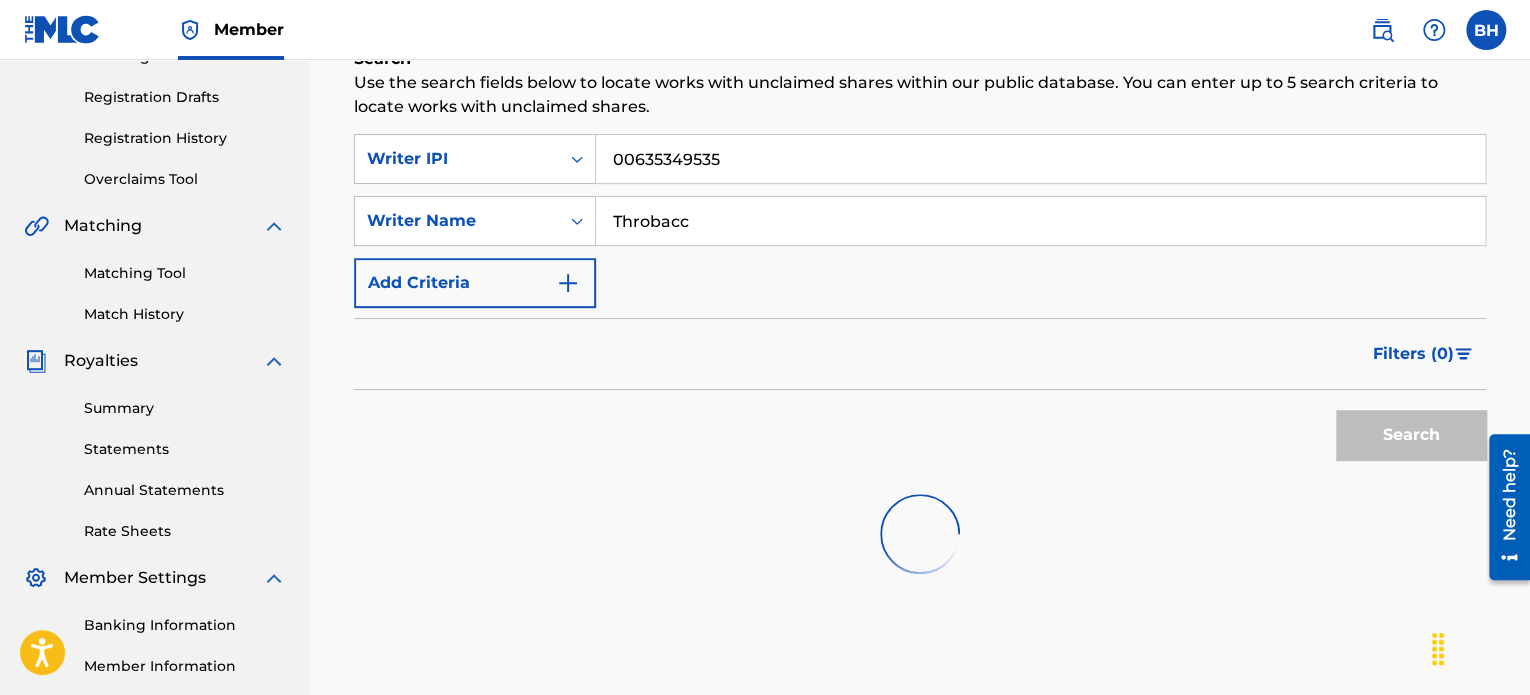 click on "Search" at bounding box center (1411, 435) 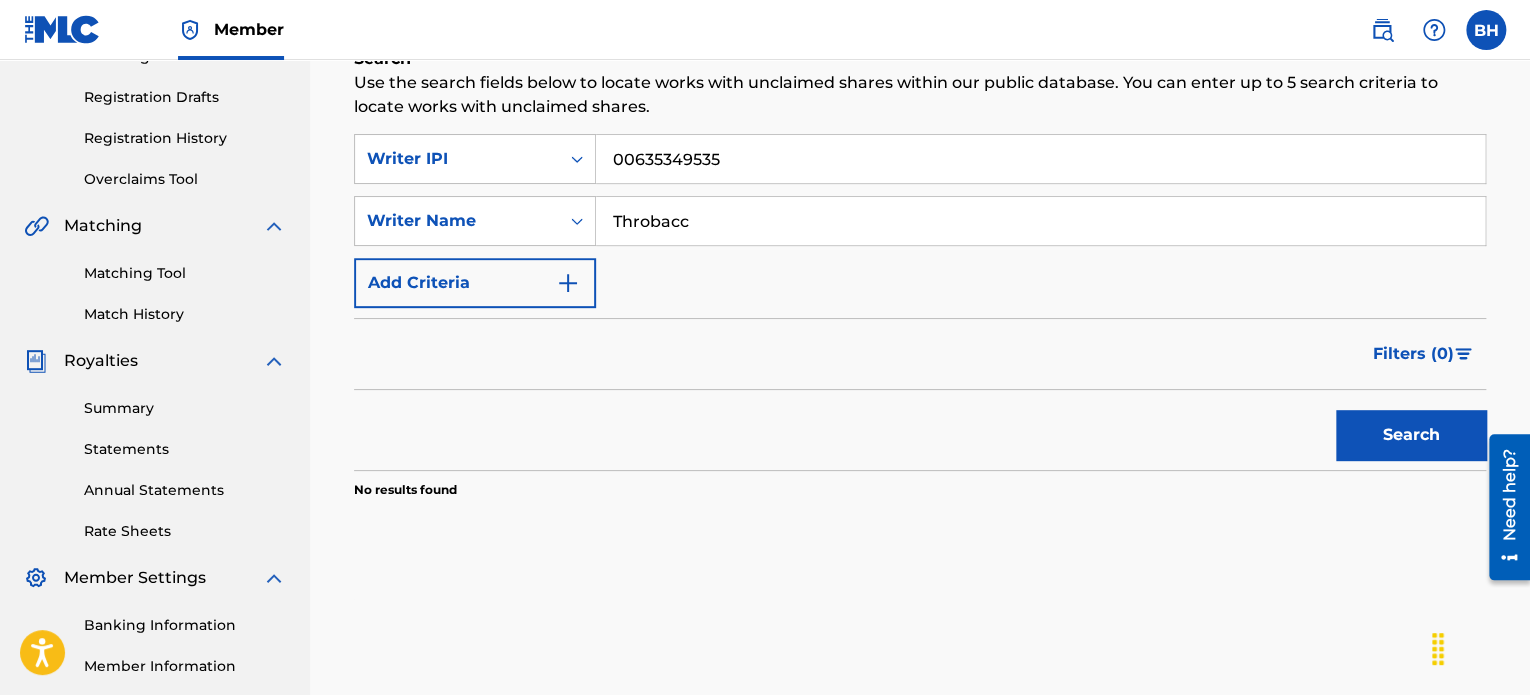 click on "Search" at bounding box center (1411, 435) 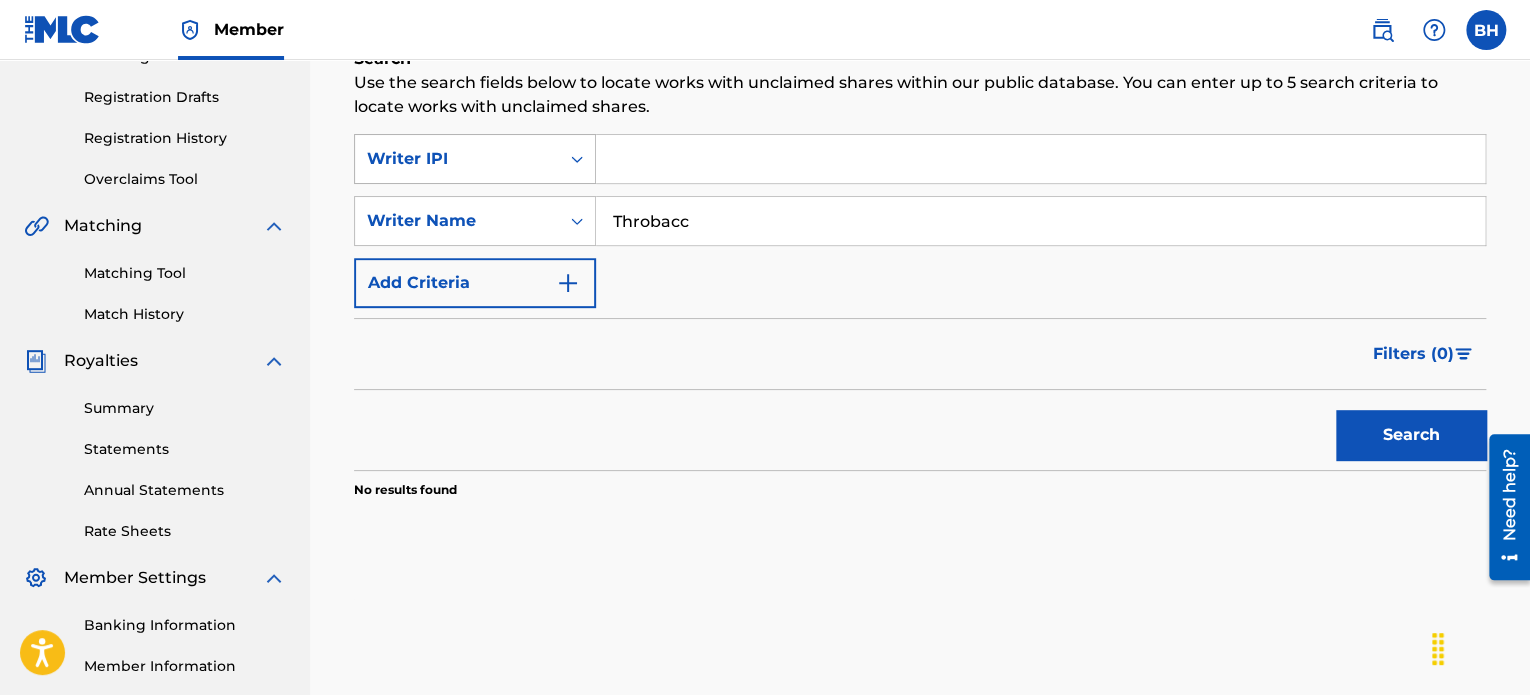 type 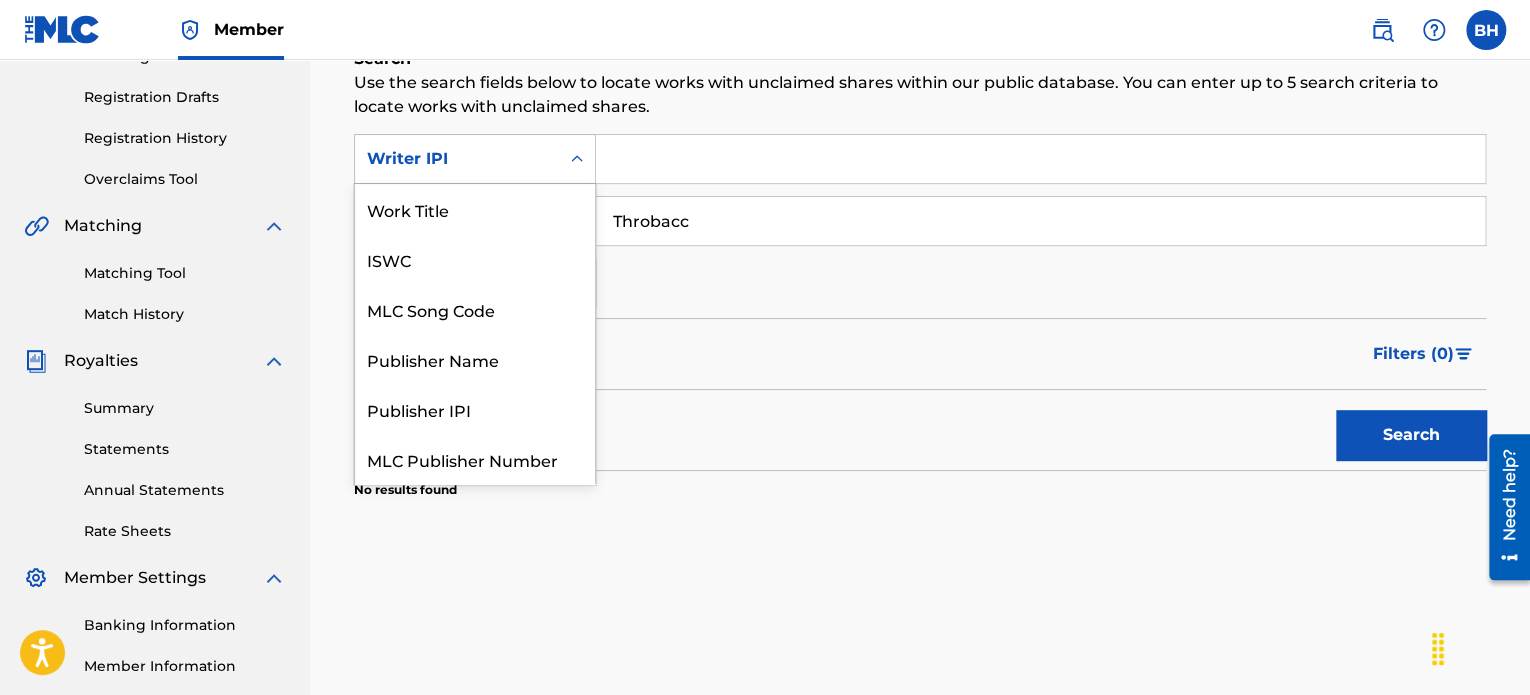 scroll, scrollTop: 50, scrollLeft: 0, axis: vertical 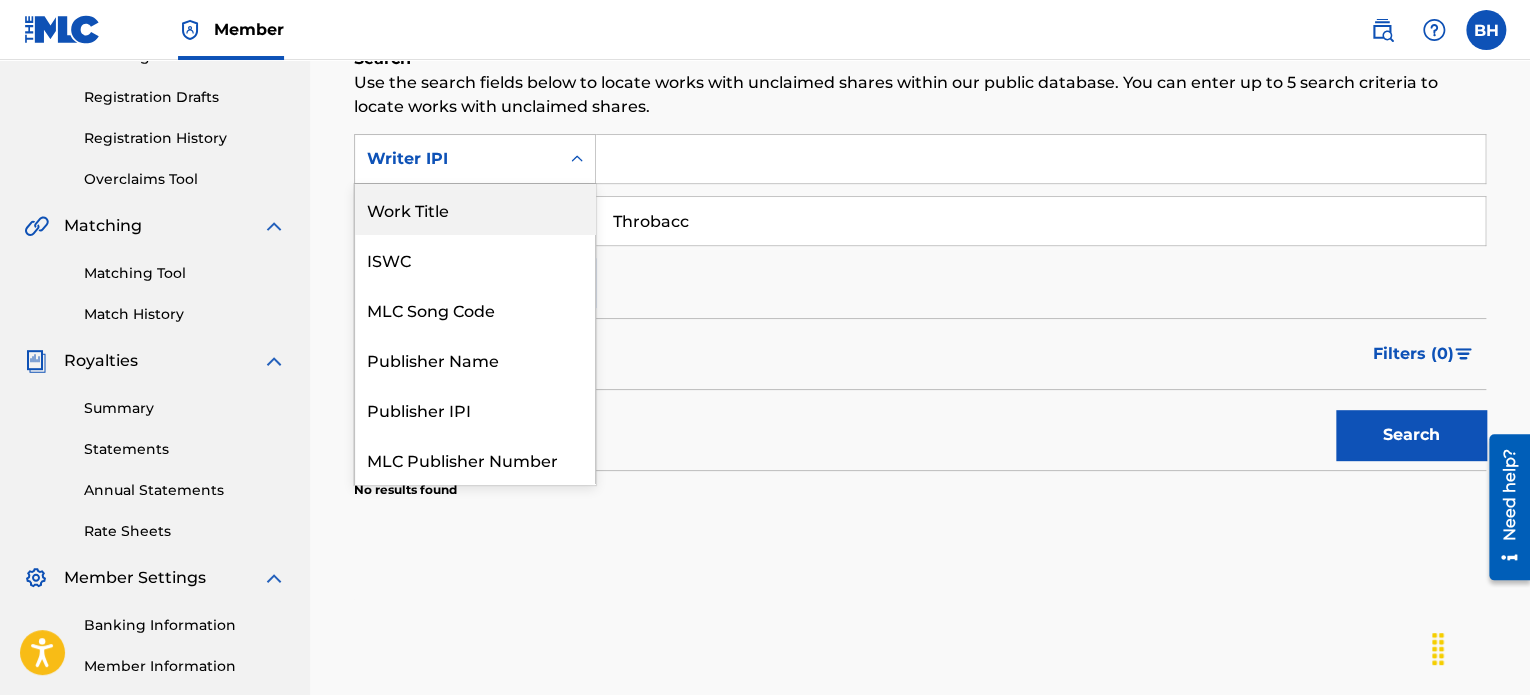 click on "Work Title" at bounding box center (475, 209) 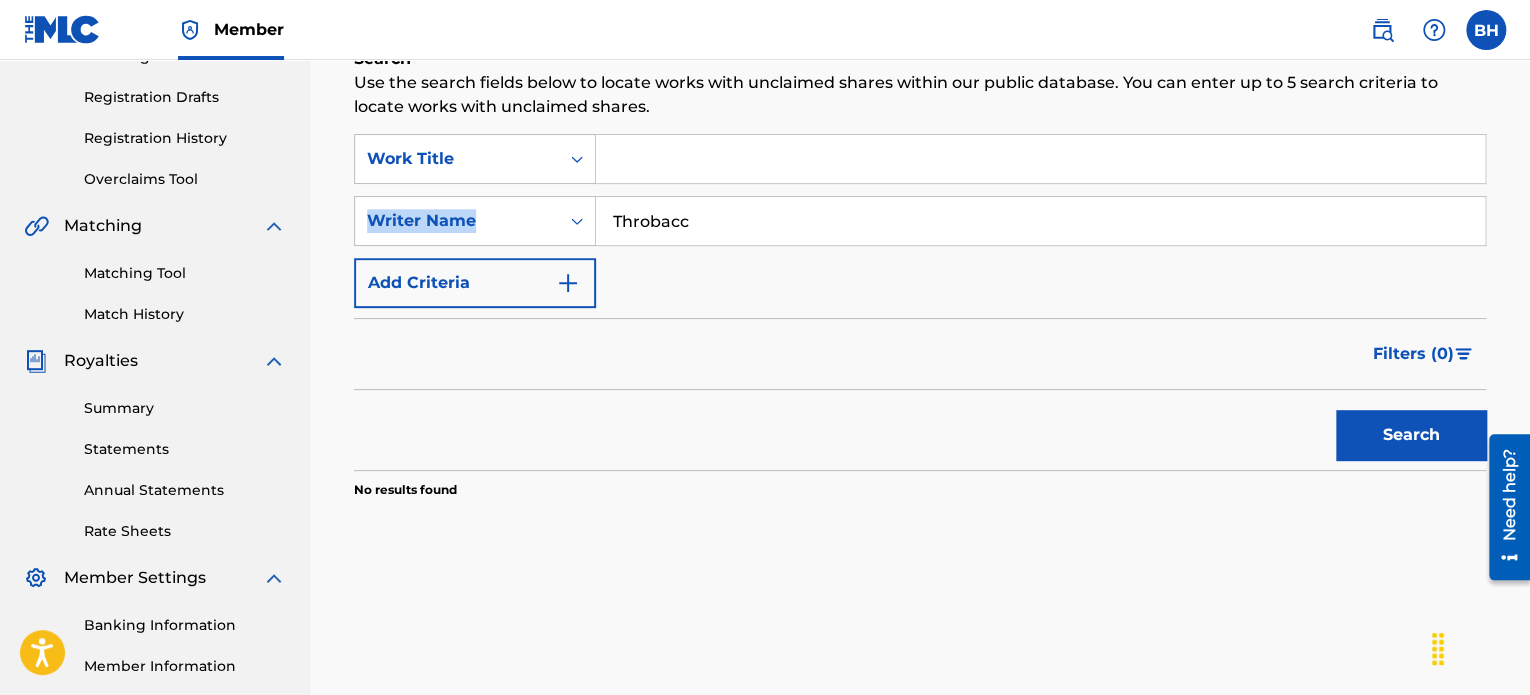 click on "SearchWithCriteria83d2950c-d050-42d1-8122-d91a7b387967 Work Title SearchWithCriteria836fe51b-b79b-47f5-a3e3-cf2208fed2cd Writer Name Throbacc Add Criteria" at bounding box center [920, 221] 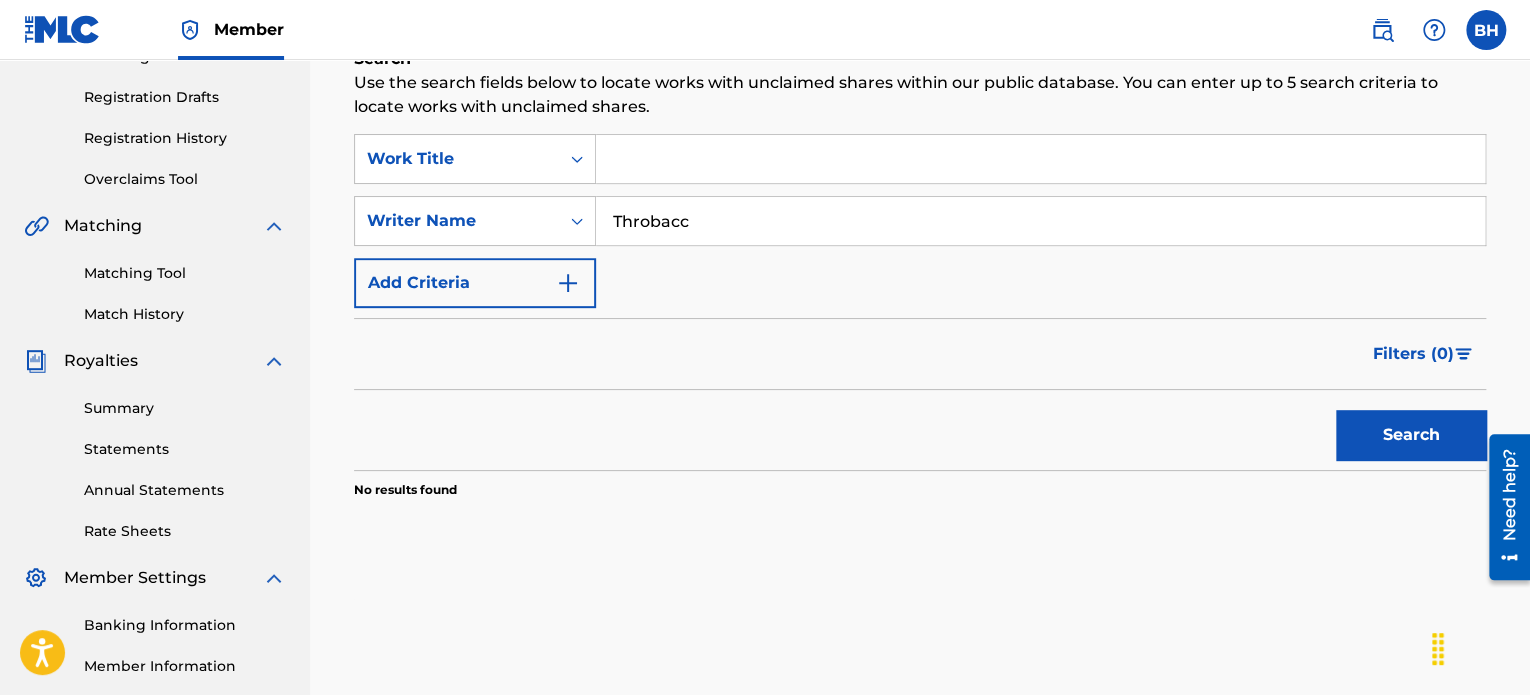 click at bounding box center (1040, 159) 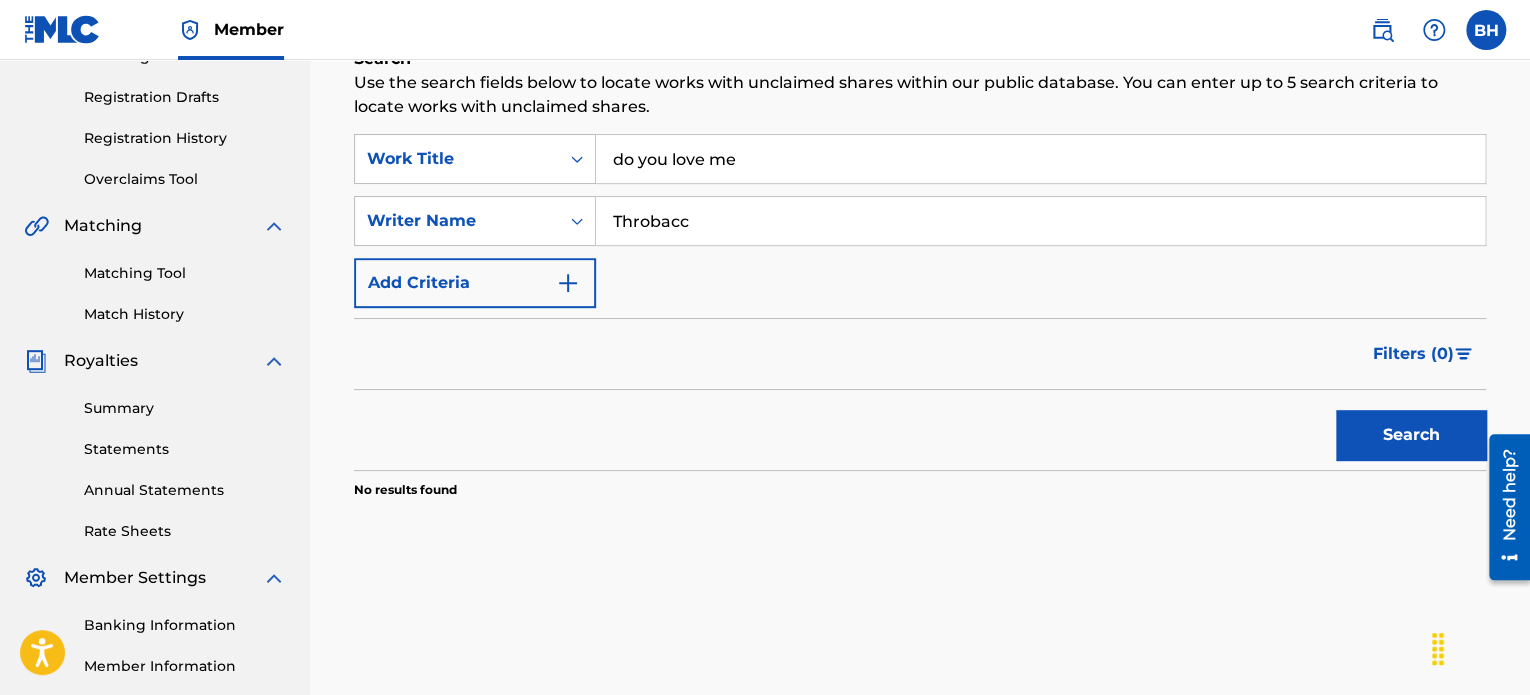 drag, startPoint x: 762, startPoint y: 160, endPoint x: 284, endPoint y: 152, distance: 478.06696 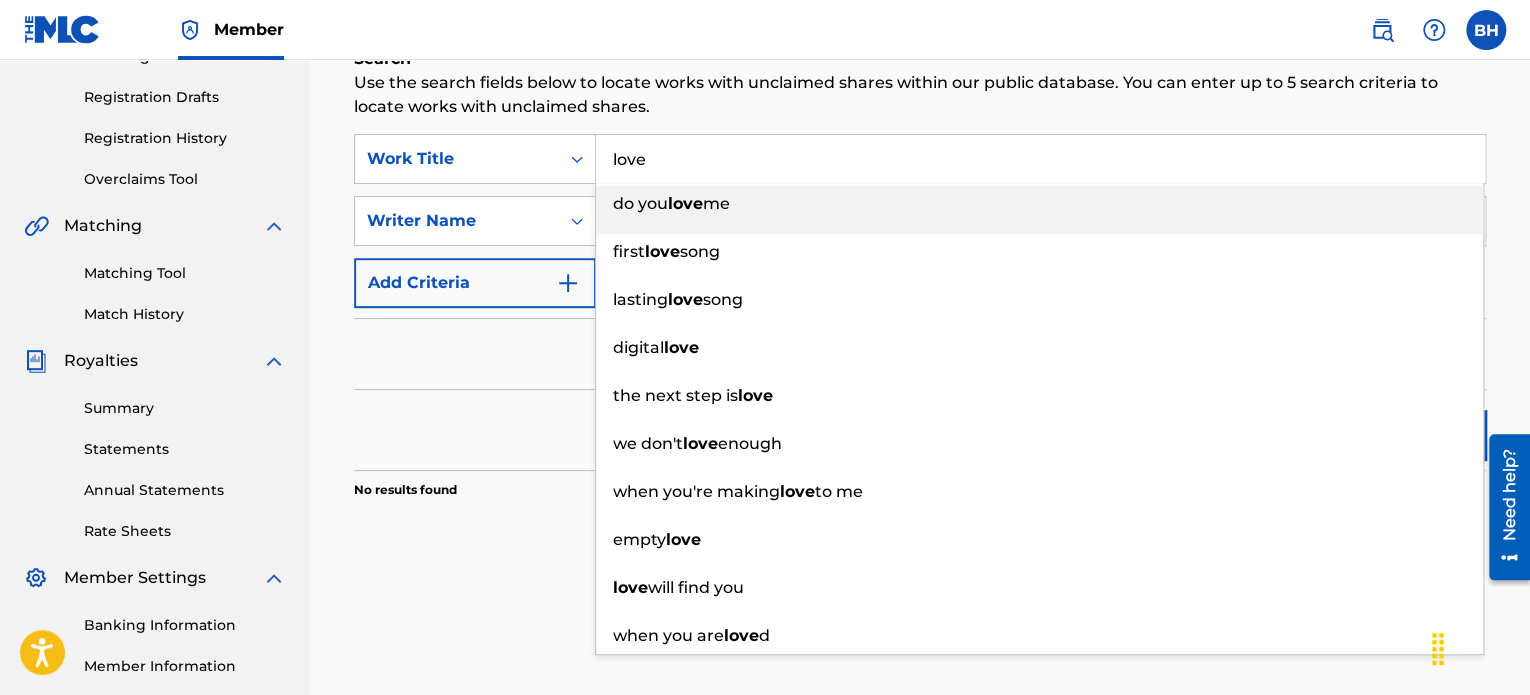 type on "love" 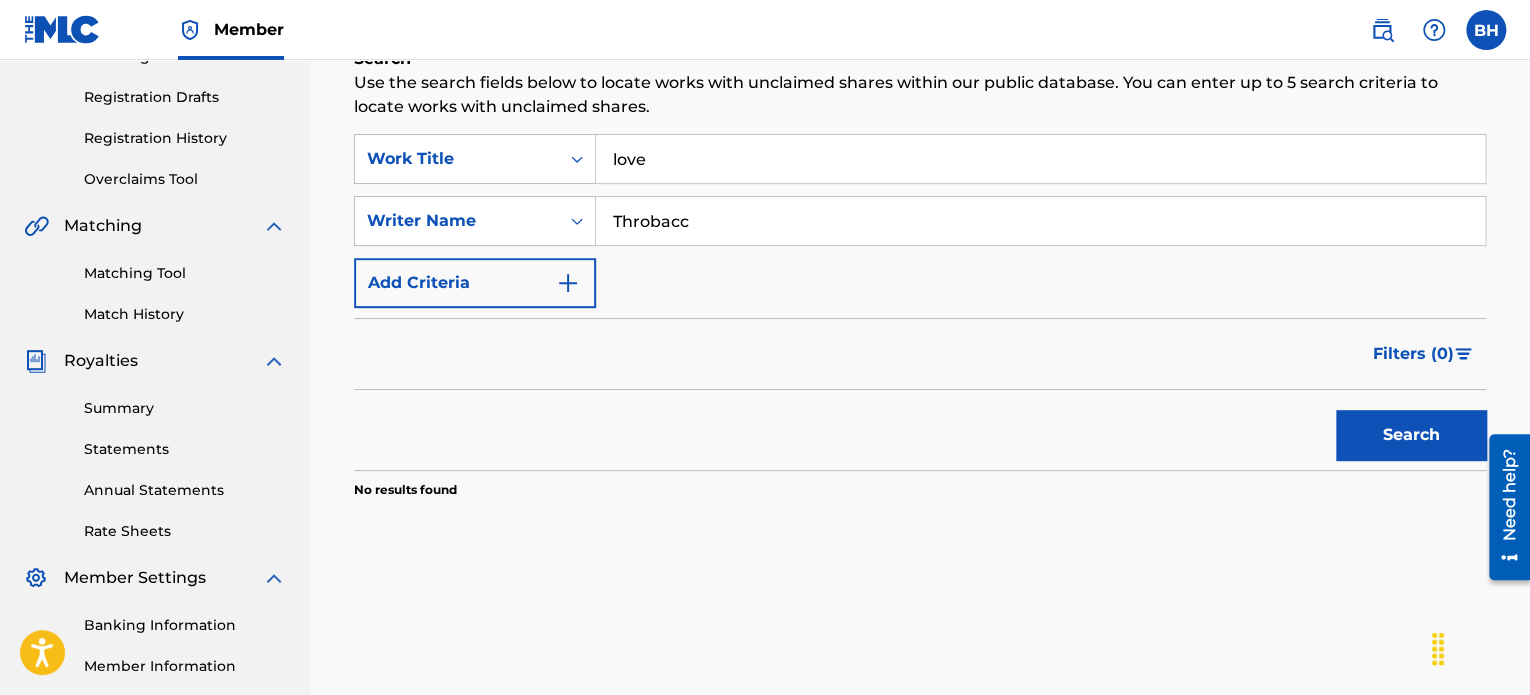 click on "Search" at bounding box center (1411, 435) 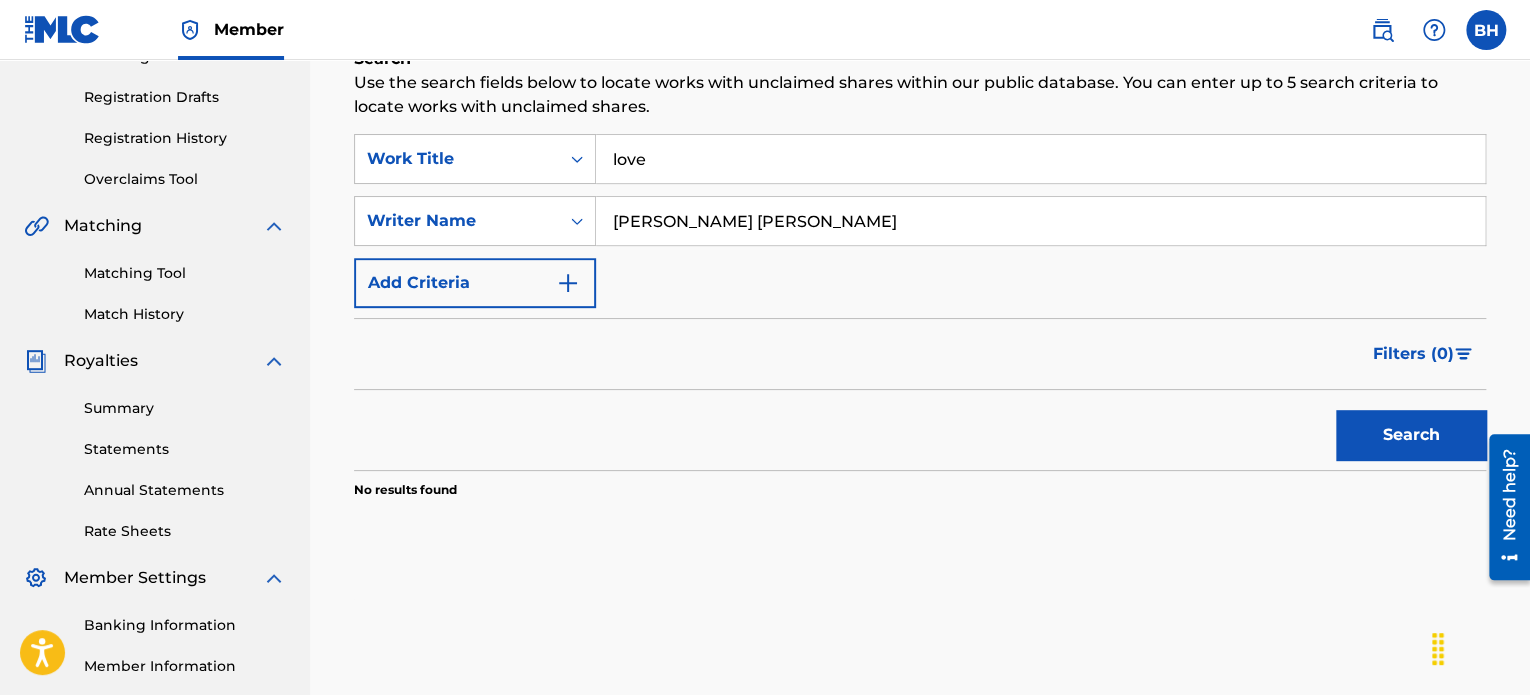 type on "Throbacc" 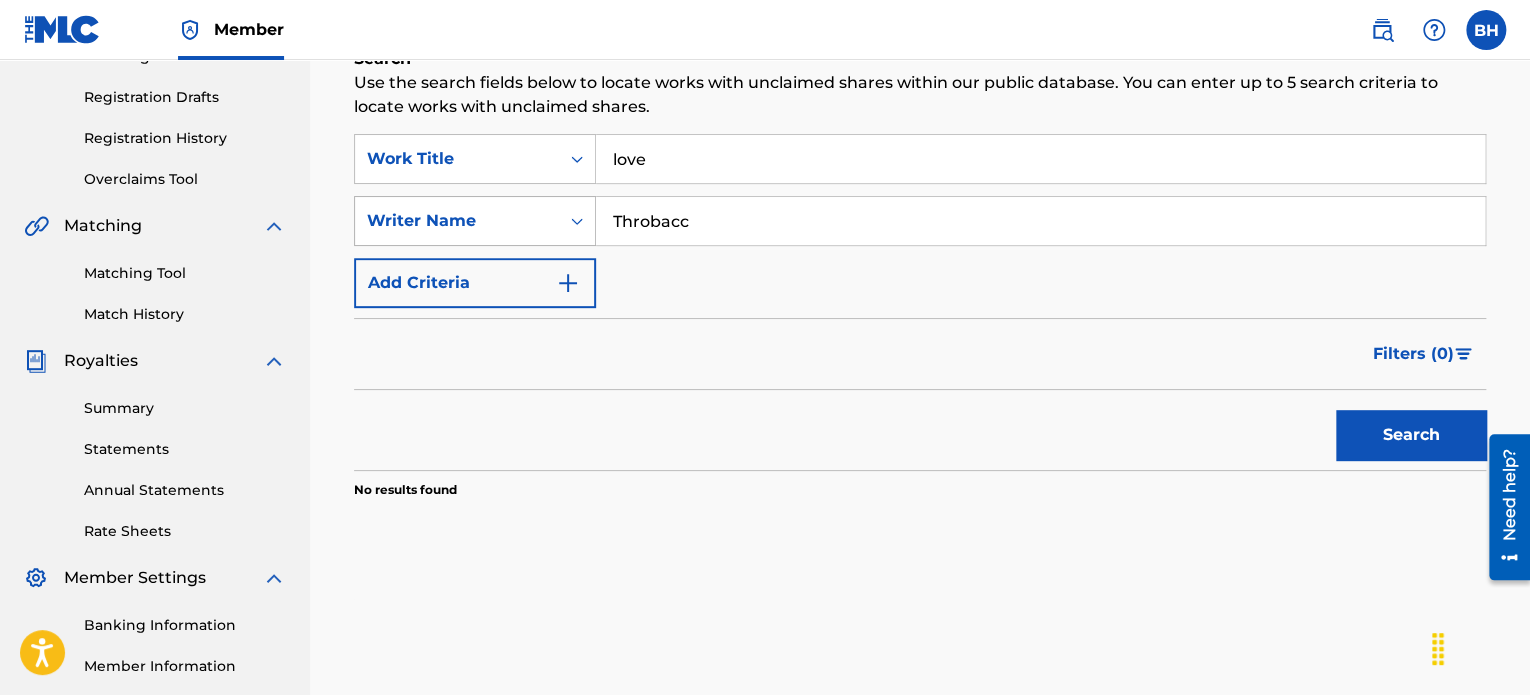 click 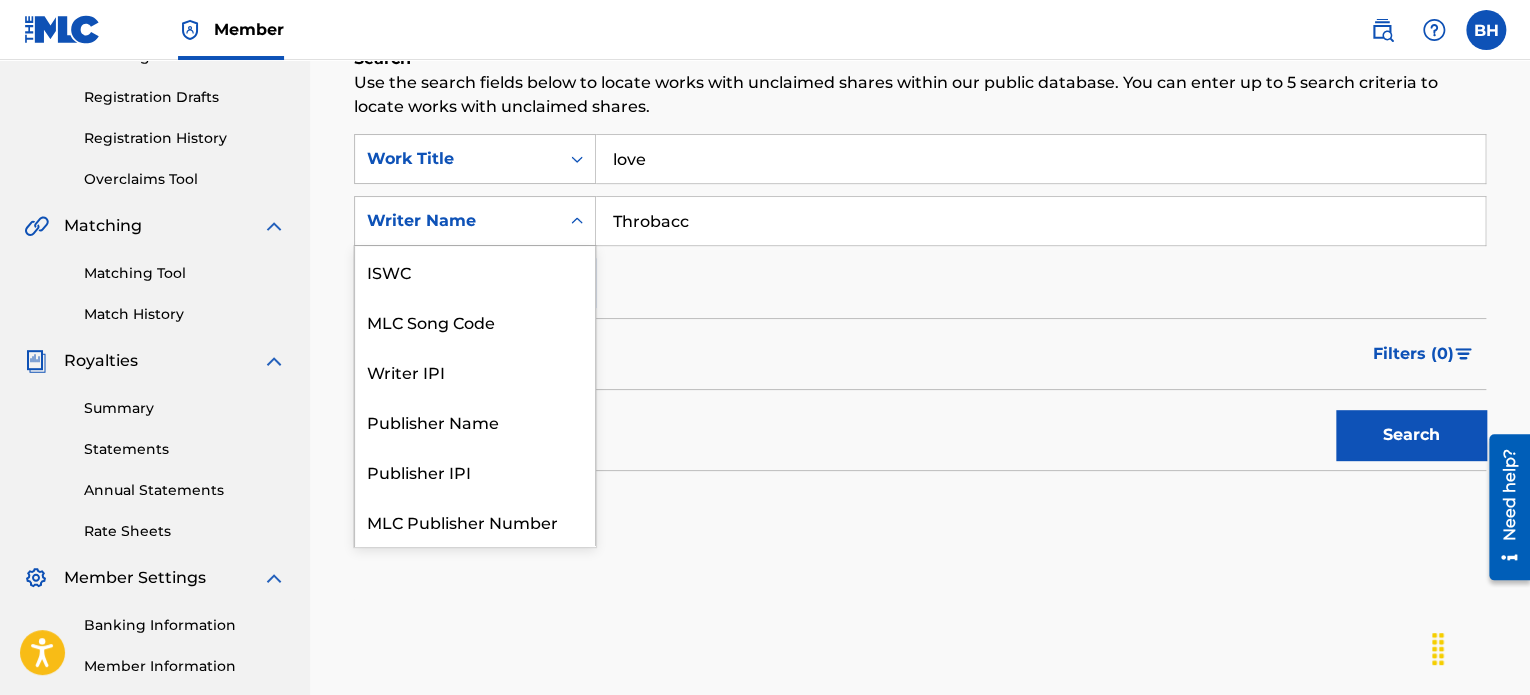 scroll, scrollTop: 50, scrollLeft: 0, axis: vertical 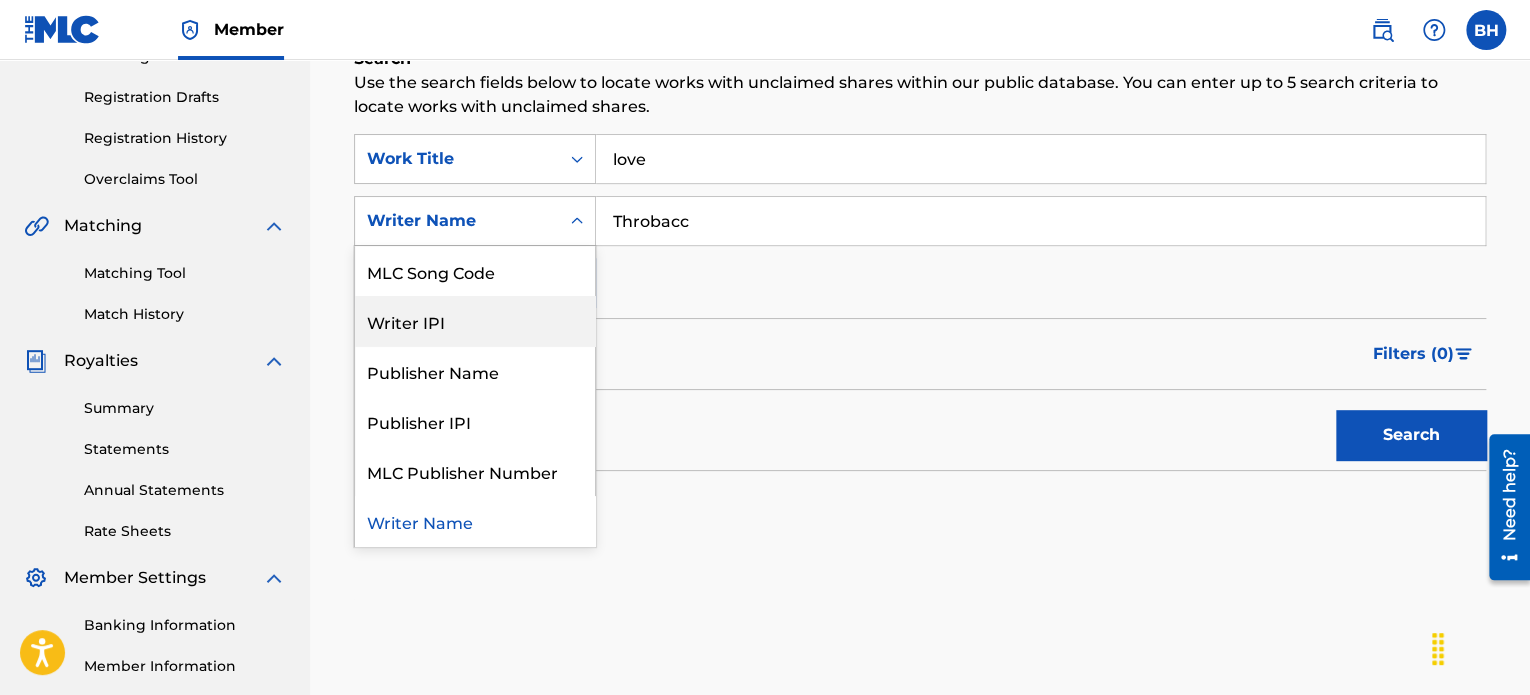 click on "Writer IPI" at bounding box center (475, 321) 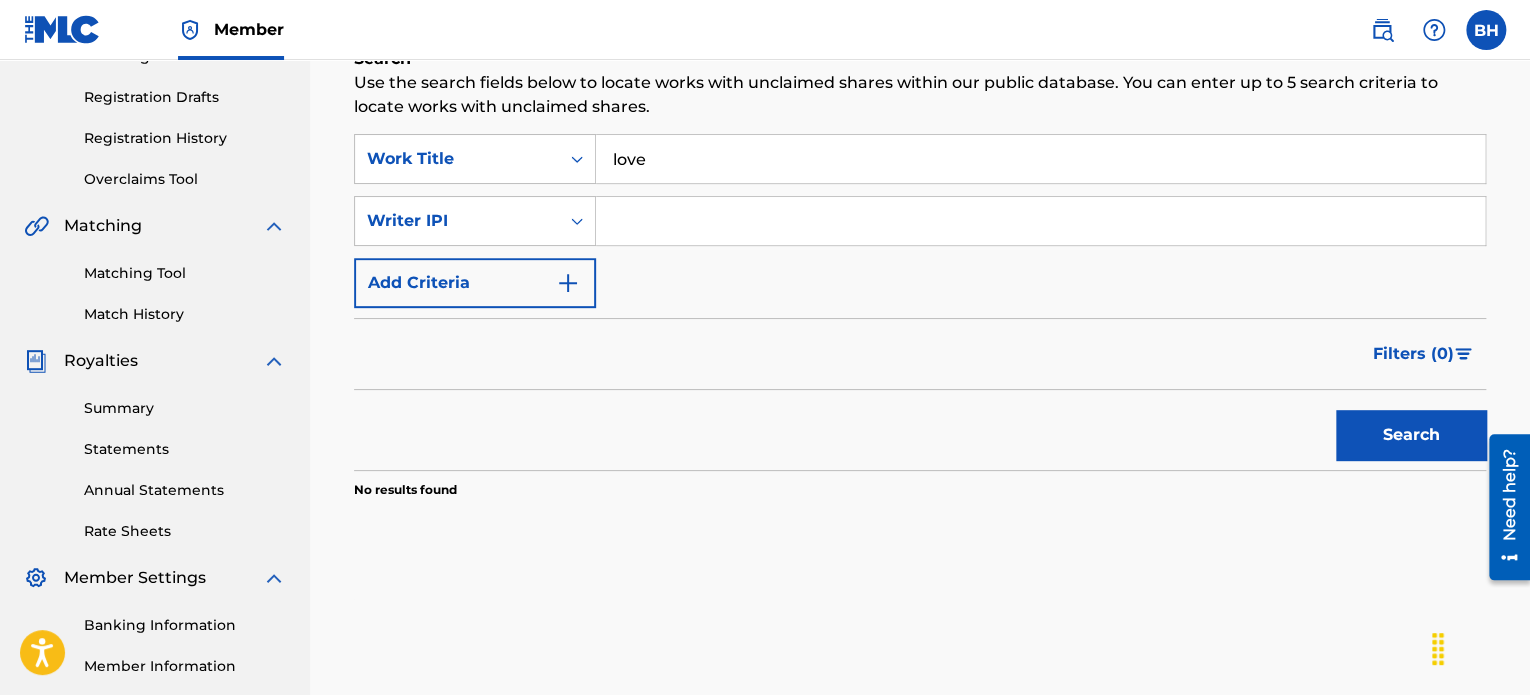 click at bounding box center (1040, 221) 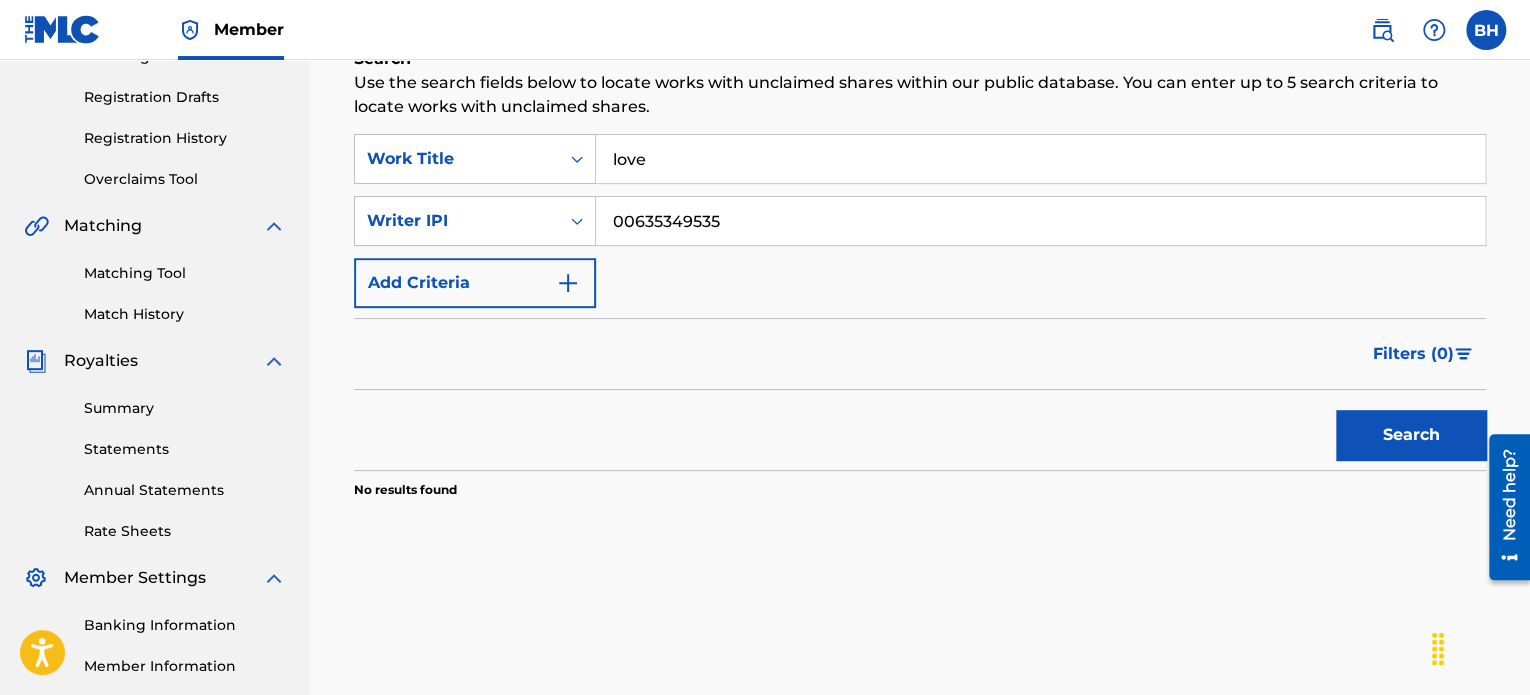 click on "Search" at bounding box center (1411, 435) 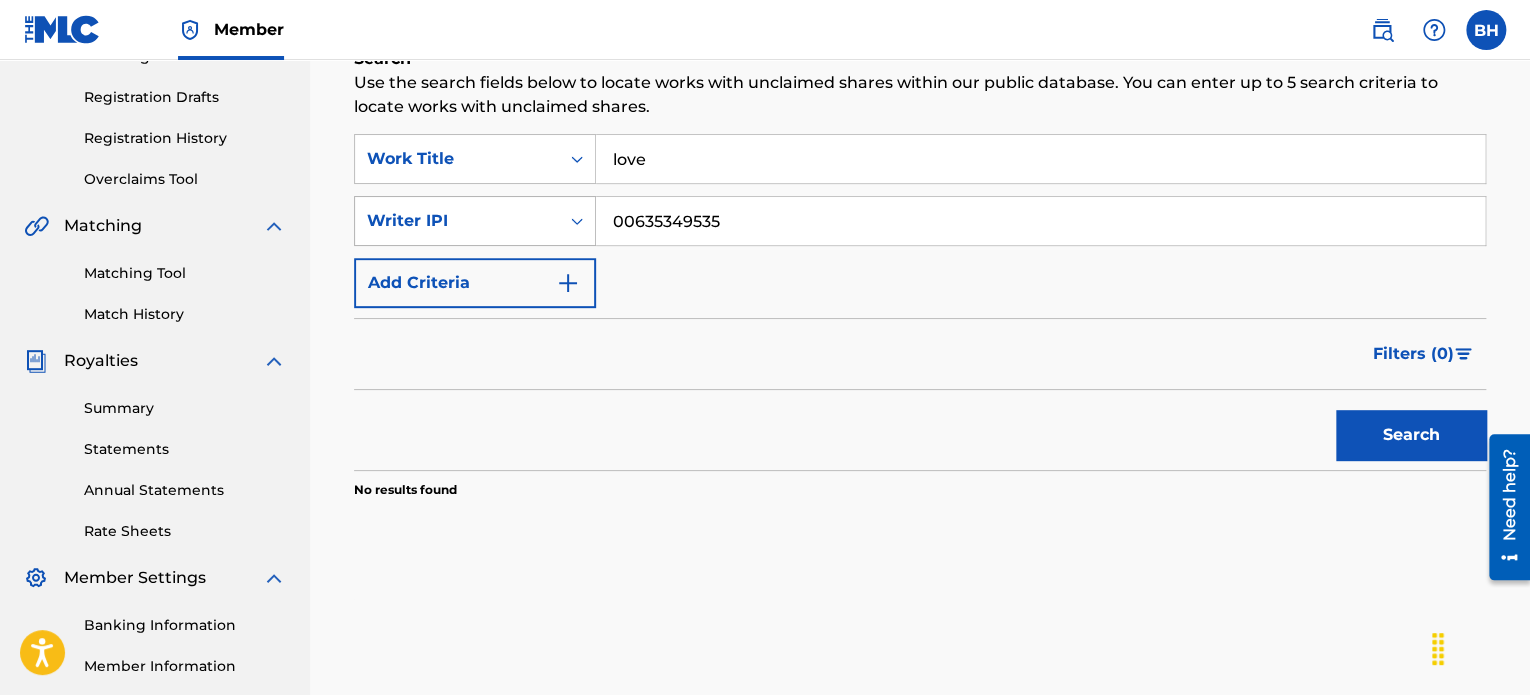 drag, startPoint x: 756, startPoint y: 226, endPoint x: 517, endPoint y: 230, distance: 239.03348 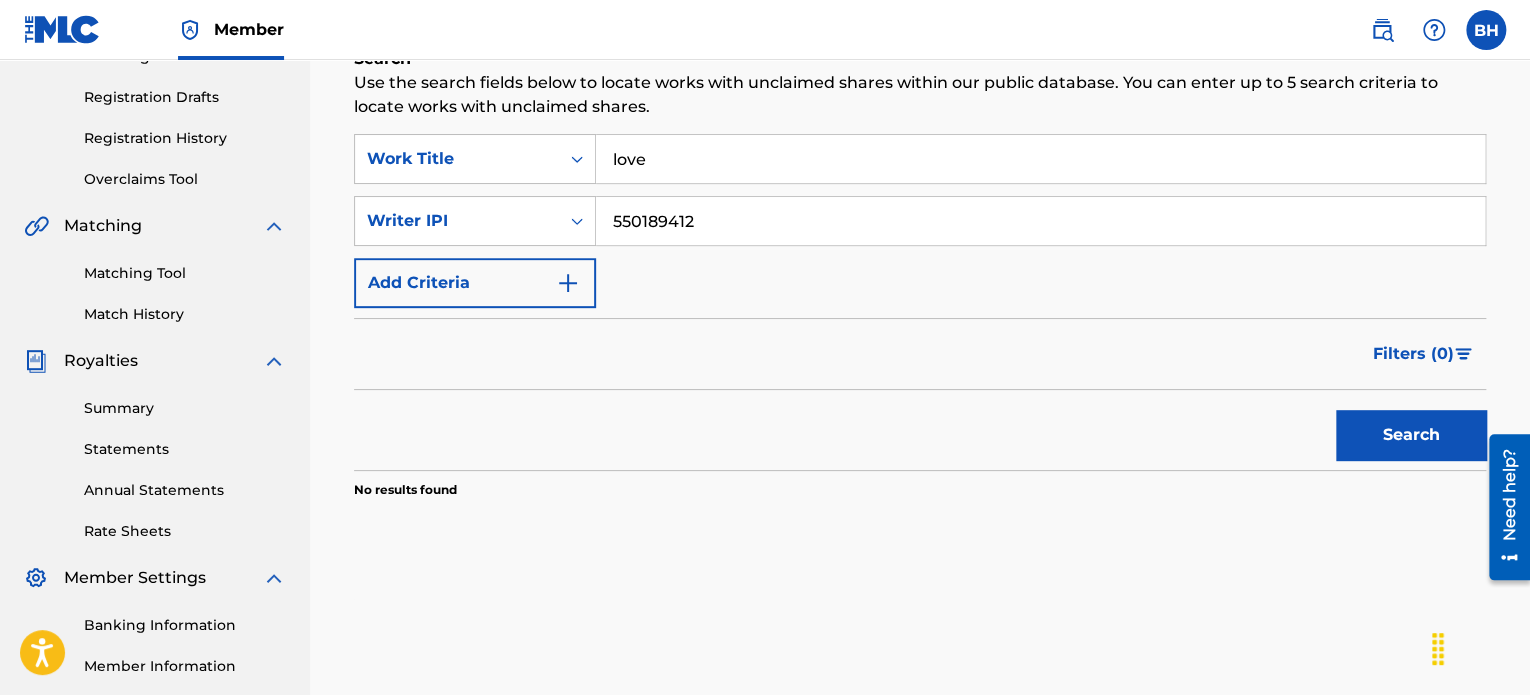 type on "550189412" 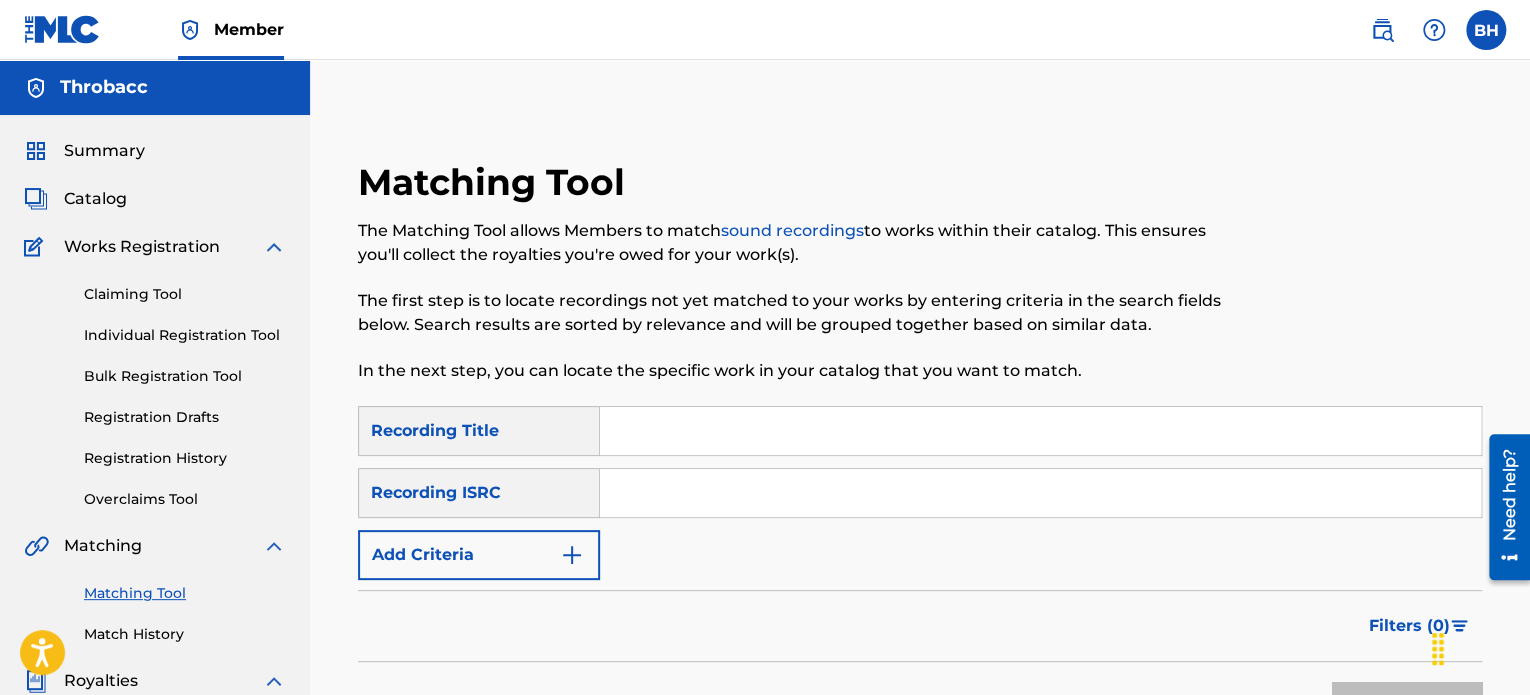 click at bounding box center (1040, 493) 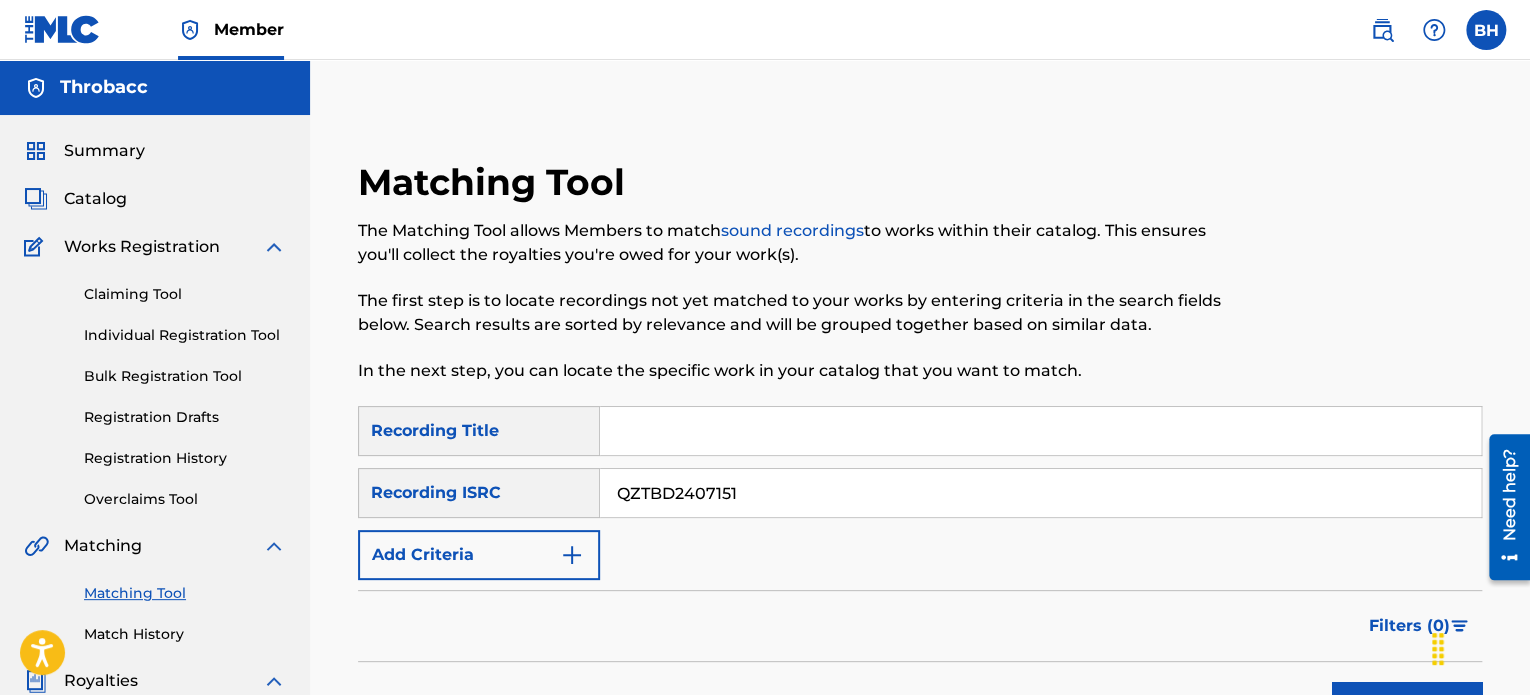 type on "QZTBD2407151" 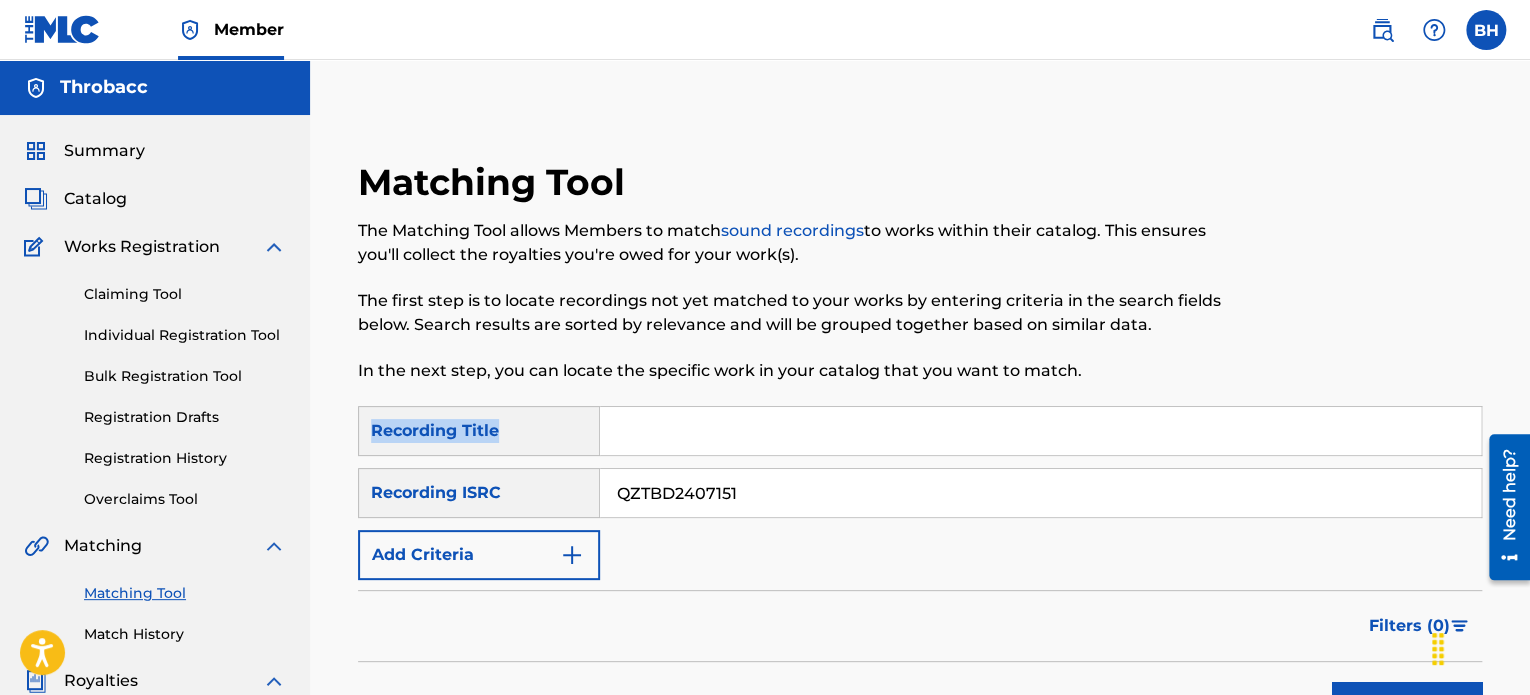 drag, startPoint x: 1528, startPoint y: 372, endPoint x: 1531, endPoint y: 415, distance: 43.104523 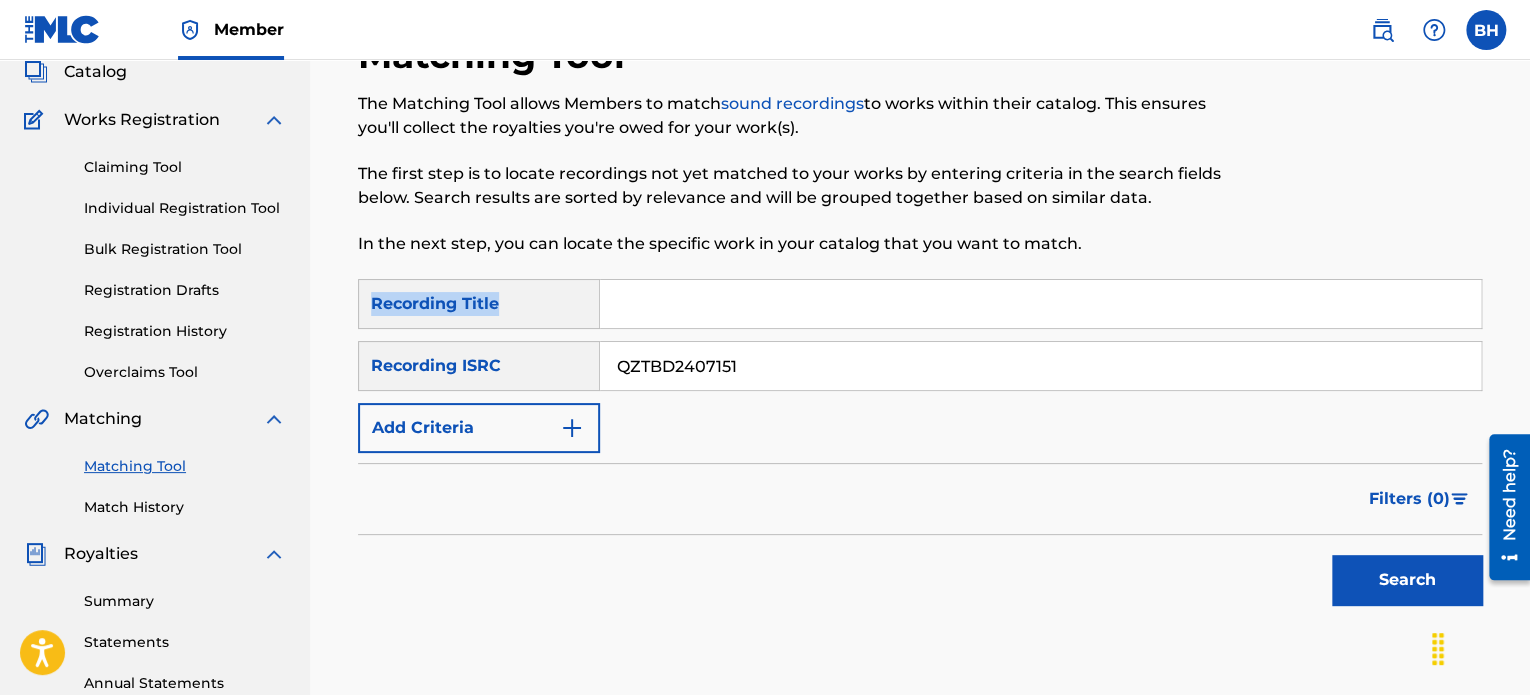 scroll, scrollTop: 133, scrollLeft: 0, axis: vertical 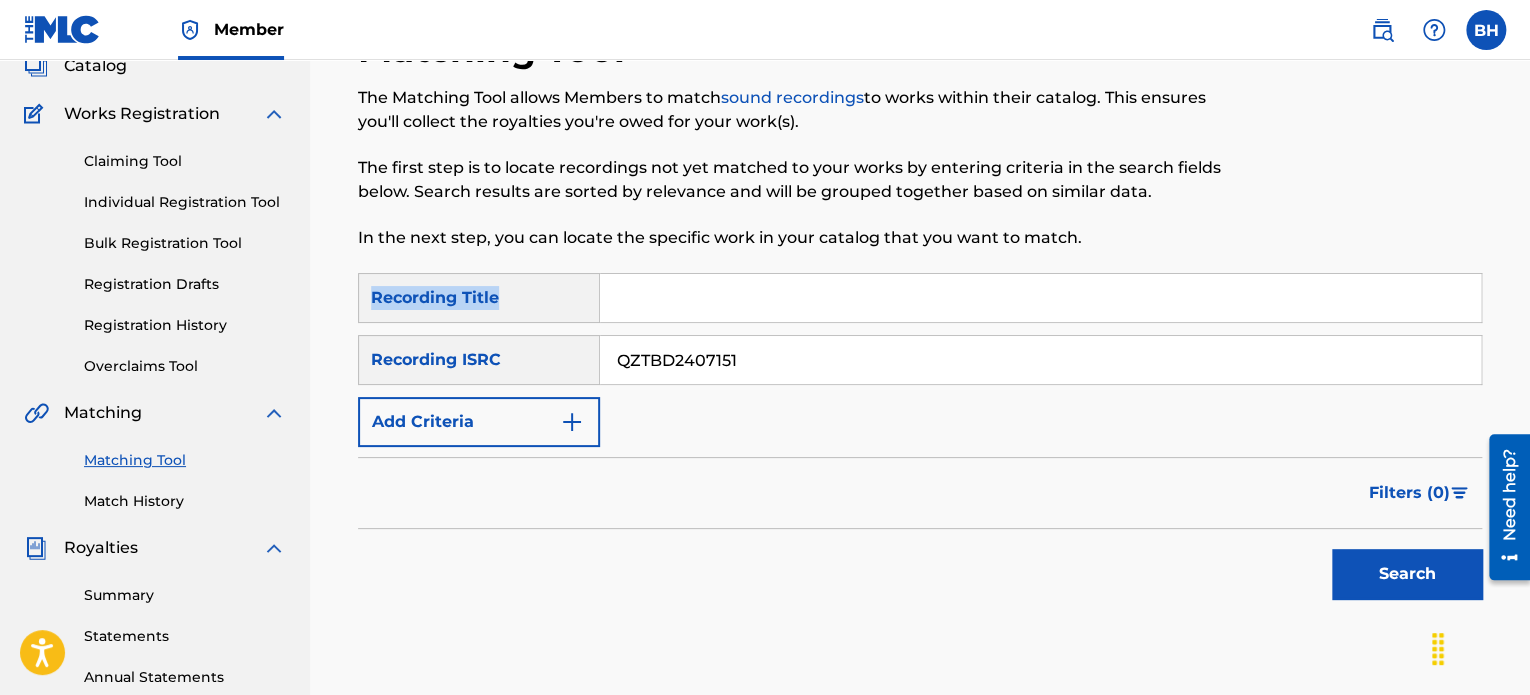 click on "Search" at bounding box center (1407, 574) 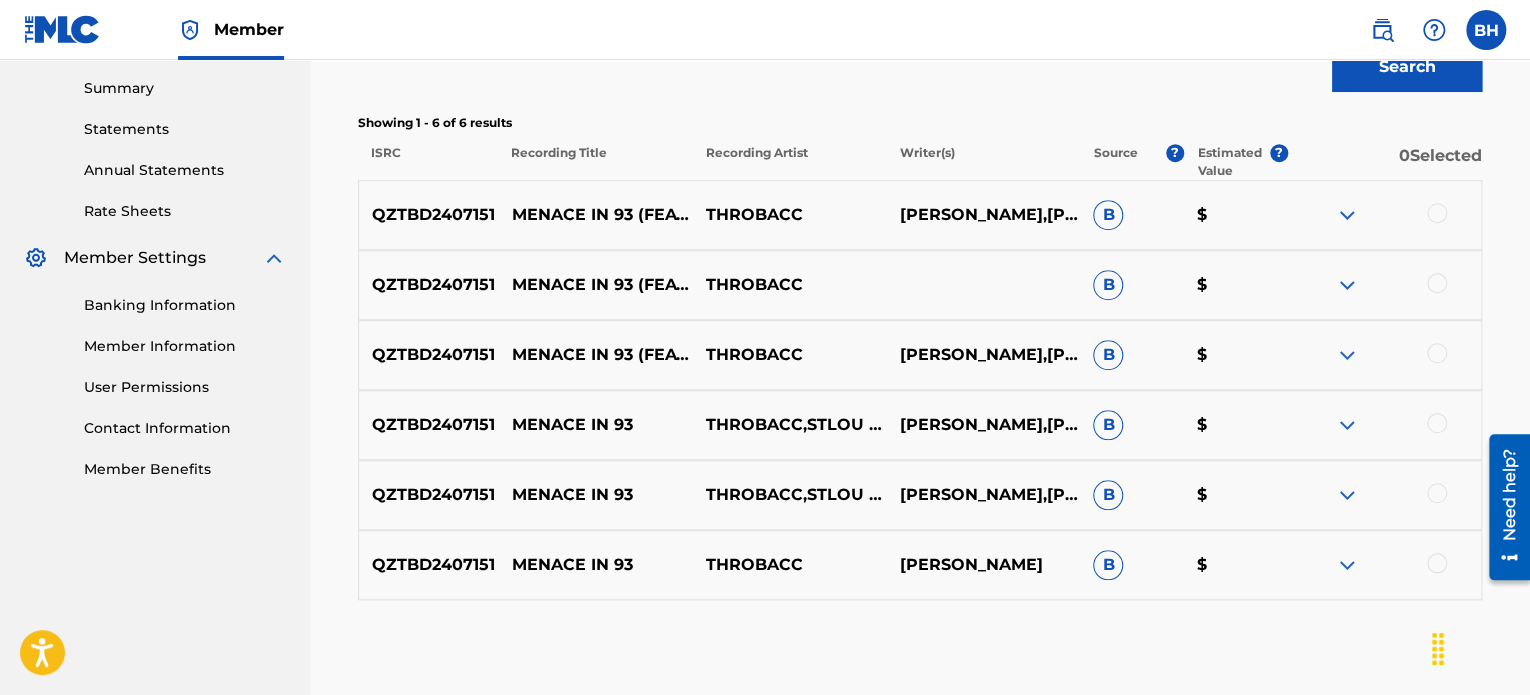 scroll, scrollTop: 649, scrollLeft: 0, axis: vertical 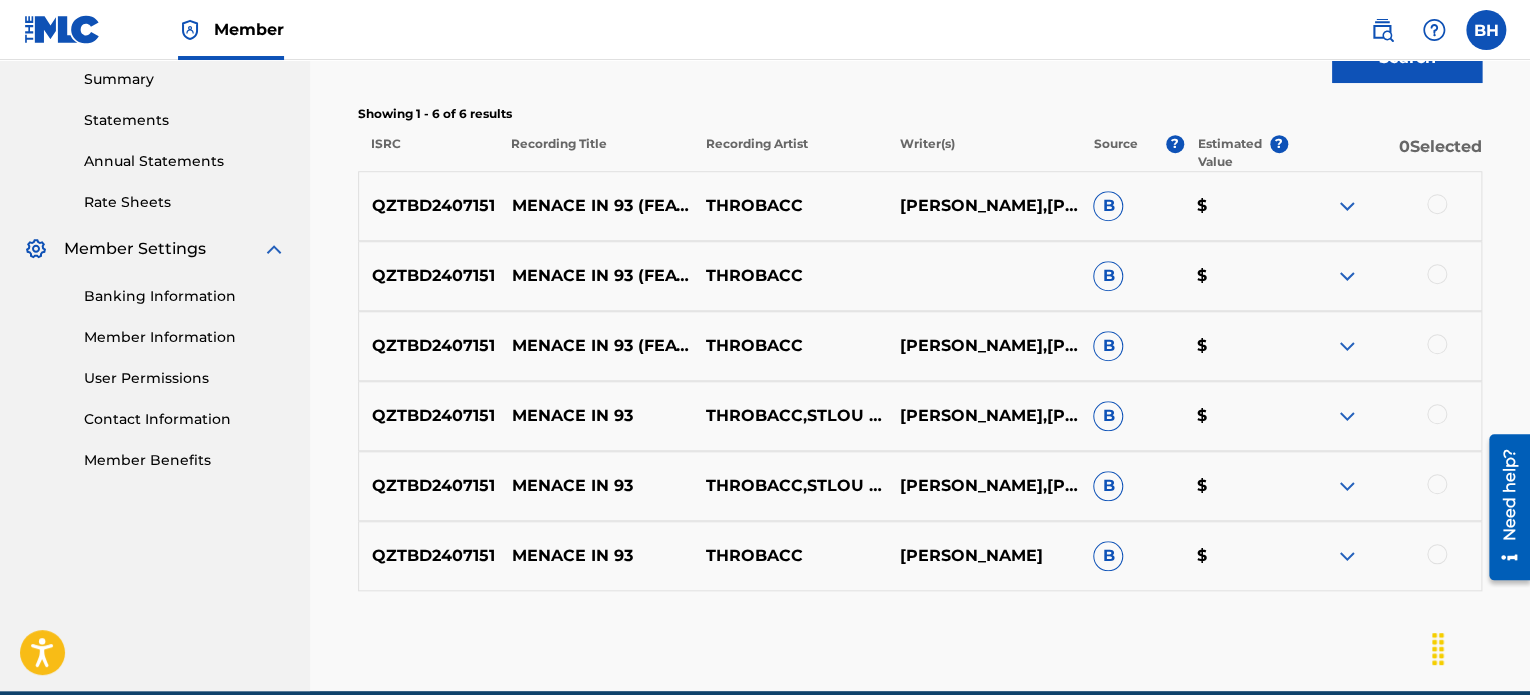 click at bounding box center (1347, 206) 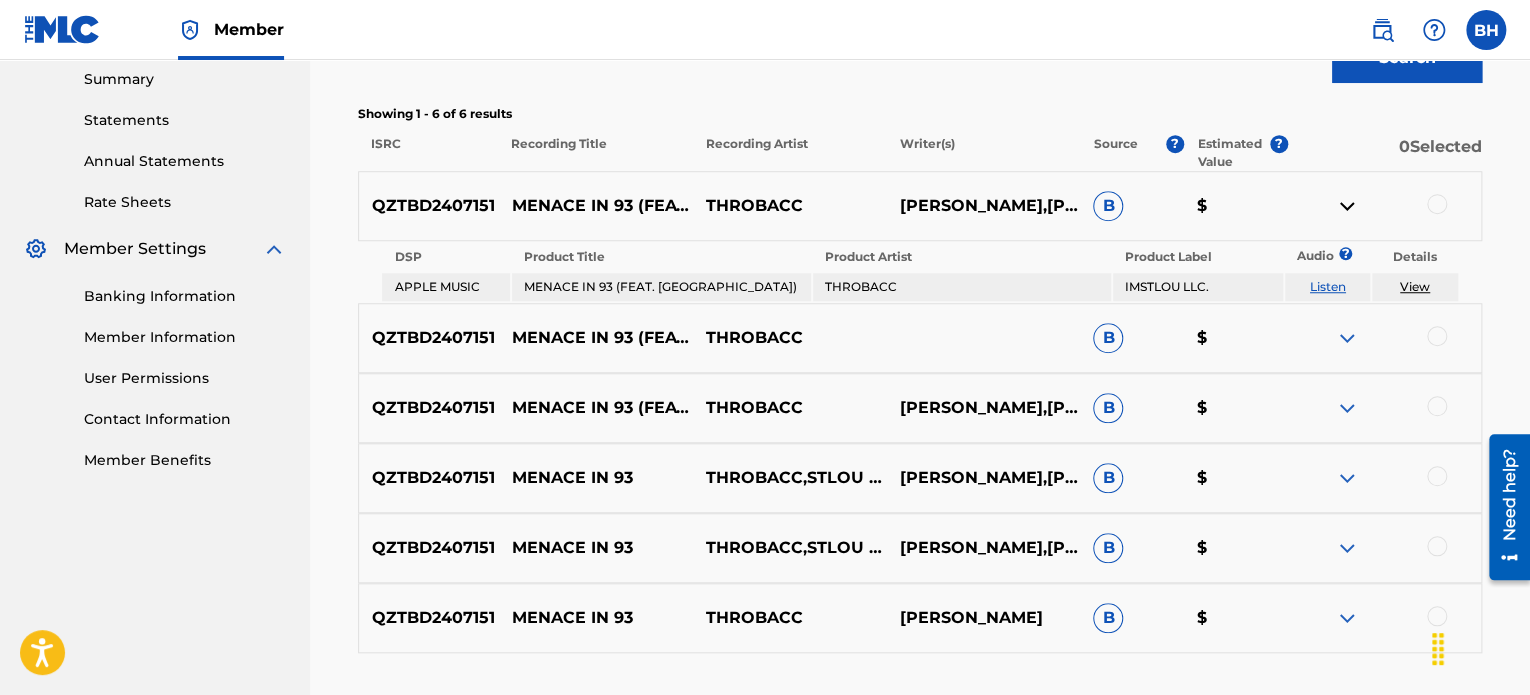 click at bounding box center [1384, 338] 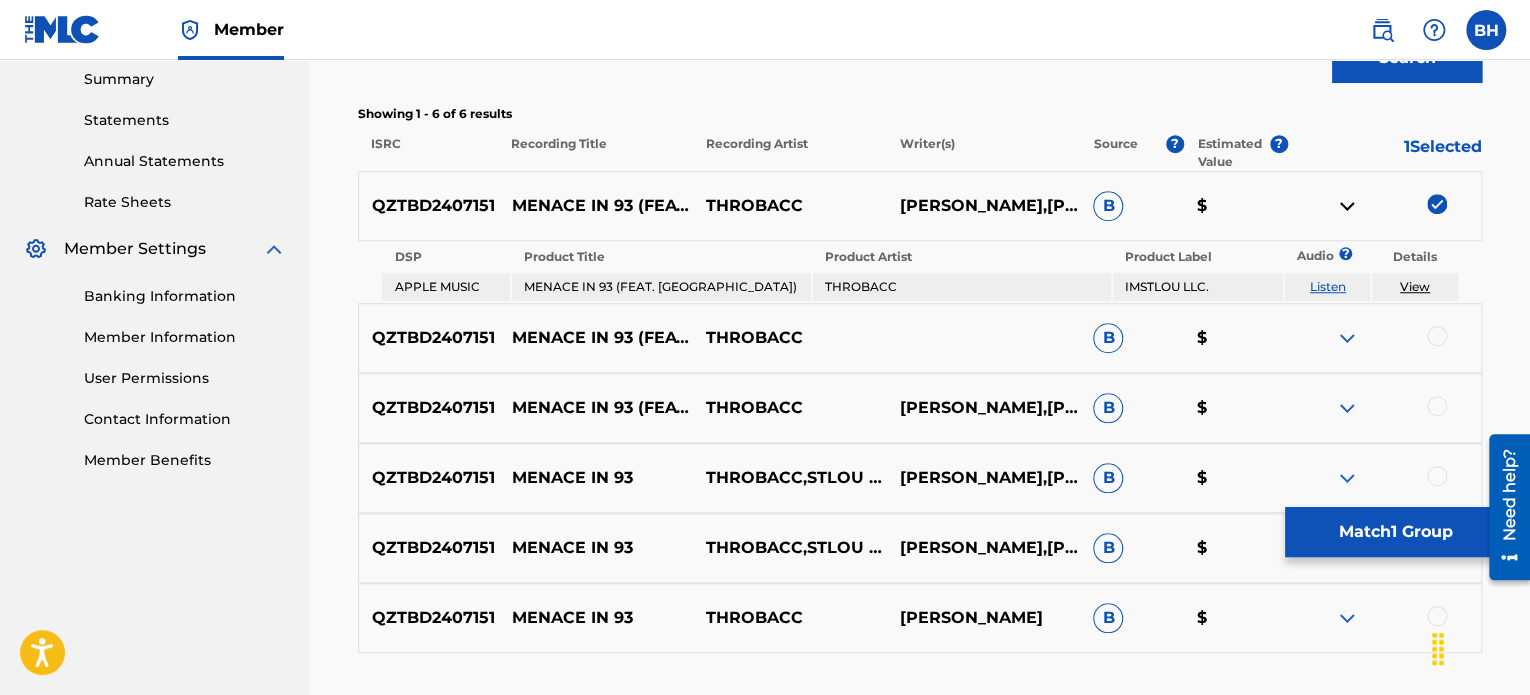 click at bounding box center [1384, 338] 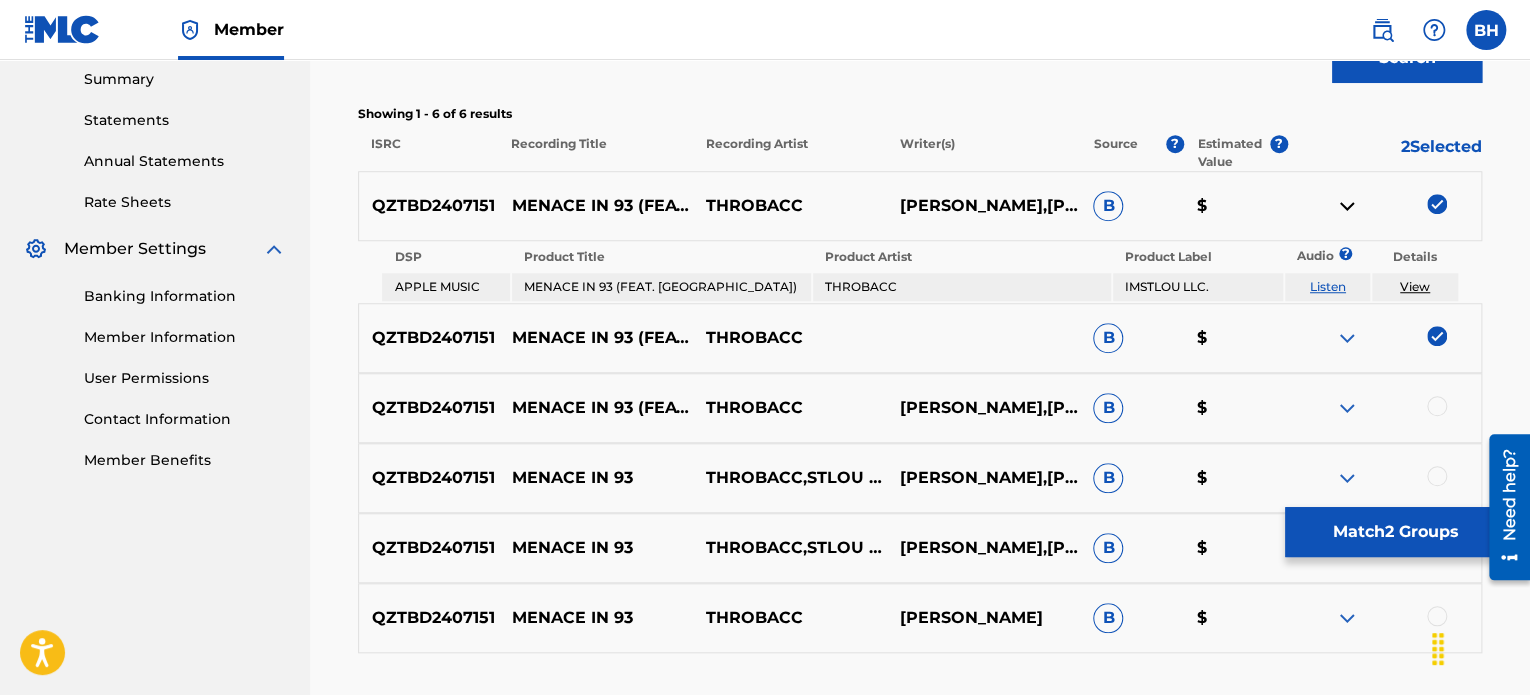 click at bounding box center [1437, 406] 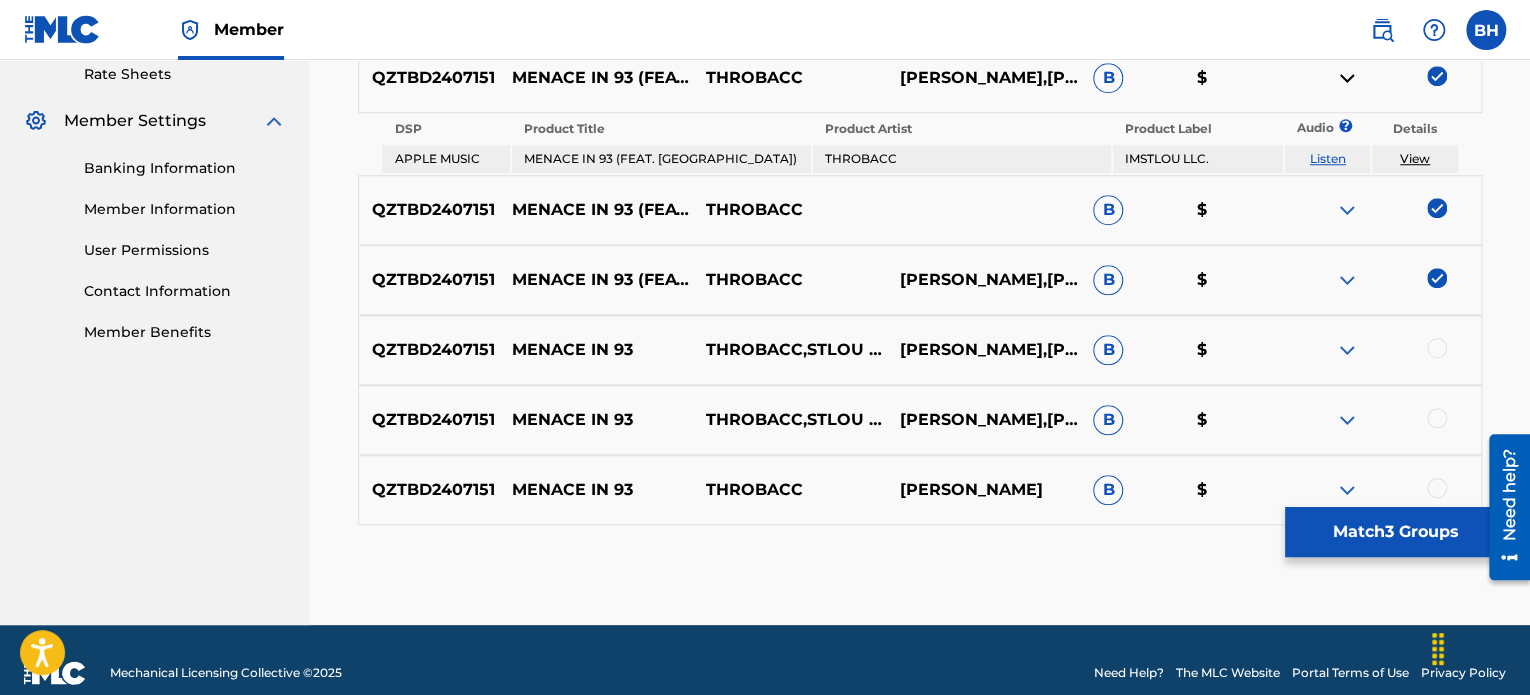 scroll, scrollTop: 801, scrollLeft: 0, axis: vertical 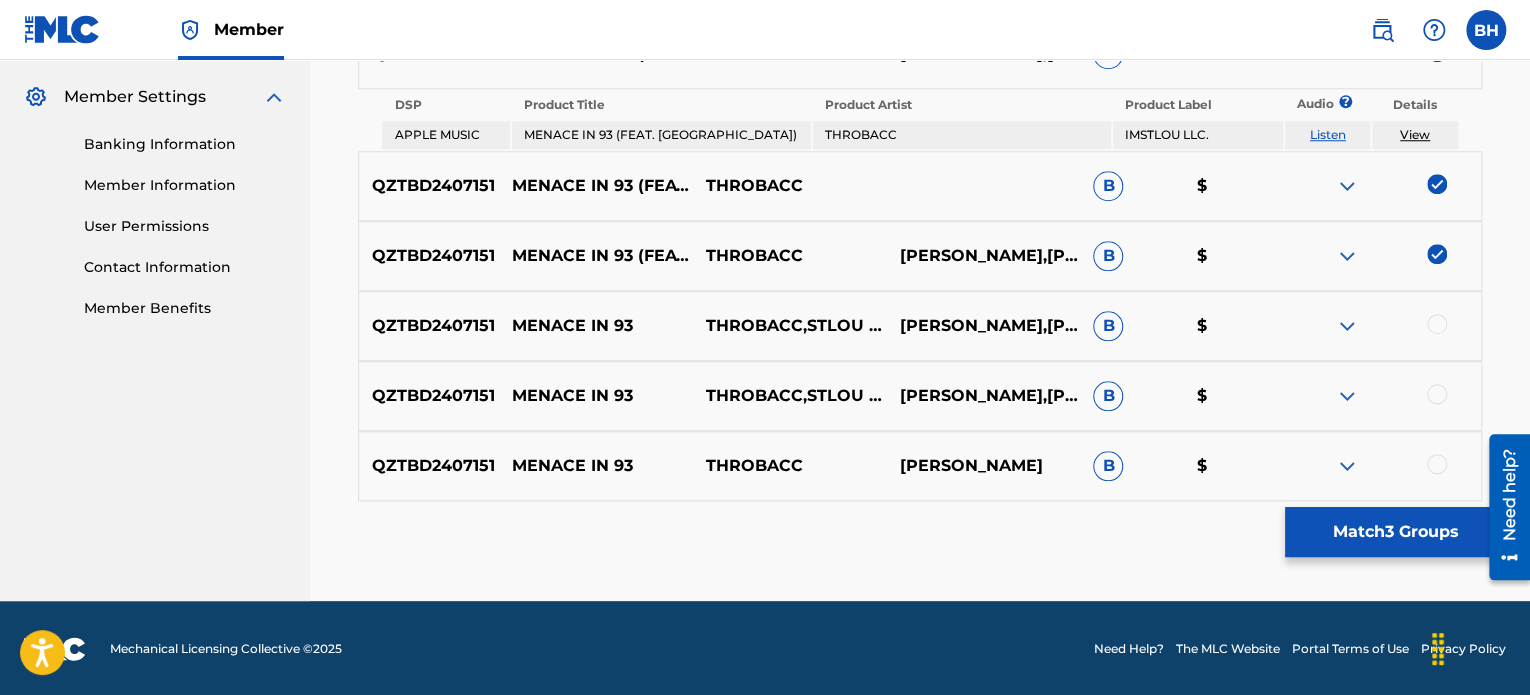 click at bounding box center [1437, 464] 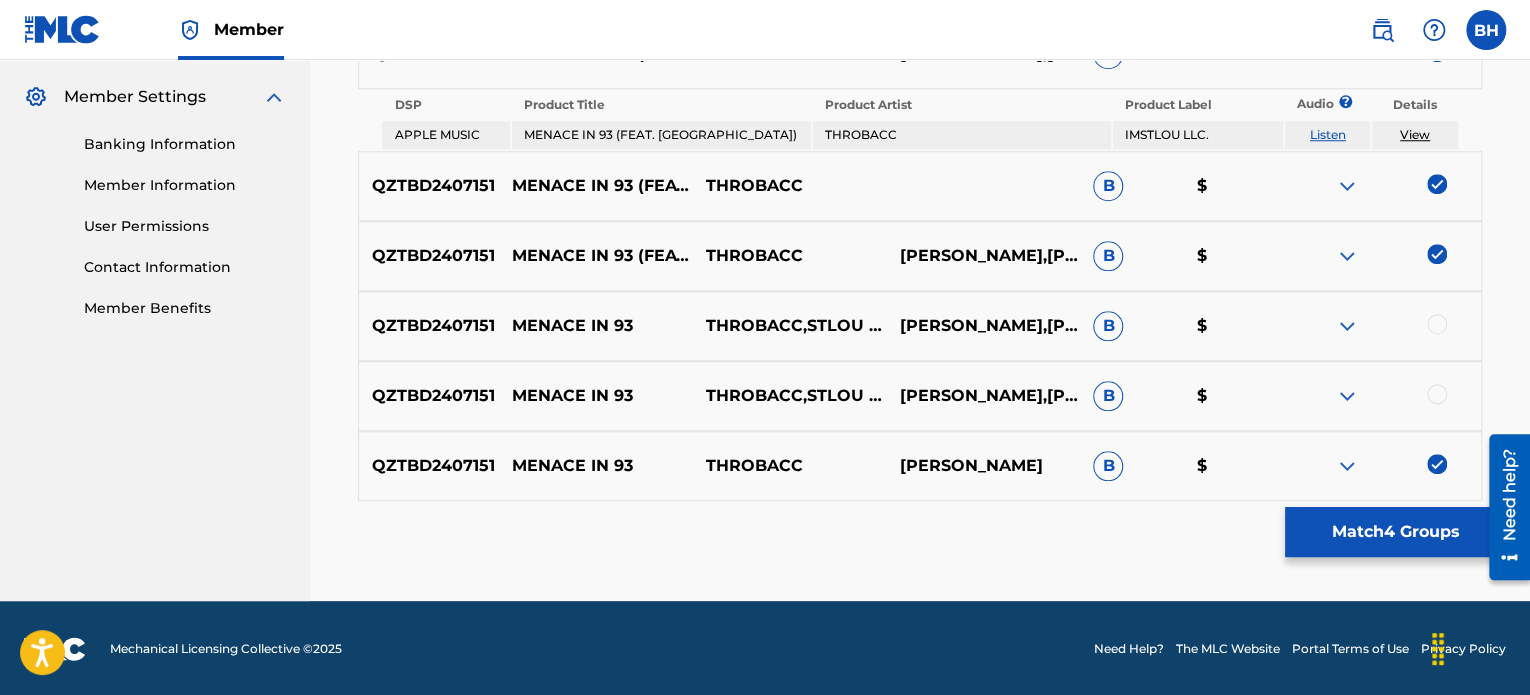 click at bounding box center (1437, 394) 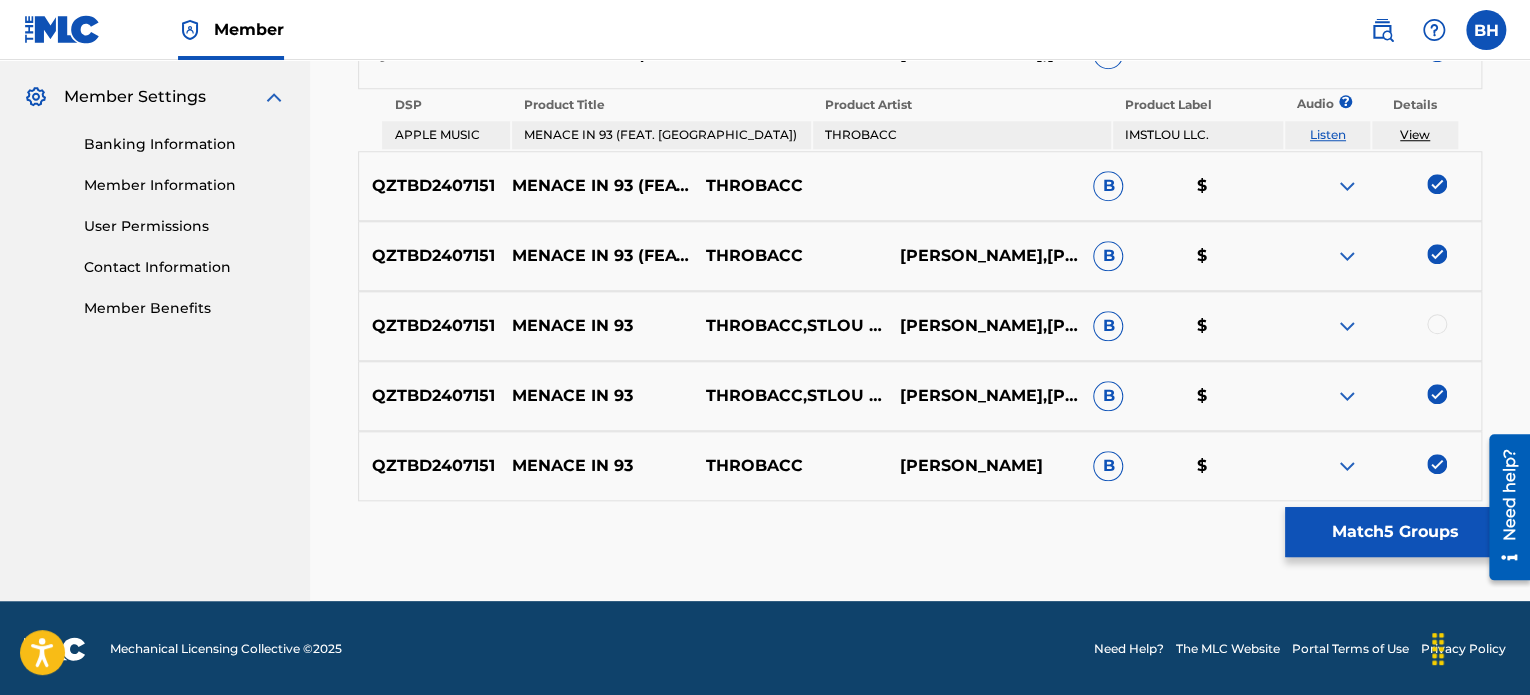 click at bounding box center (1384, 326) 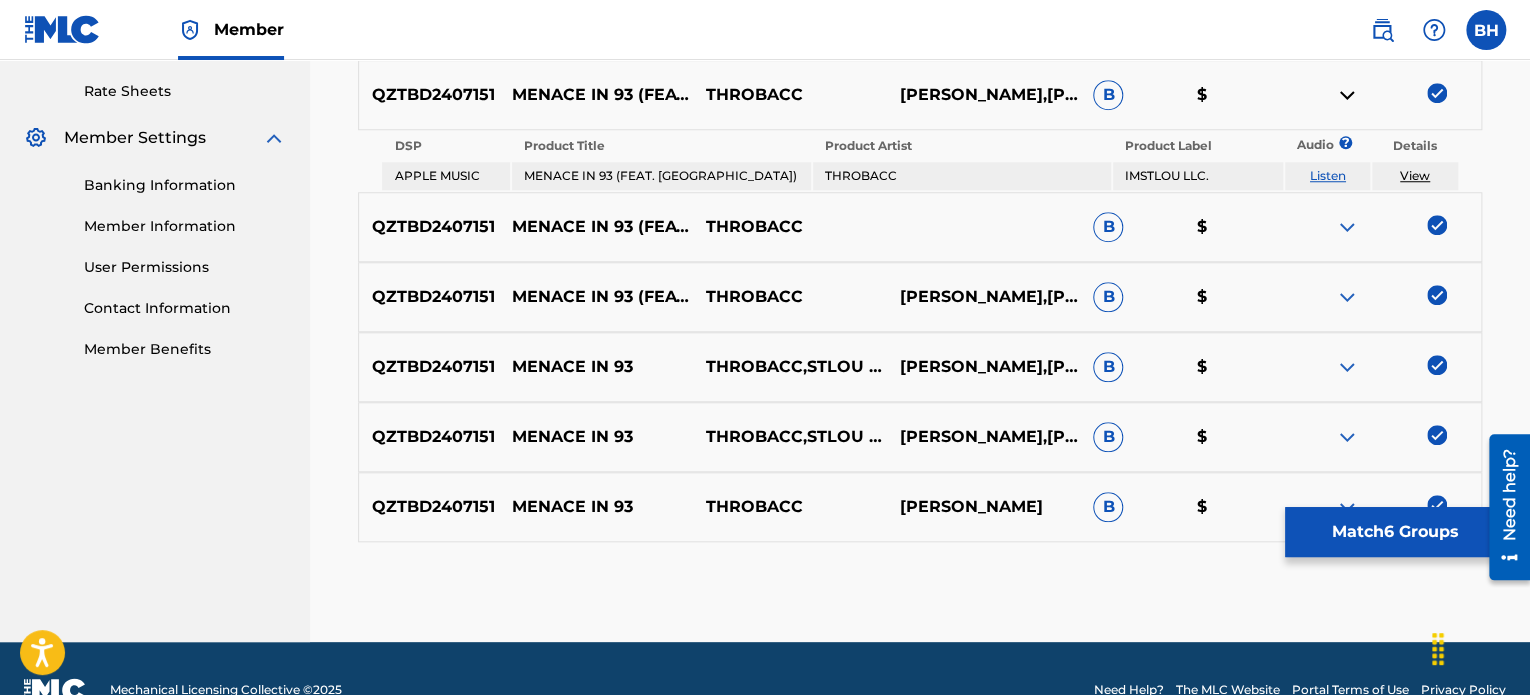 scroll, scrollTop: 801, scrollLeft: 0, axis: vertical 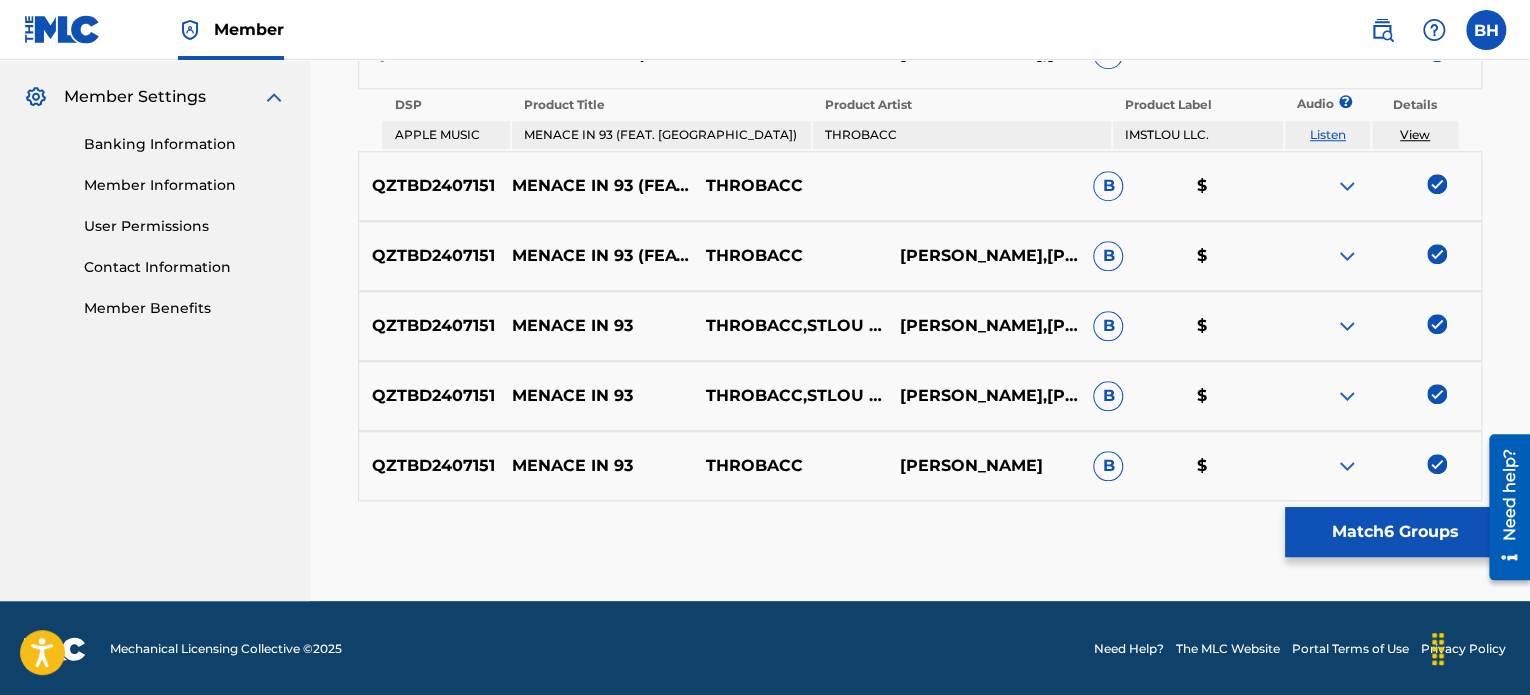 click on "Match  6 Groups" at bounding box center [1395, 532] 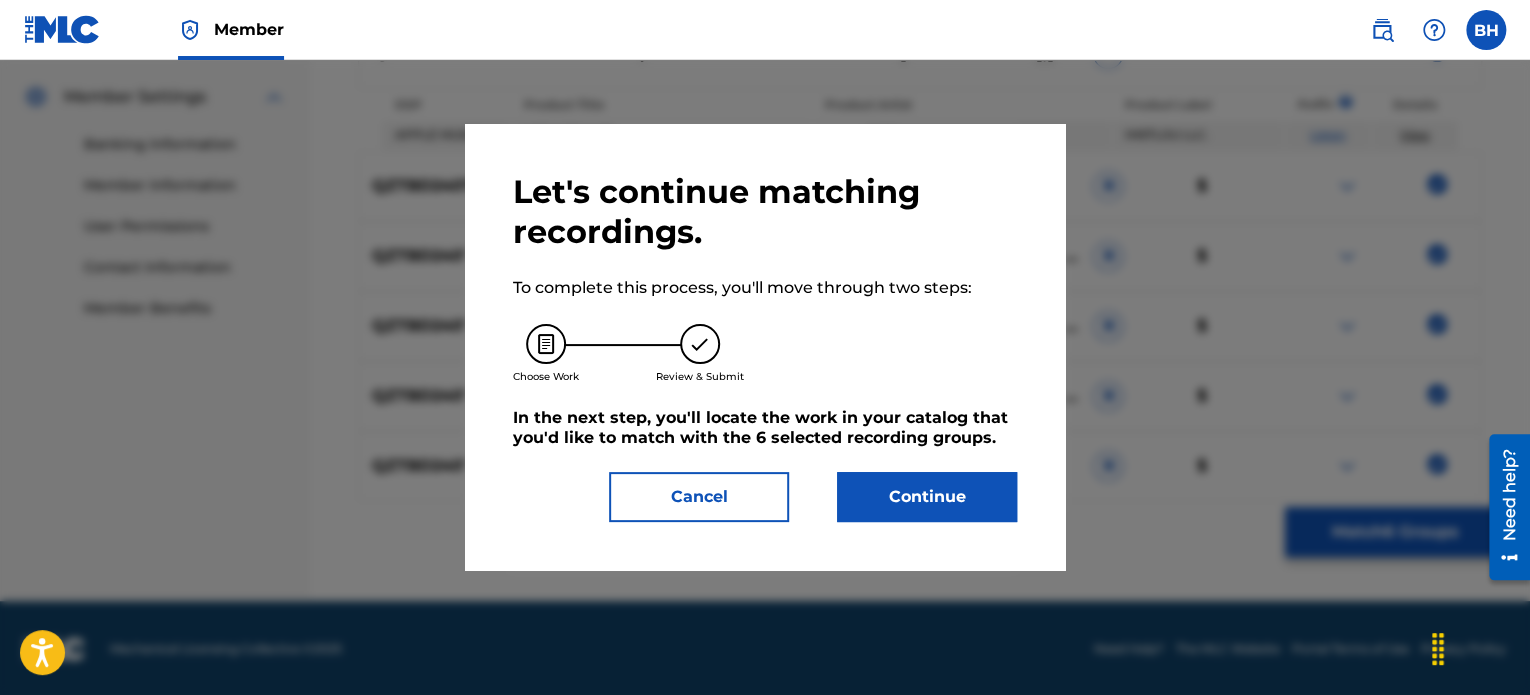 click on "Continue" at bounding box center (927, 497) 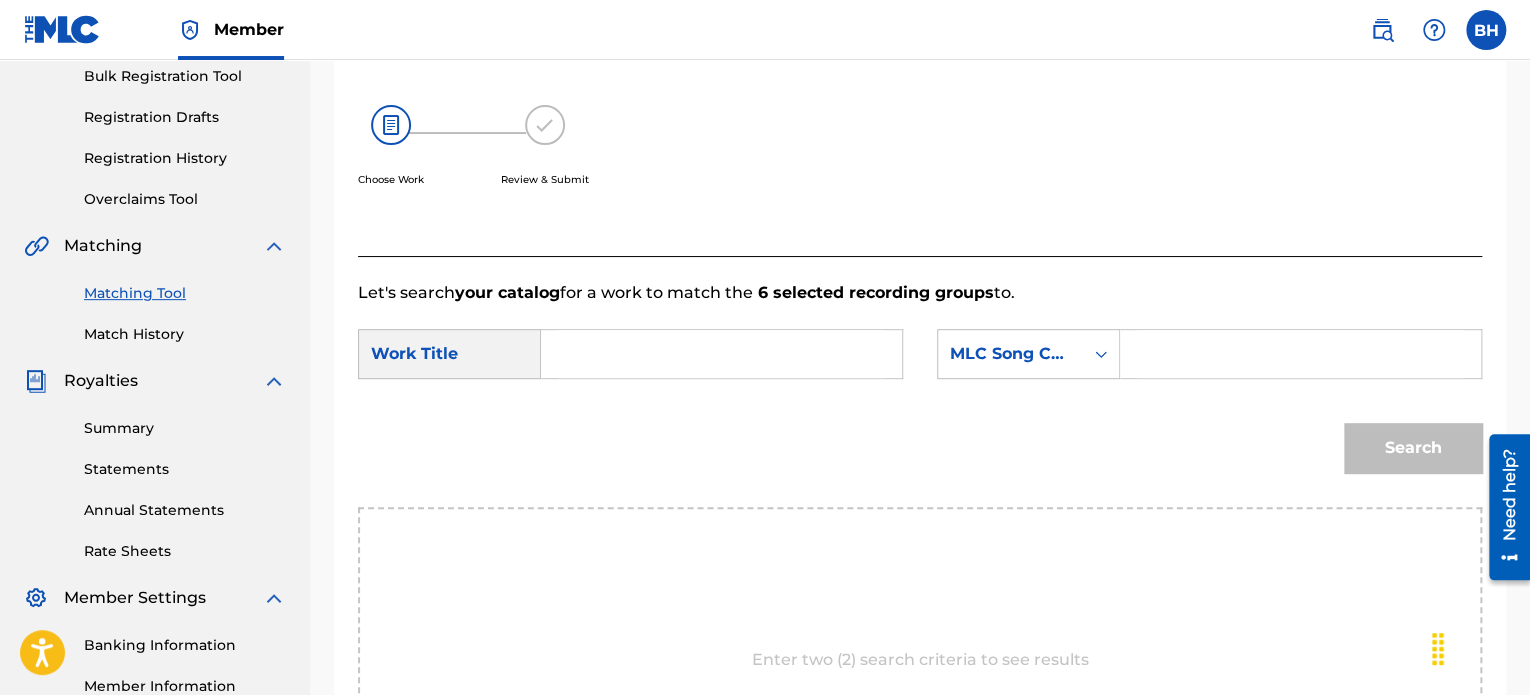 scroll, scrollTop: 296, scrollLeft: 0, axis: vertical 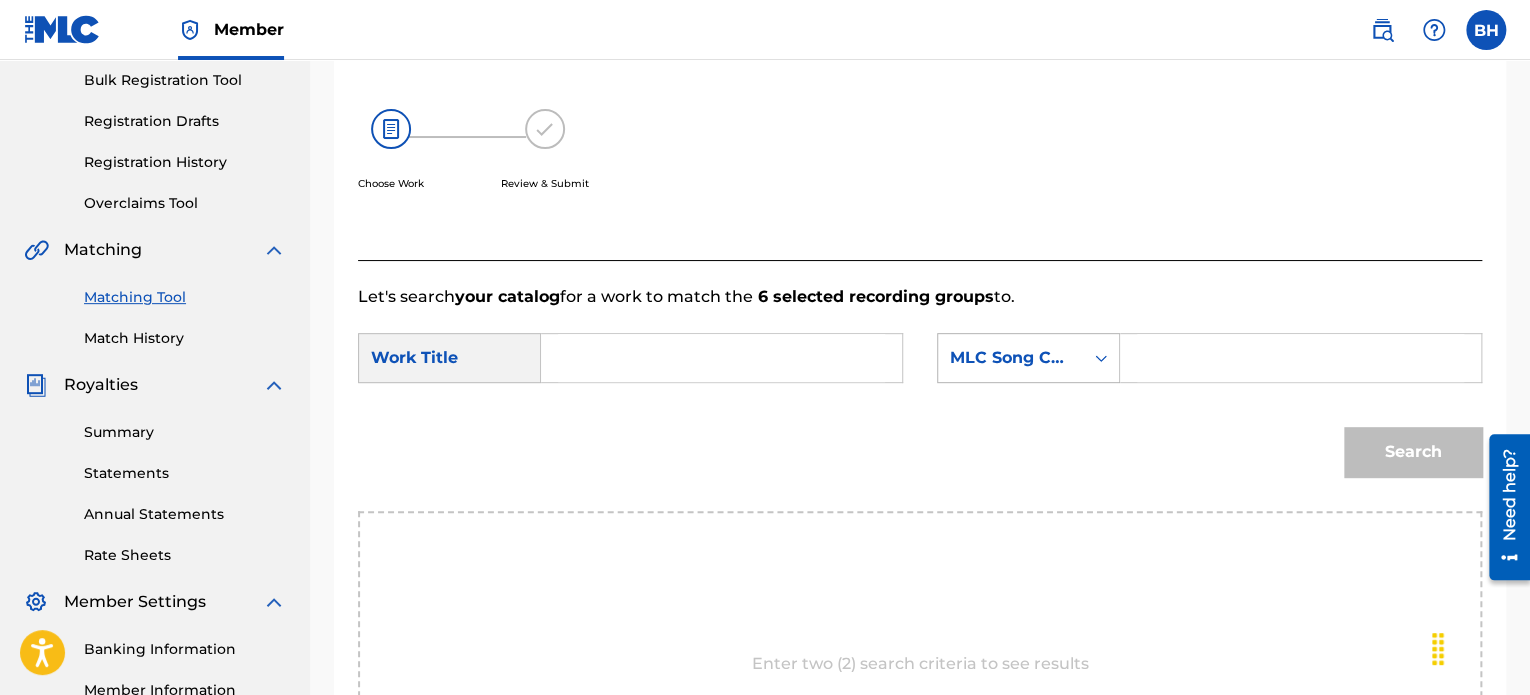 click 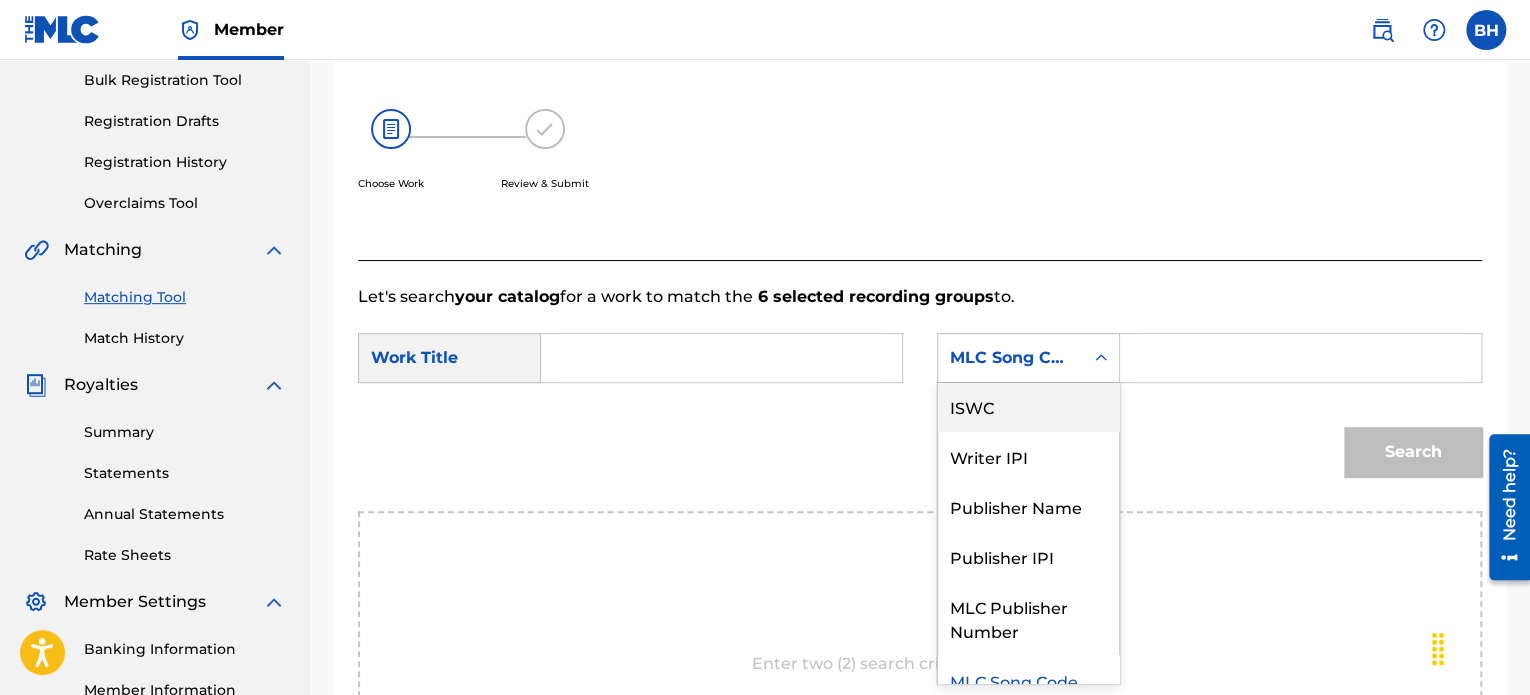 scroll, scrollTop: 56, scrollLeft: 0, axis: vertical 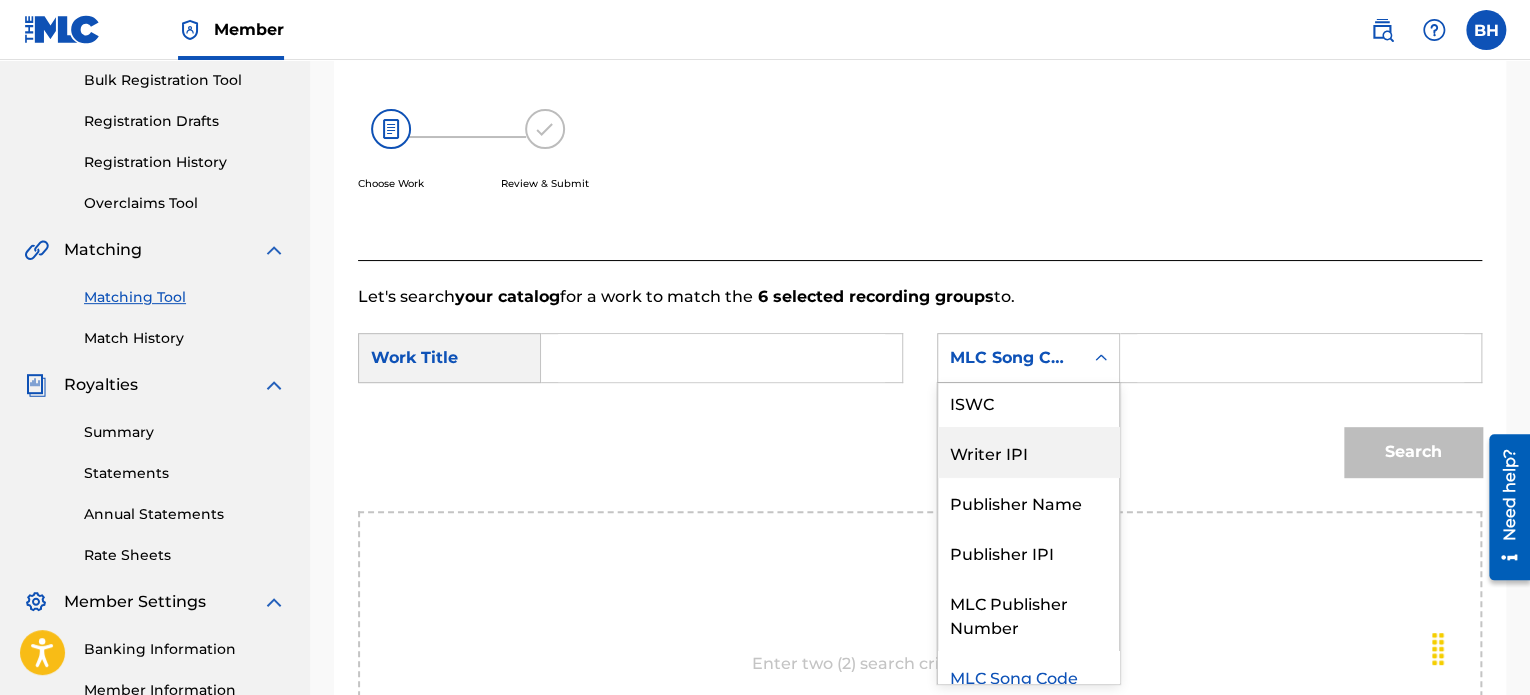 click on "Writer IPI" at bounding box center [1028, 452] 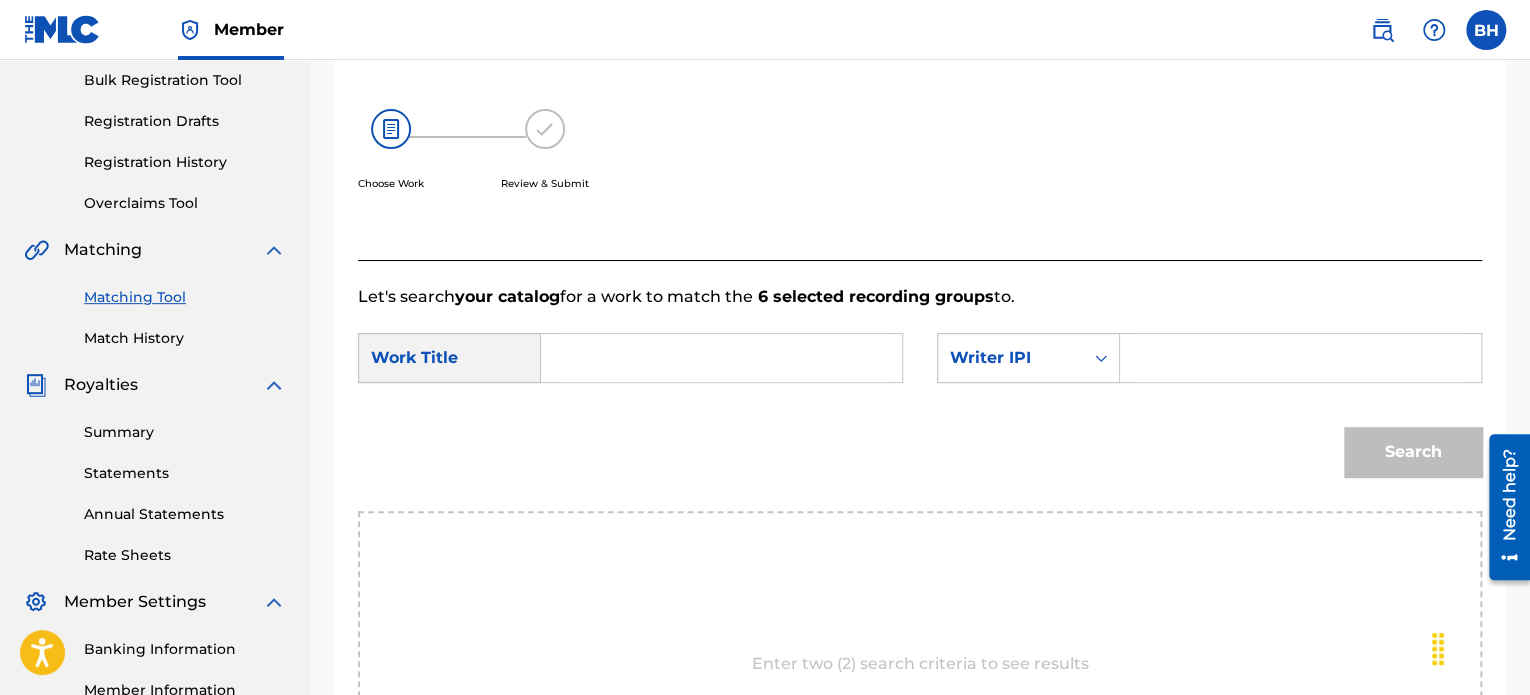 click at bounding box center (721, 358) 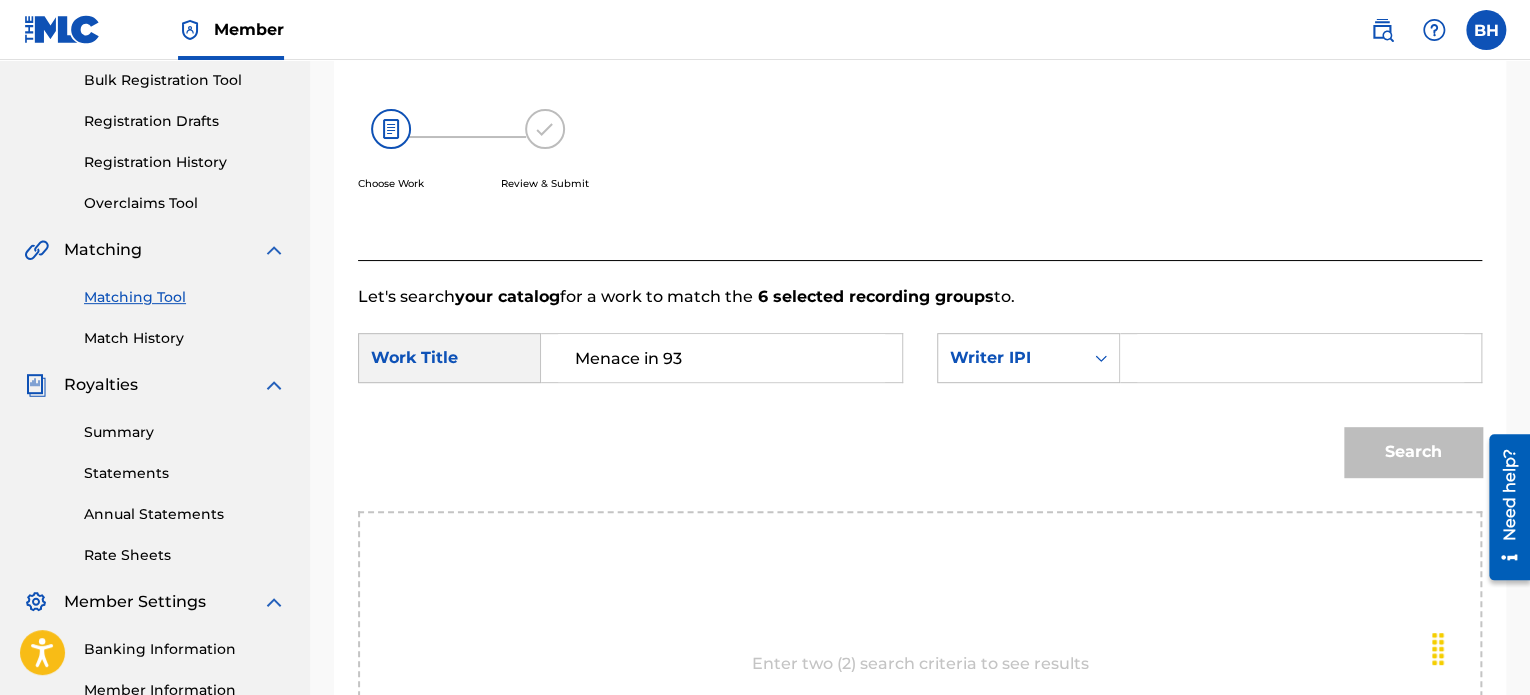 type on "Menace in 93" 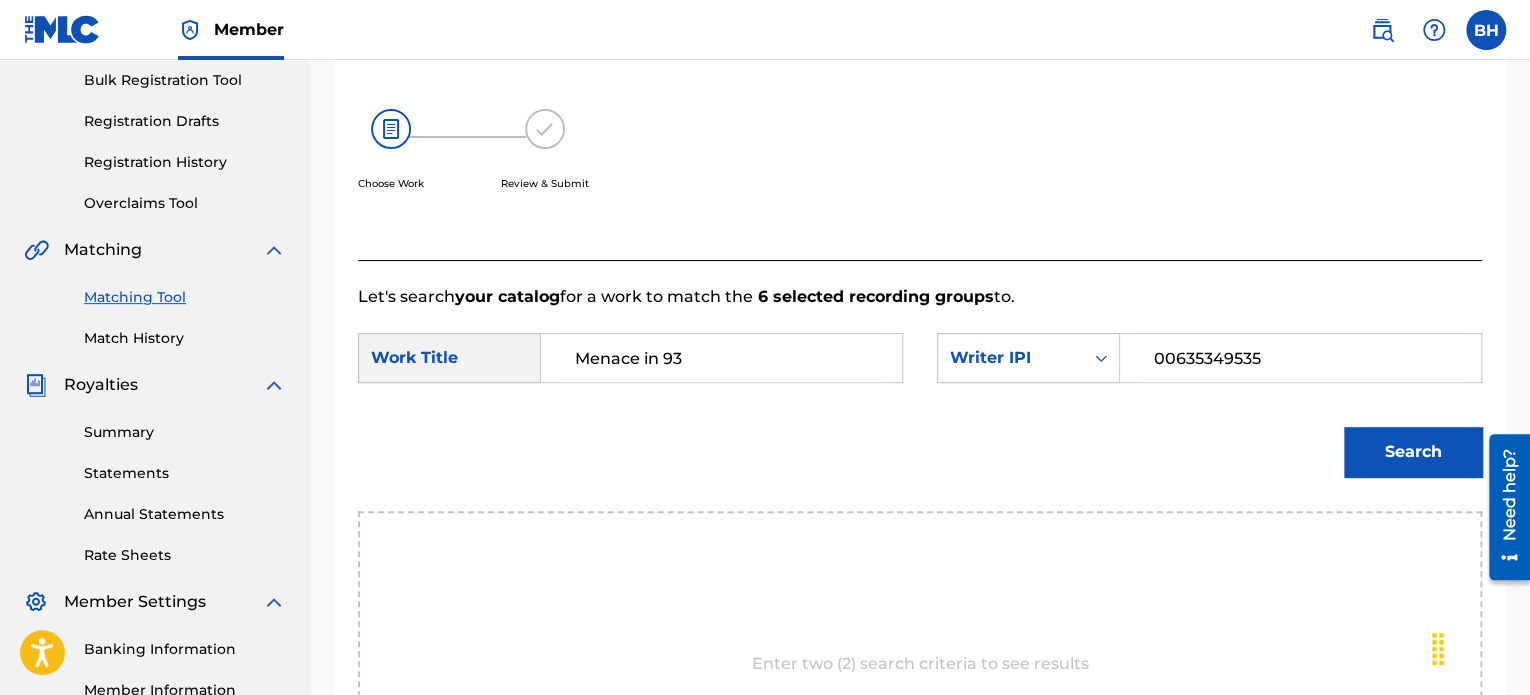 click on "Search" at bounding box center (1413, 452) 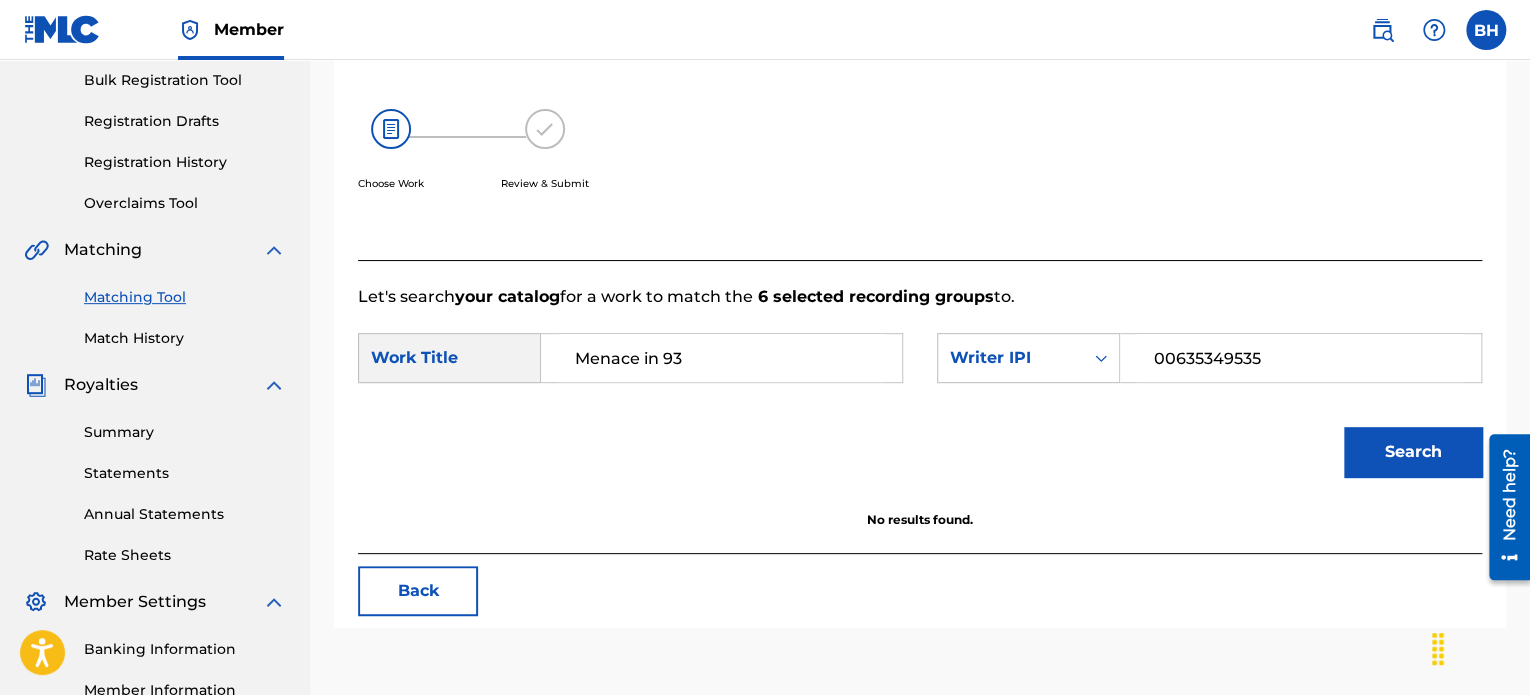 click on "00635349535" at bounding box center (1300, 358) 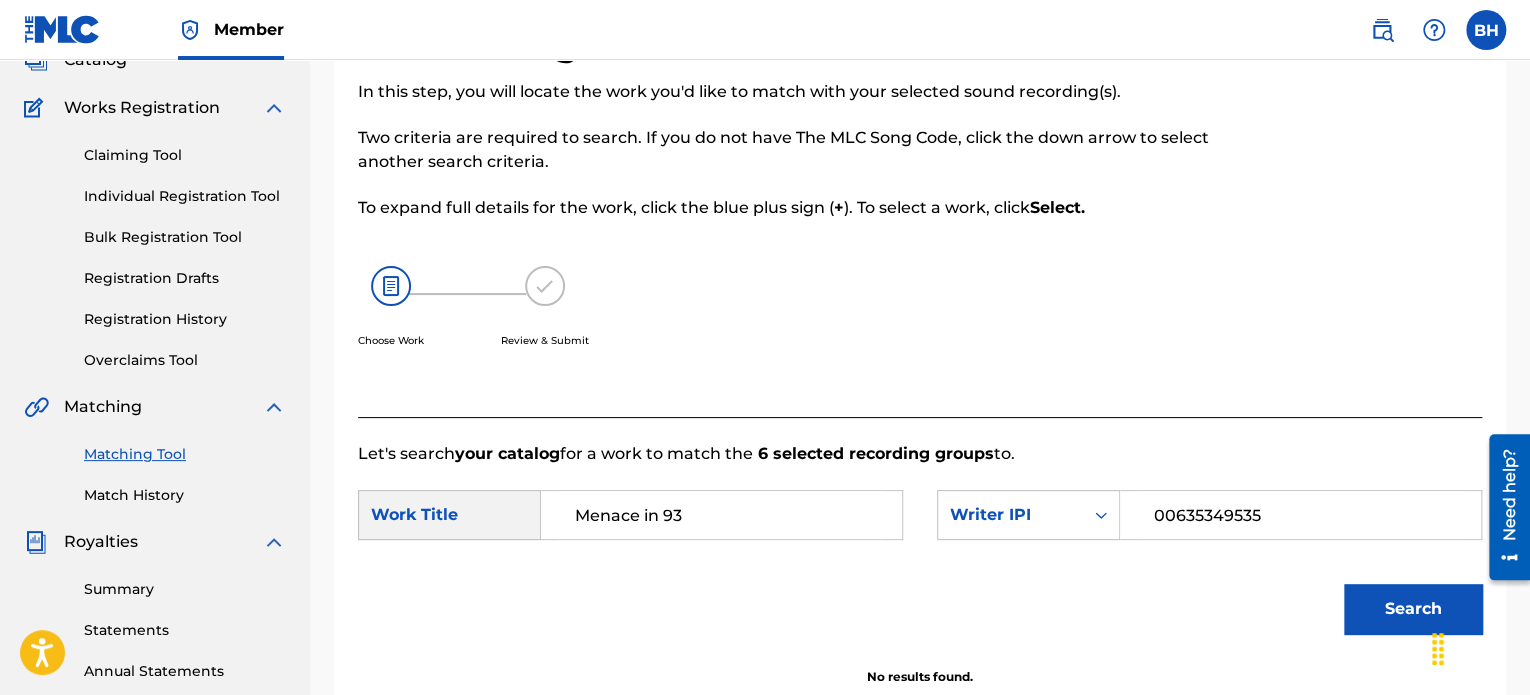 scroll, scrollTop: 136, scrollLeft: 0, axis: vertical 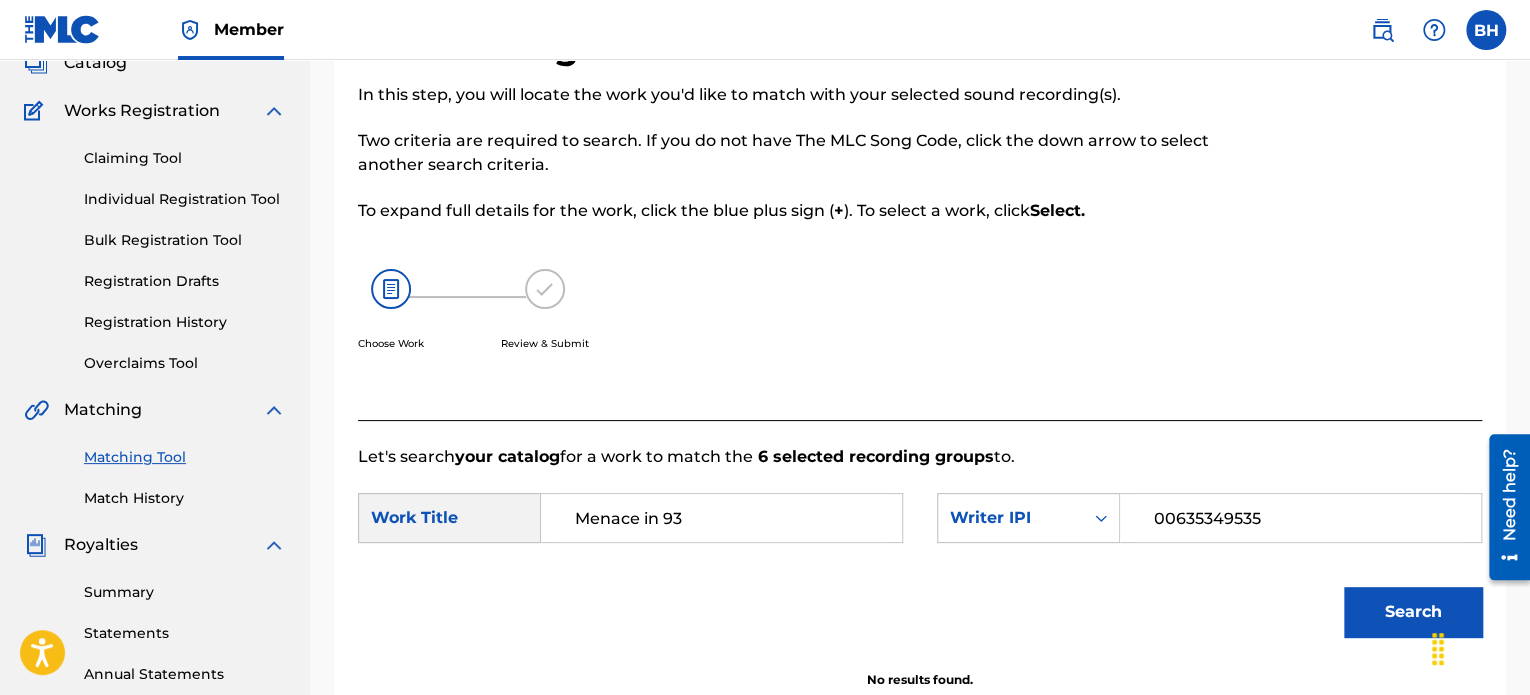 click on "Claiming Tool" at bounding box center (185, 158) 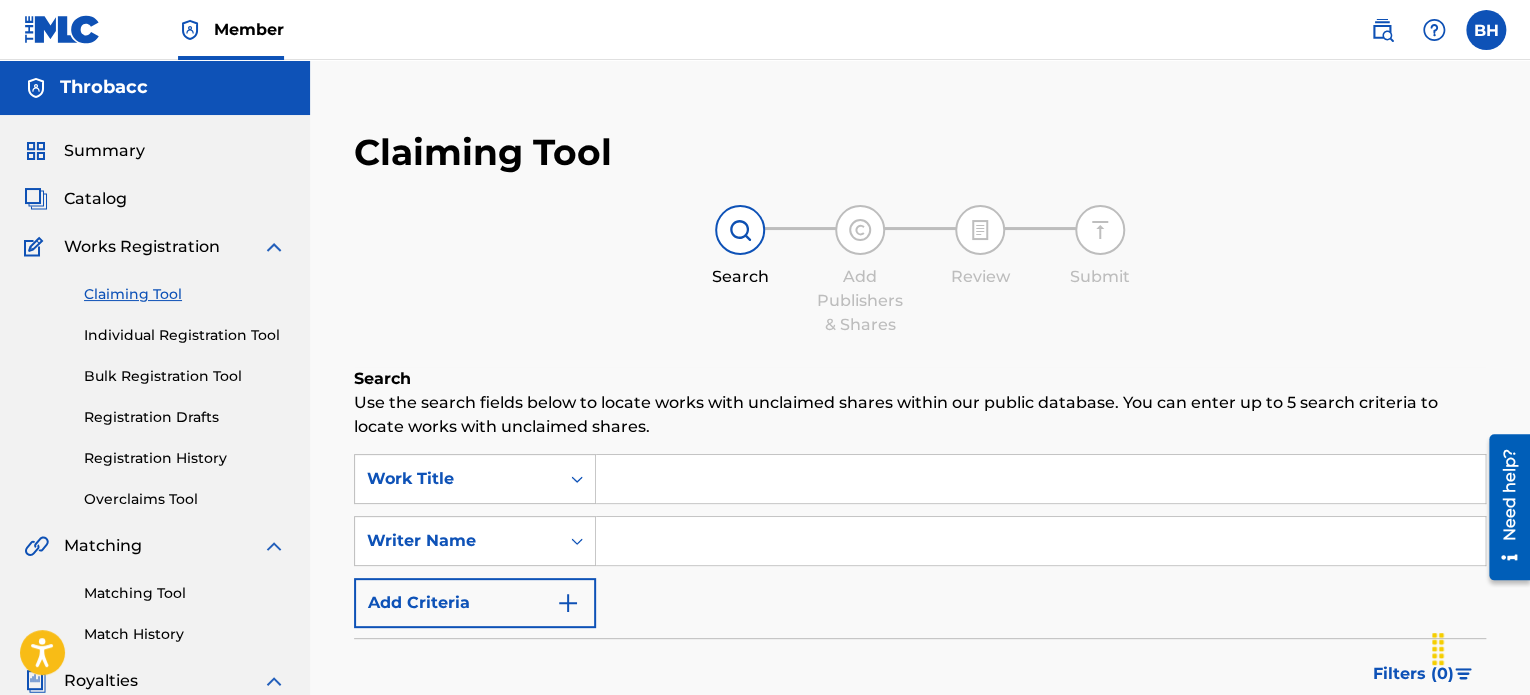 click at bounding box center (1040, 479) 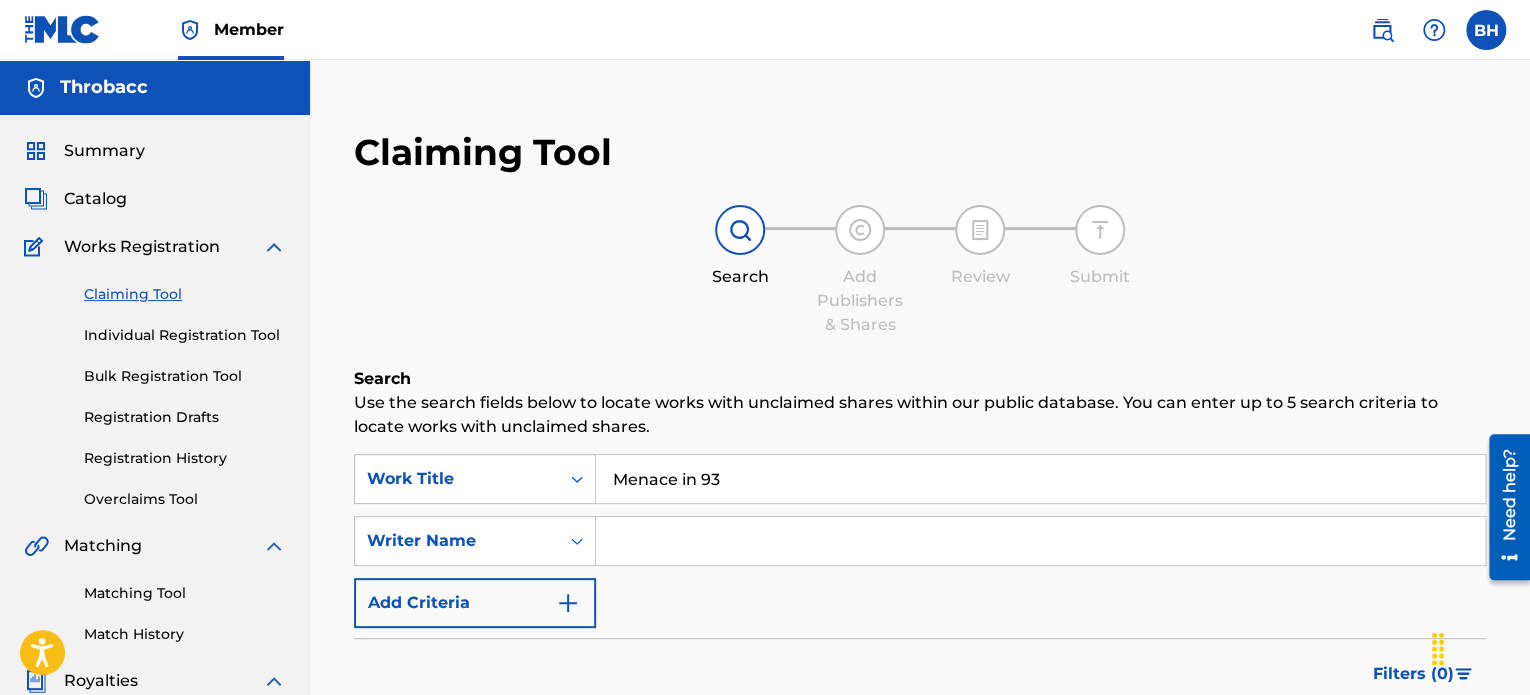 click at bounding box center [1040, 541] 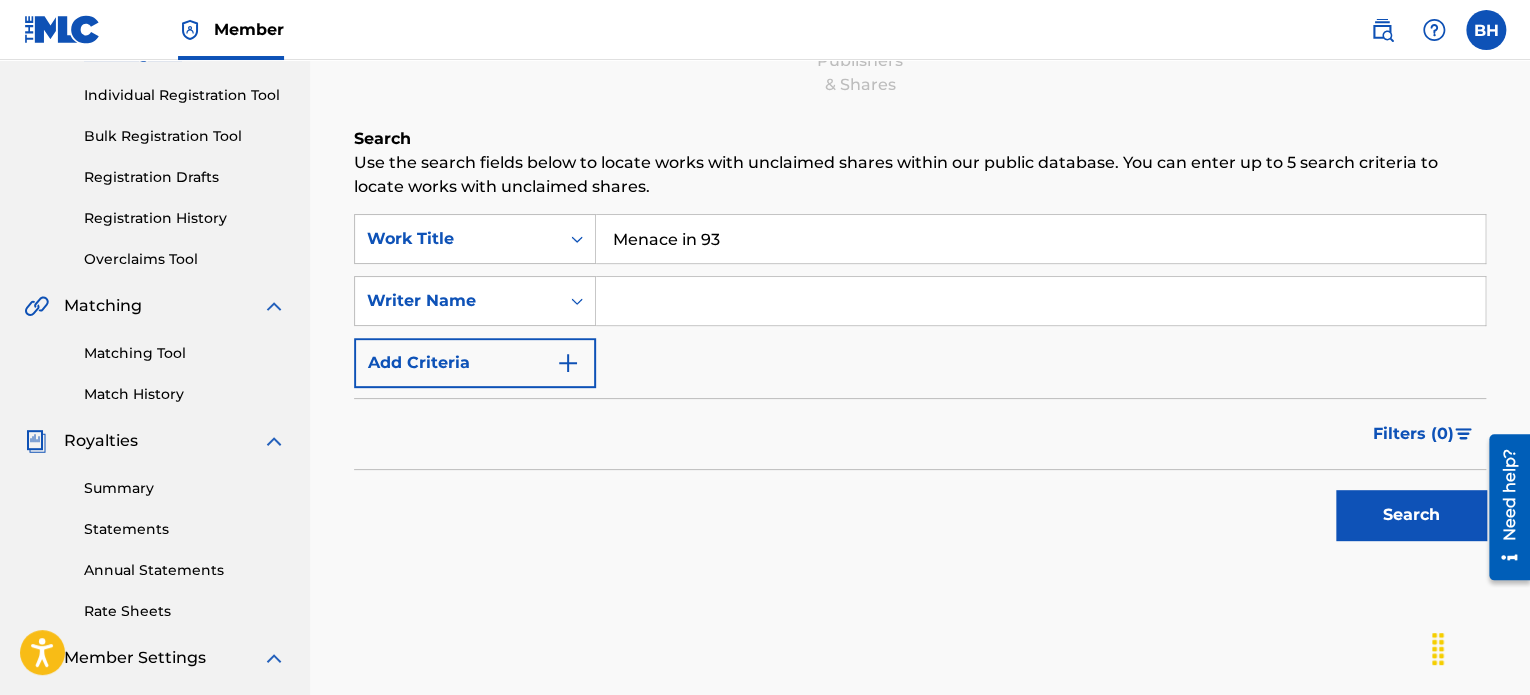 scroll, scrollTop: 251, scrollLeft: 0, axis: vertical 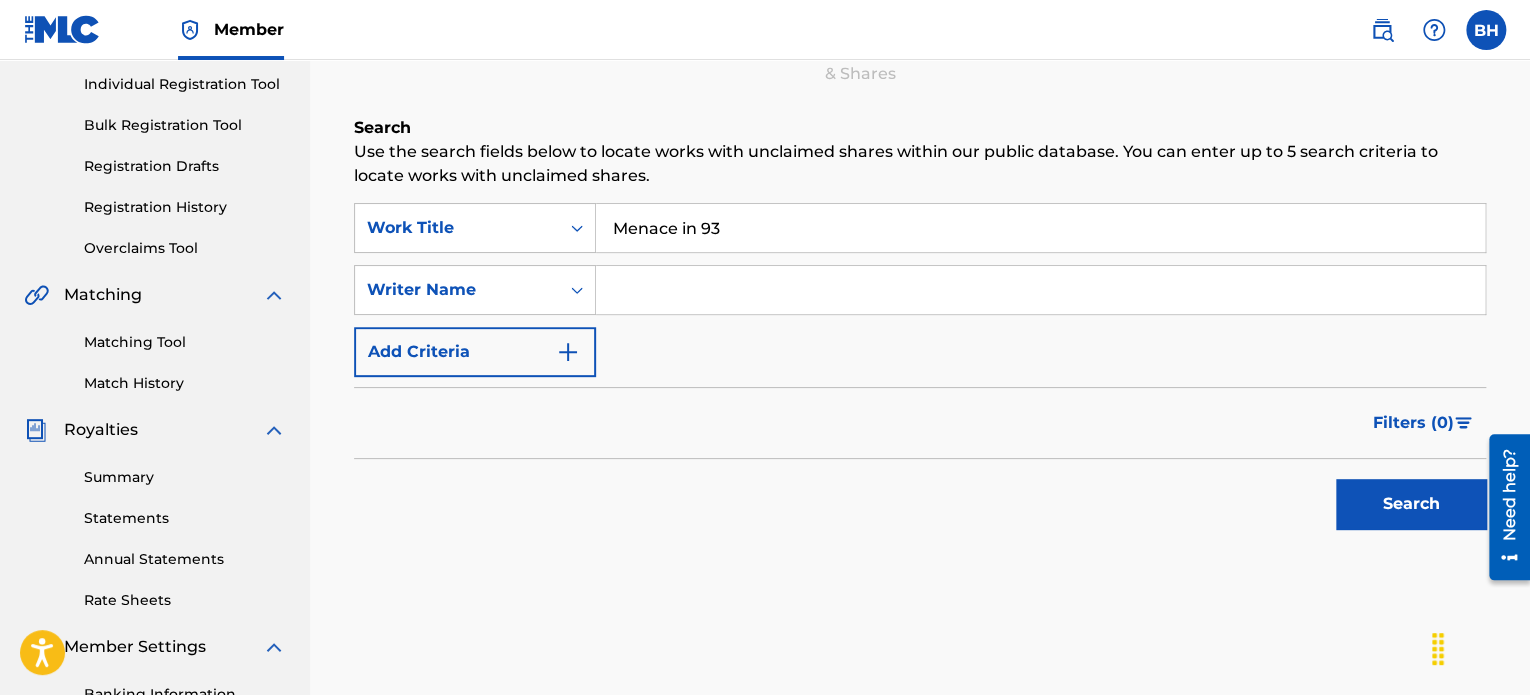 click on "Search" at bounding box center [1411, 504] 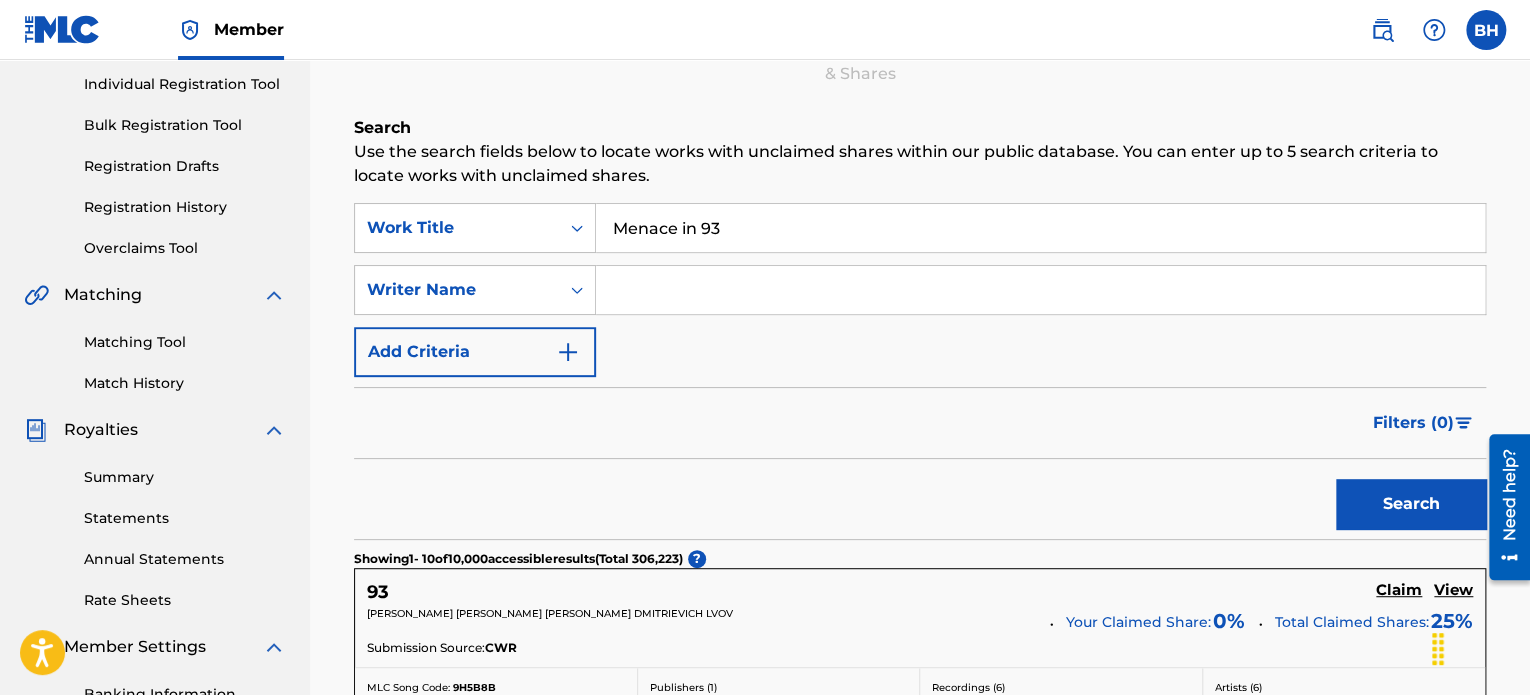 click on "Menace in 93" at bounding box center (1040, 228) 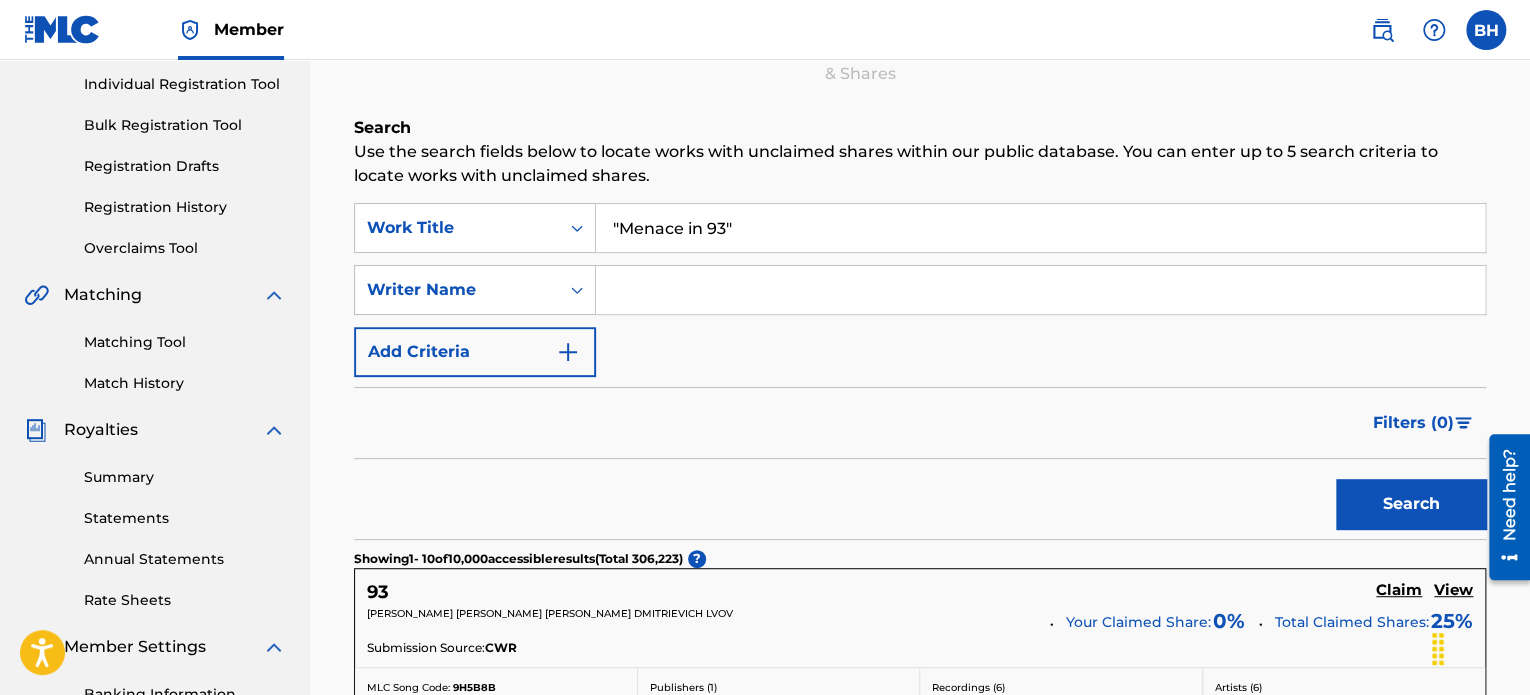 click on "Search" at bounding box center (1411, 504) 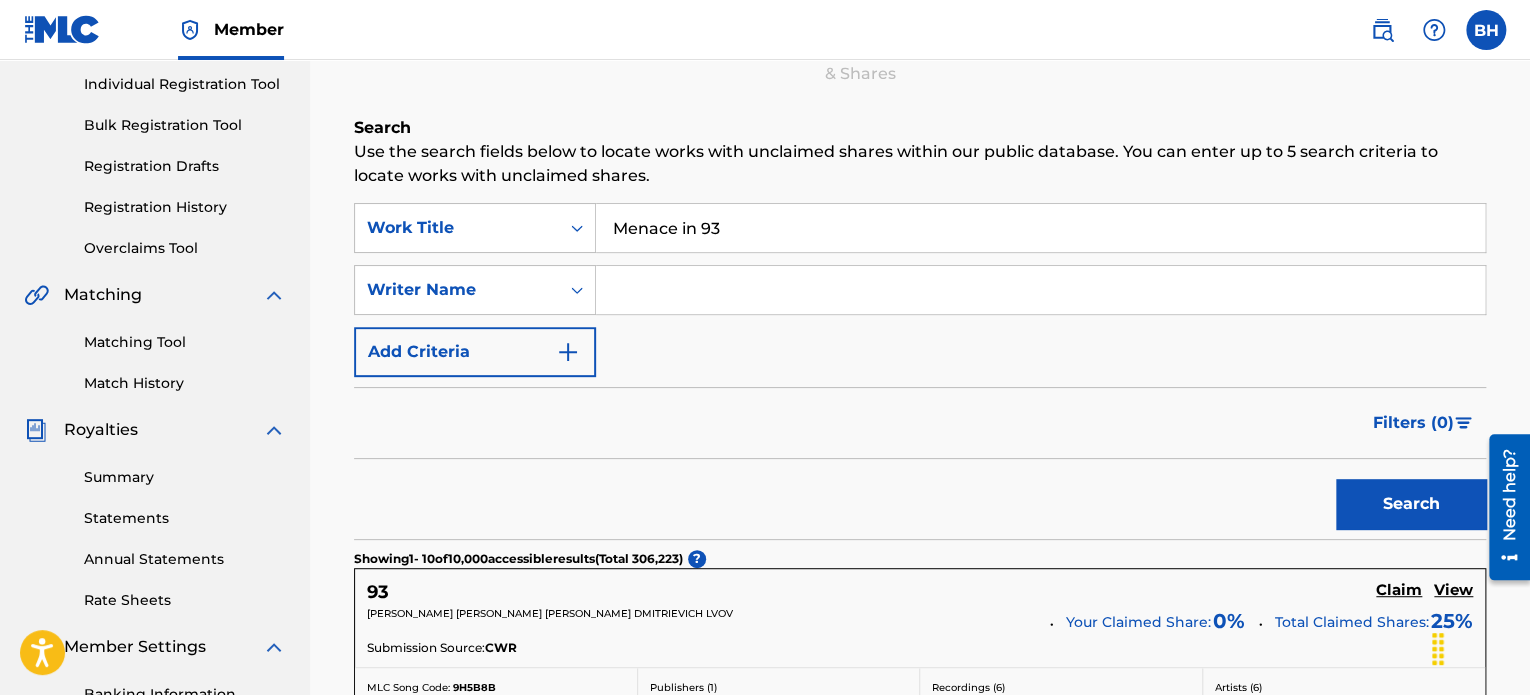 type on "Menace in 93" 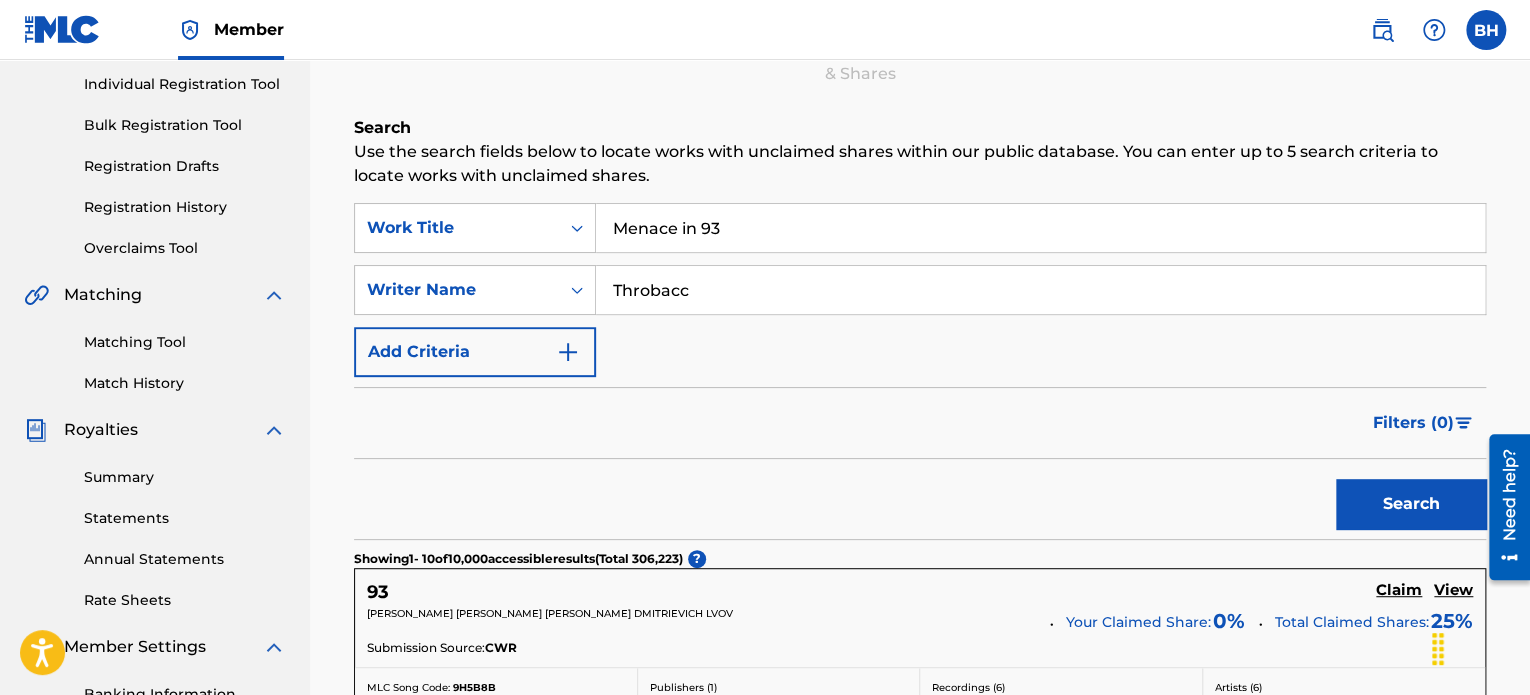 click on "Search" at bounding box center [1411, 504] 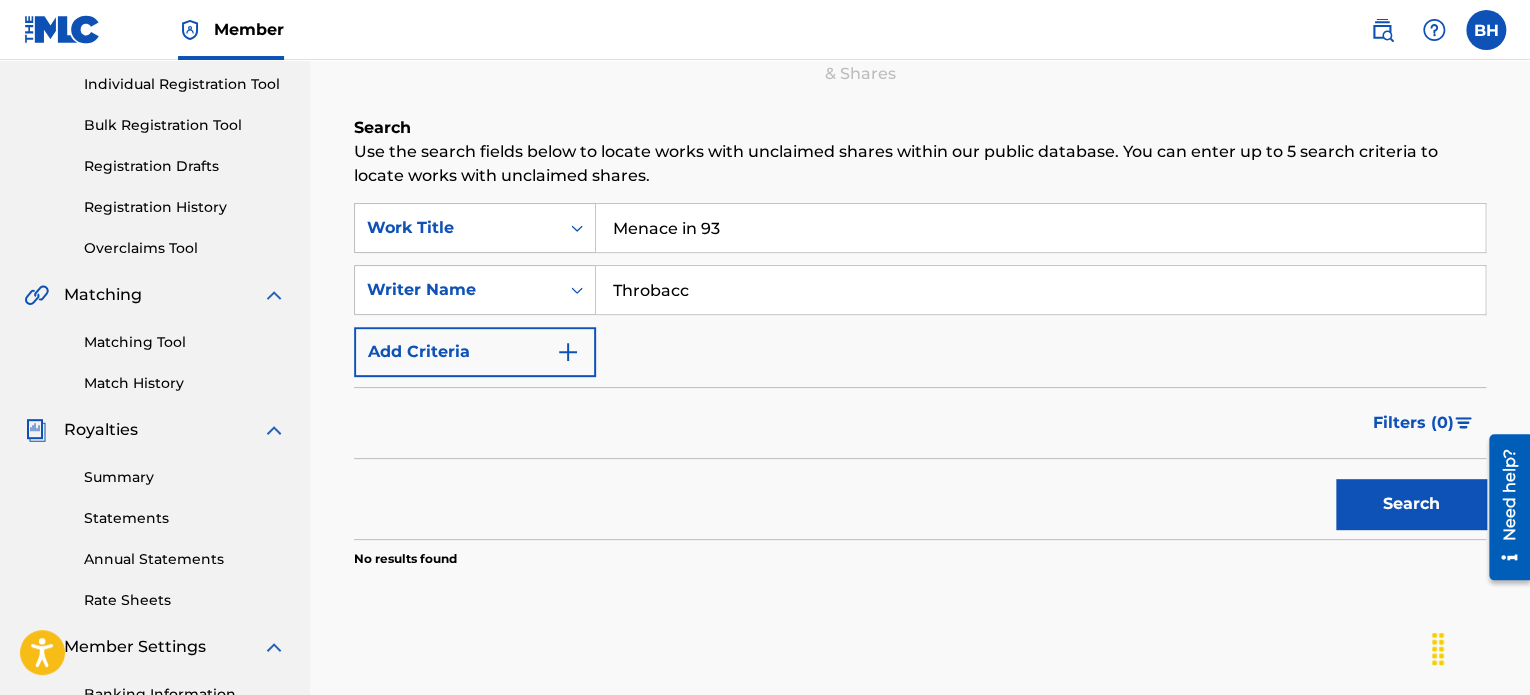drag, startPoint x: 793, startPoint y: 295, endPoint x: 348, endPoint y: 258, distance: 446.53555 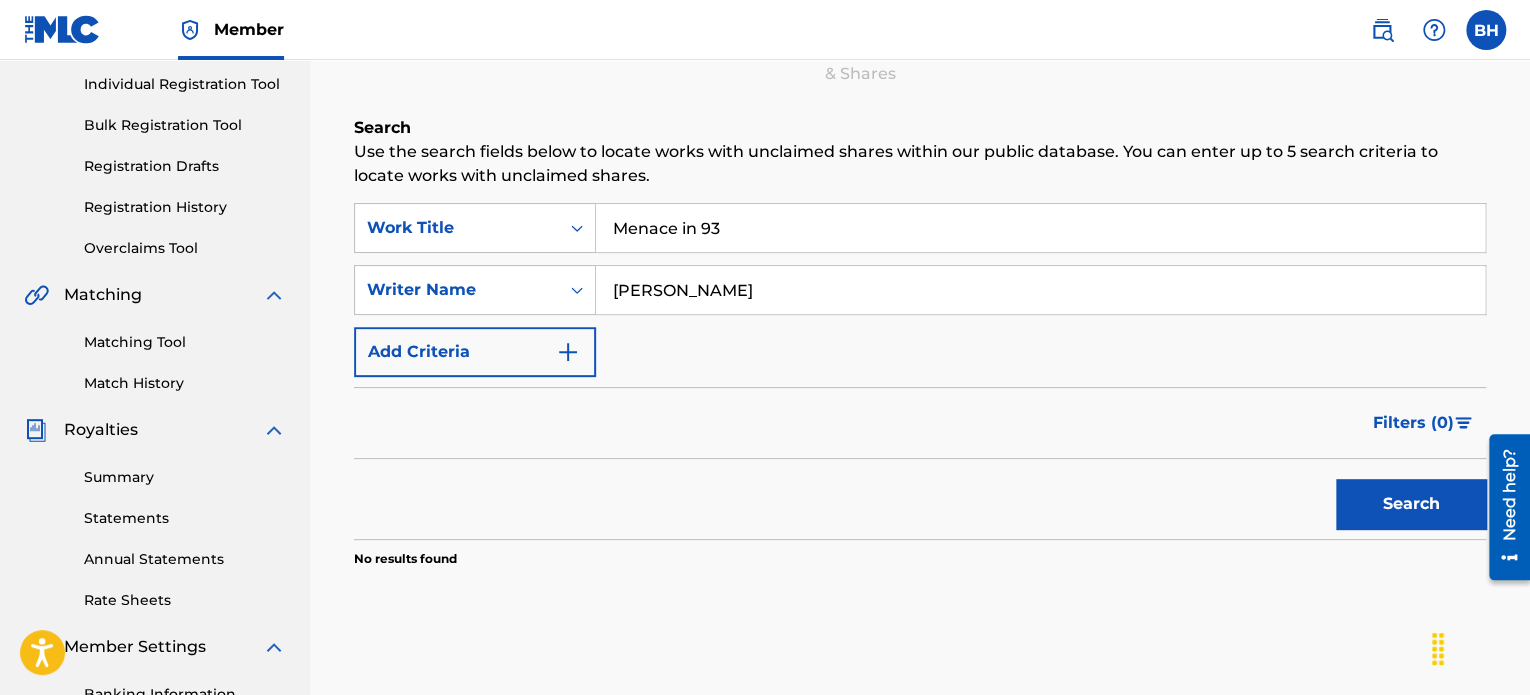 click on "Search" at bounding box center [1411, 504] 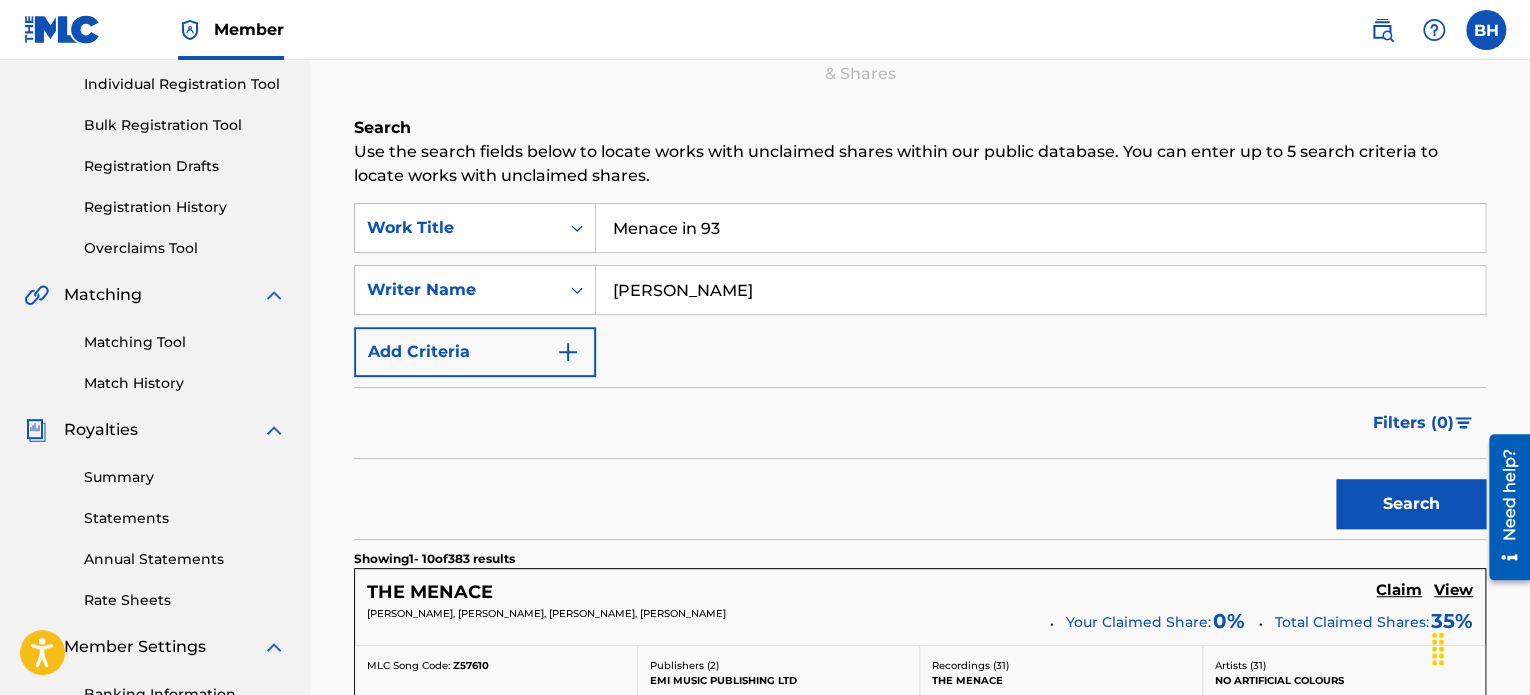 click on "Claiming Tool Search Add Publishers & Shares Review Submit Search Use the search fields below to locate works with unclaimed shares within our public database. You can enter up
to 5 search criteria to locate works with unclaimed shares. SearchWithCriteria51bd0893-23fa-4812-bc7d-c37b4d2c625c Work Title Menace in 93 SearchWithCriteria836fe51b-b79b-47f5-a3e3-cf2208fed2cd Writer Name [PERSON_NAME] Add Criteria Filter Claim Search Filters Include works claimed by my Member   Remove Filters Apply Filters Filters ( 0 ) Search Showing  1  -   10  of  383   results   THE MENACE Claim View [PERSON_NAME], [PERSON_NAME], [PERSON_NAME], [PERSON_NAME] Your Claimed Share:  0 % Total Claimed Shares:  35 % MLC Song Code:   Z57610 Publishers ( 2 ) EMI MUSIC PUBLISHING LTD Recordings ( 31 ) THE MENACE Artists ( 31 ) NO ARTIFICIAL COLOURS IN PEACE Claim View [PERSON_NAME], [PERSON_NAME] Your Claimed Share:  0 % Total Claimed Shares:  50 % Submission Source:  CWR MLC Song Code:   IG6PD8 Publishers ( 1 ) Recordings (" at bounding box center (920, 1078) 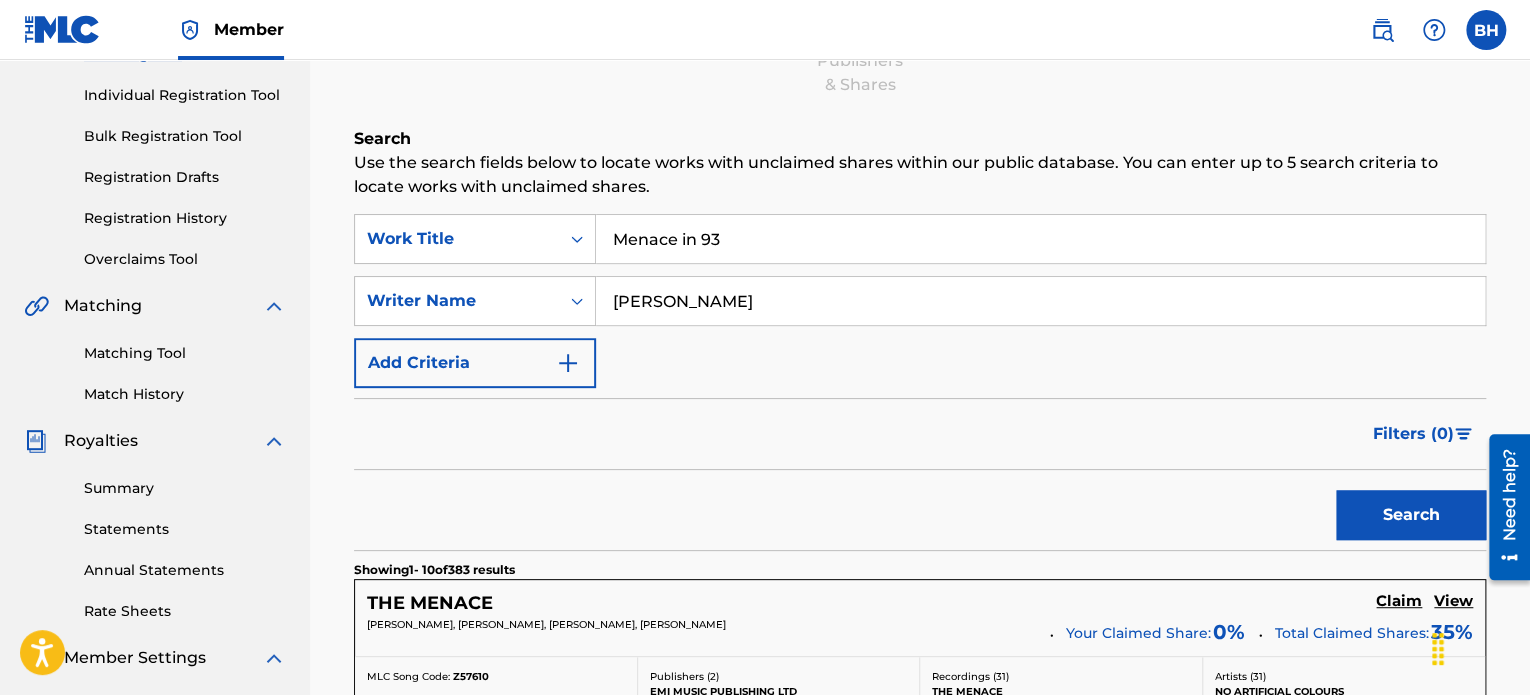 scroll, scrollTop: 3, scrollLeft: 0, axis: vertical 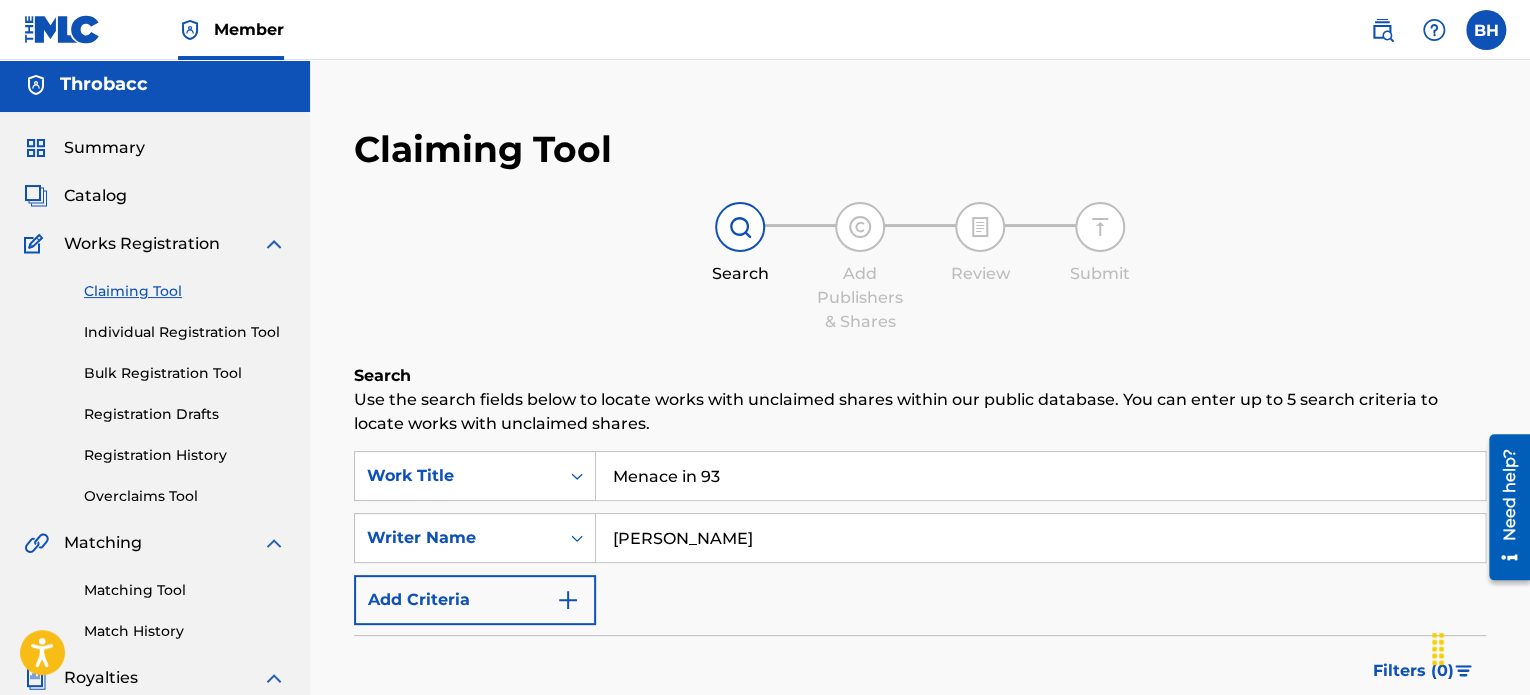 click on "[PERSON_NAME]" at bounding box center (1040, 538) 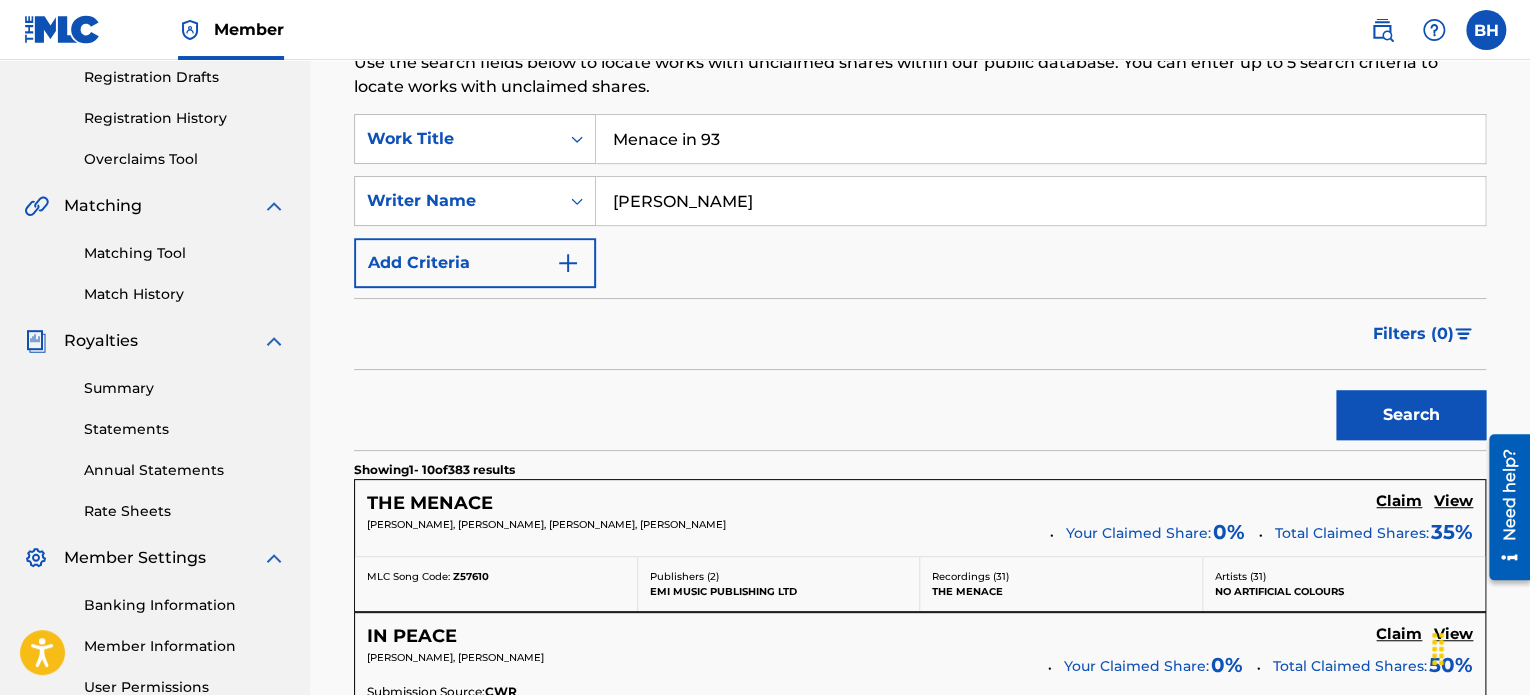 scroll, scrollTop: 367, scrollLeft: 0, axis: vertical 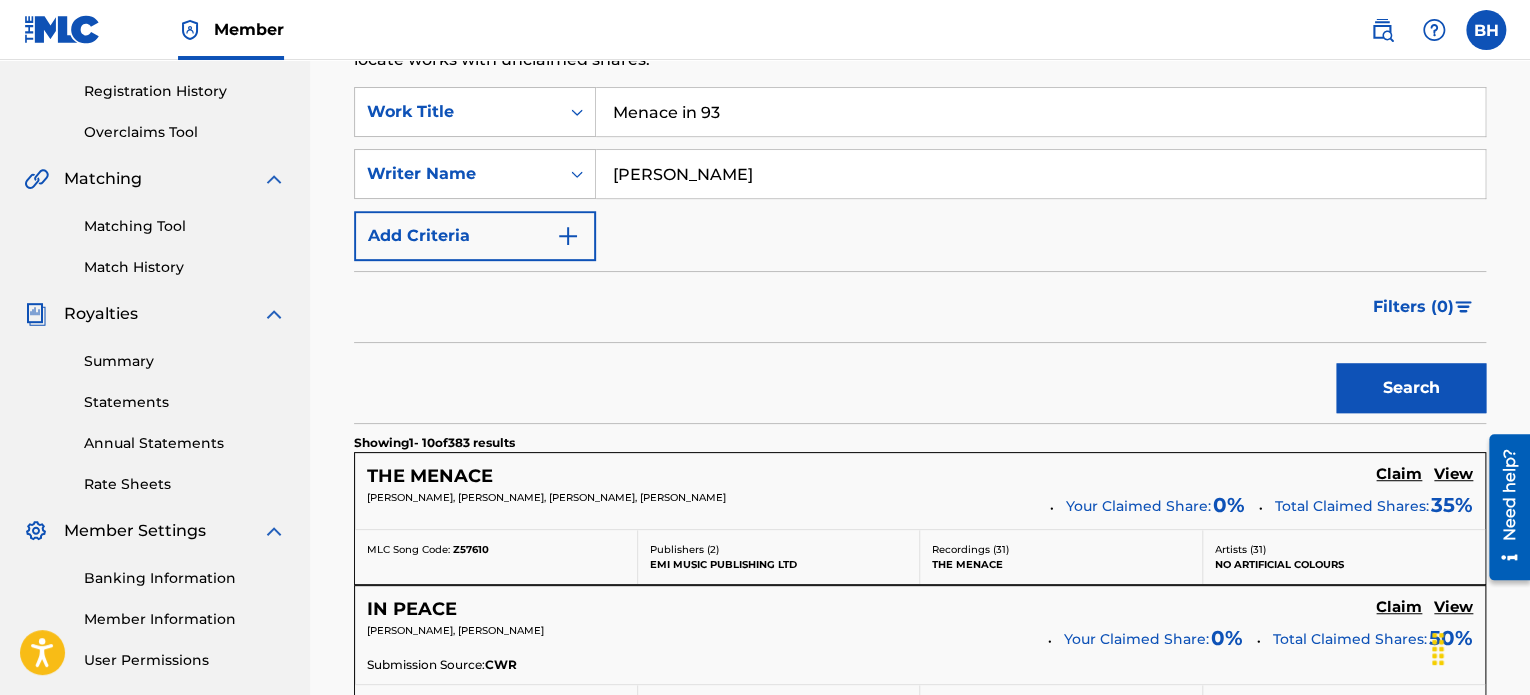 type on "[PERSON_NAME]" 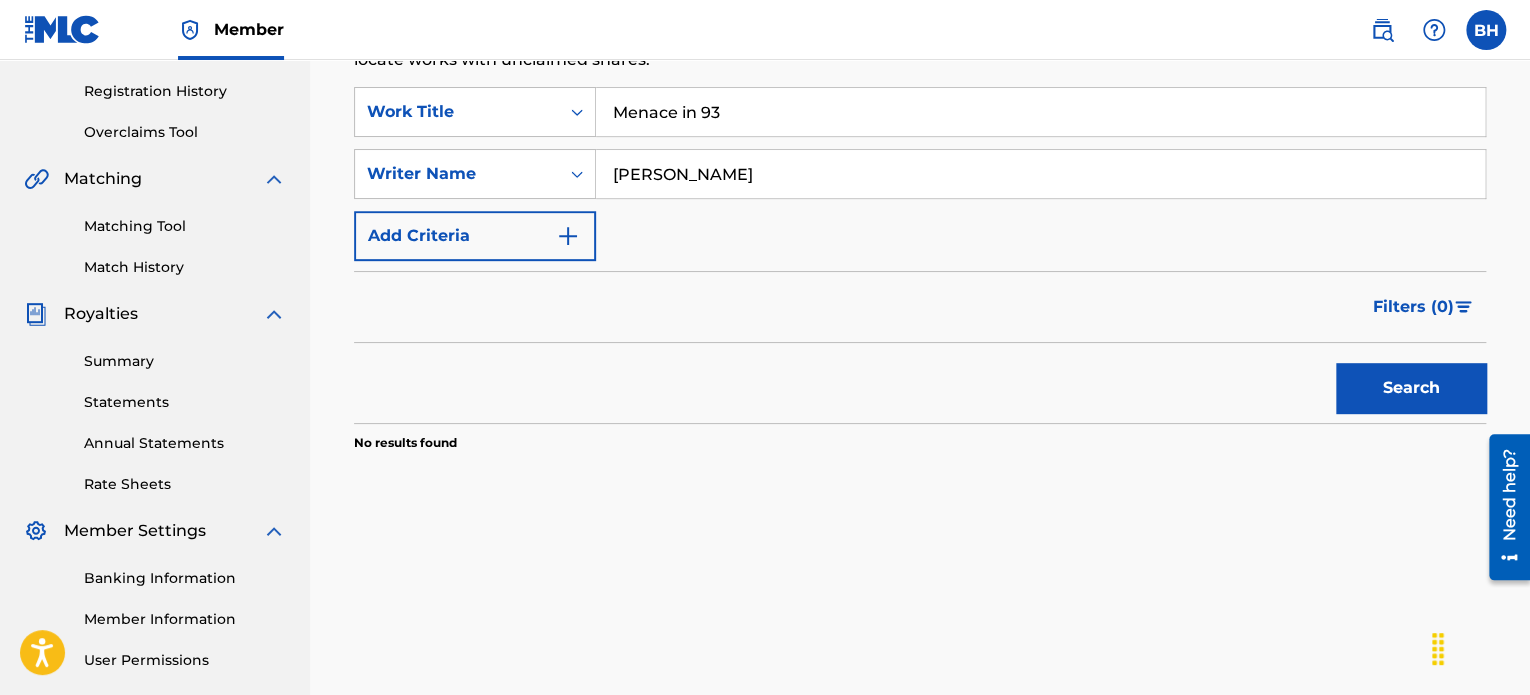 drag, startPoint x: 855, startPoint y: 165, endPoint x: 550, endPoint y: 214, distance: 308.91098 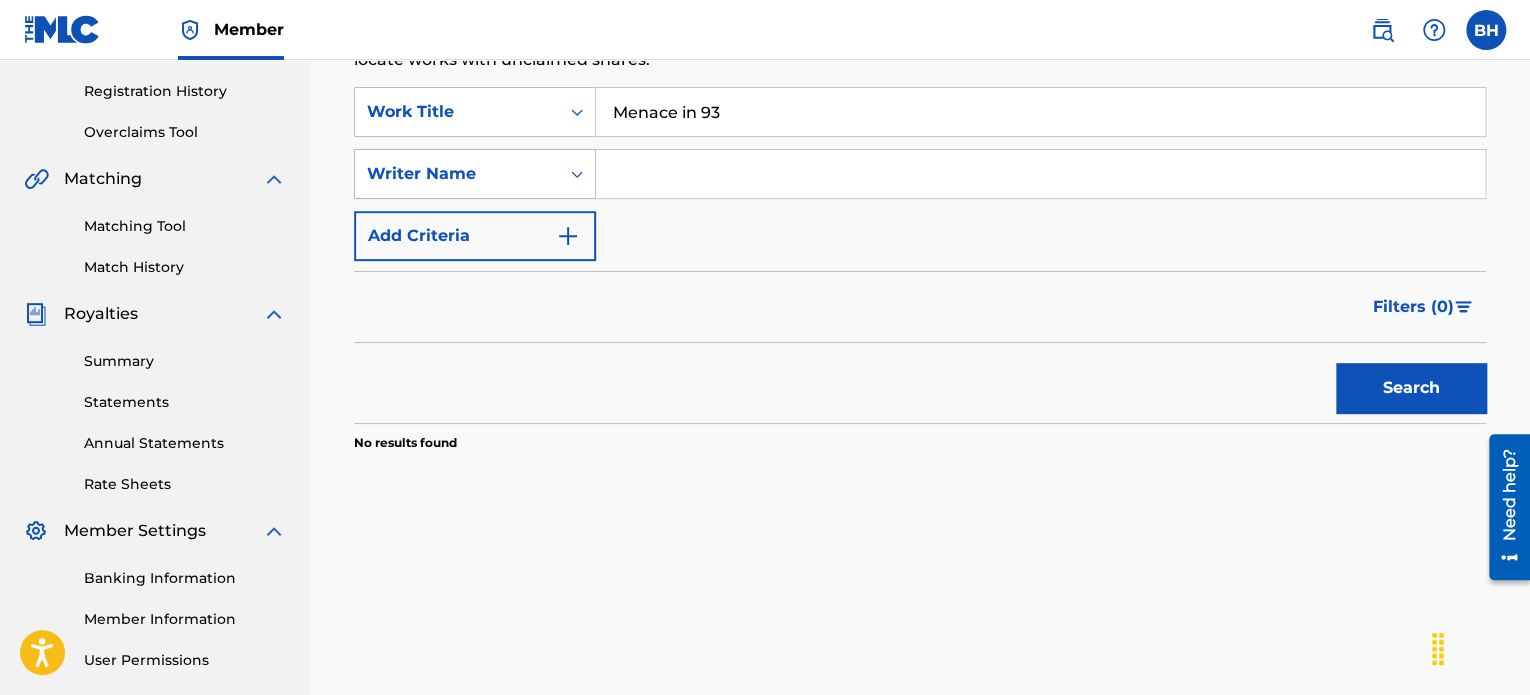 type 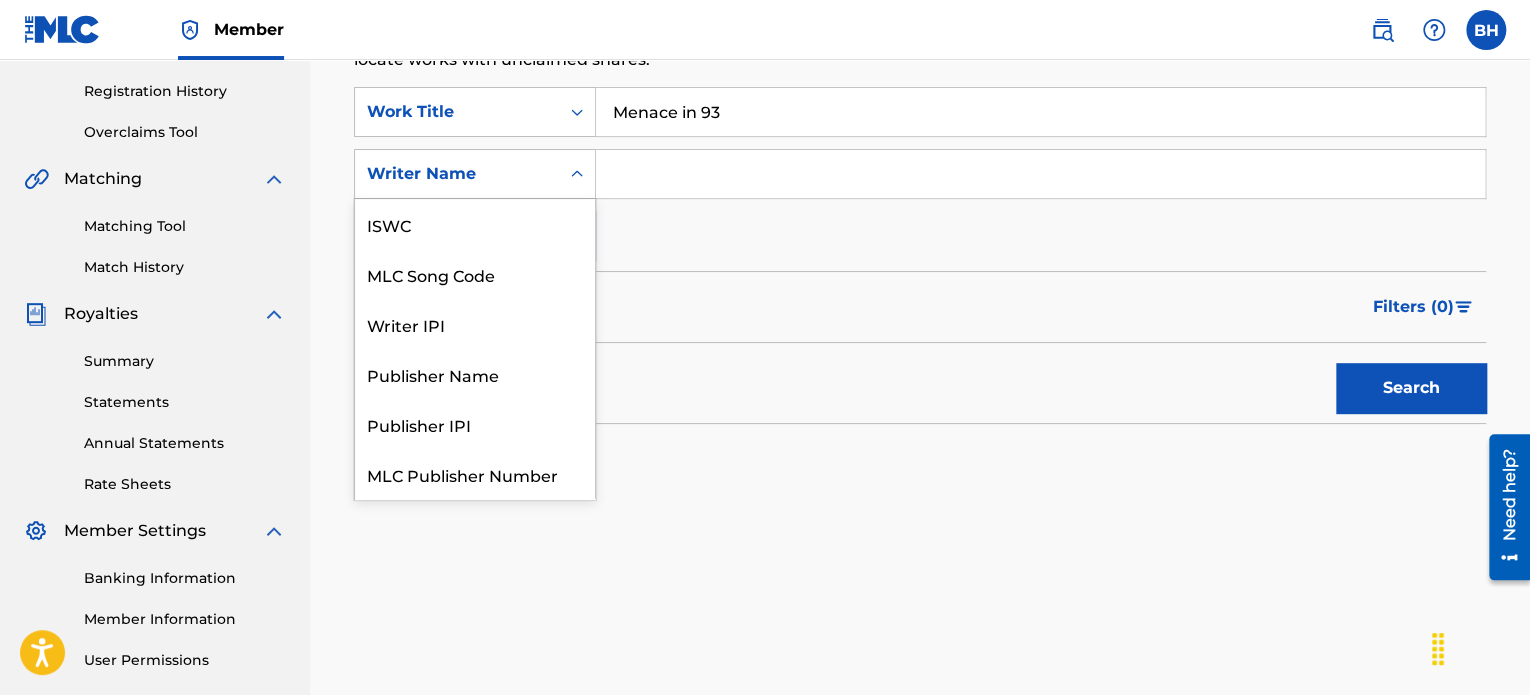 click at bounding box center [577, 174] 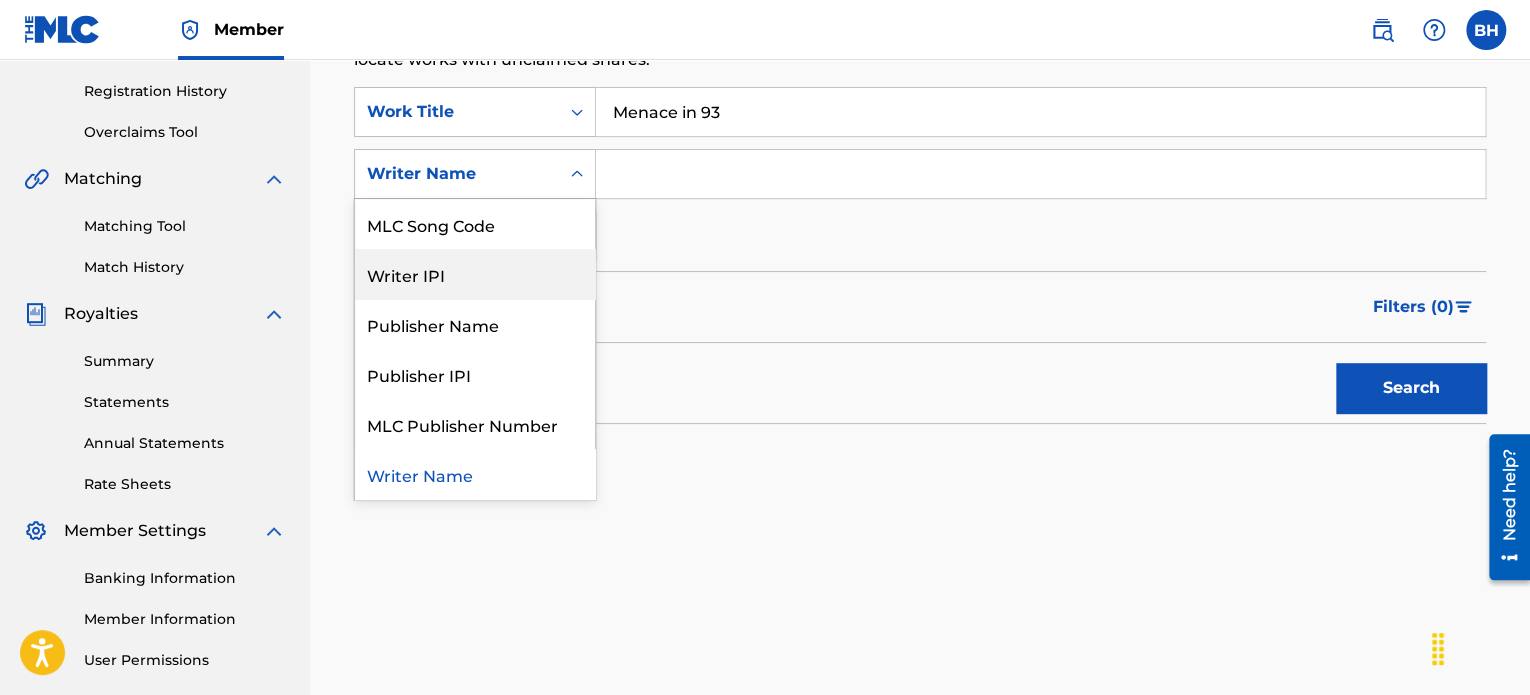 scroll, scrollTop: 0, scrollLeft: 0, axis: both 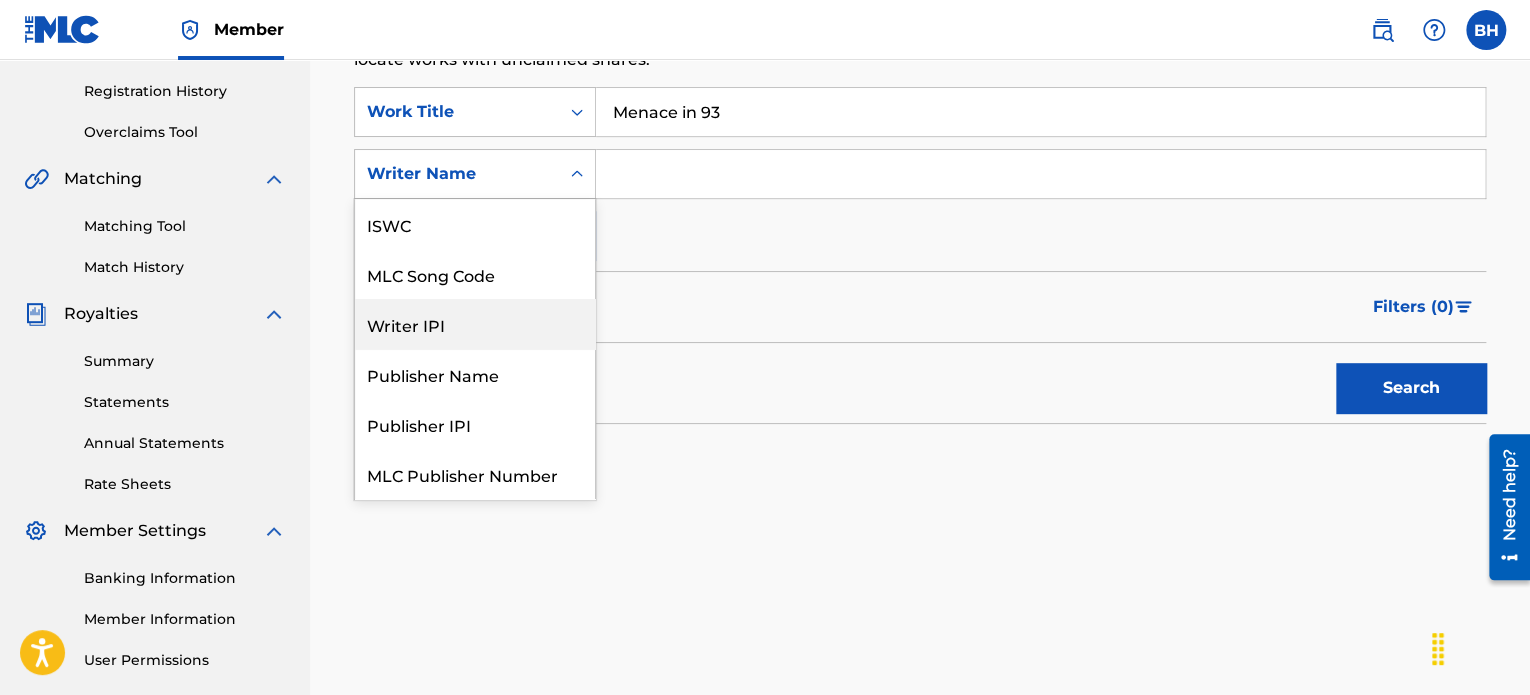 click on "Writer IPI" at bounding box center [475, 324] 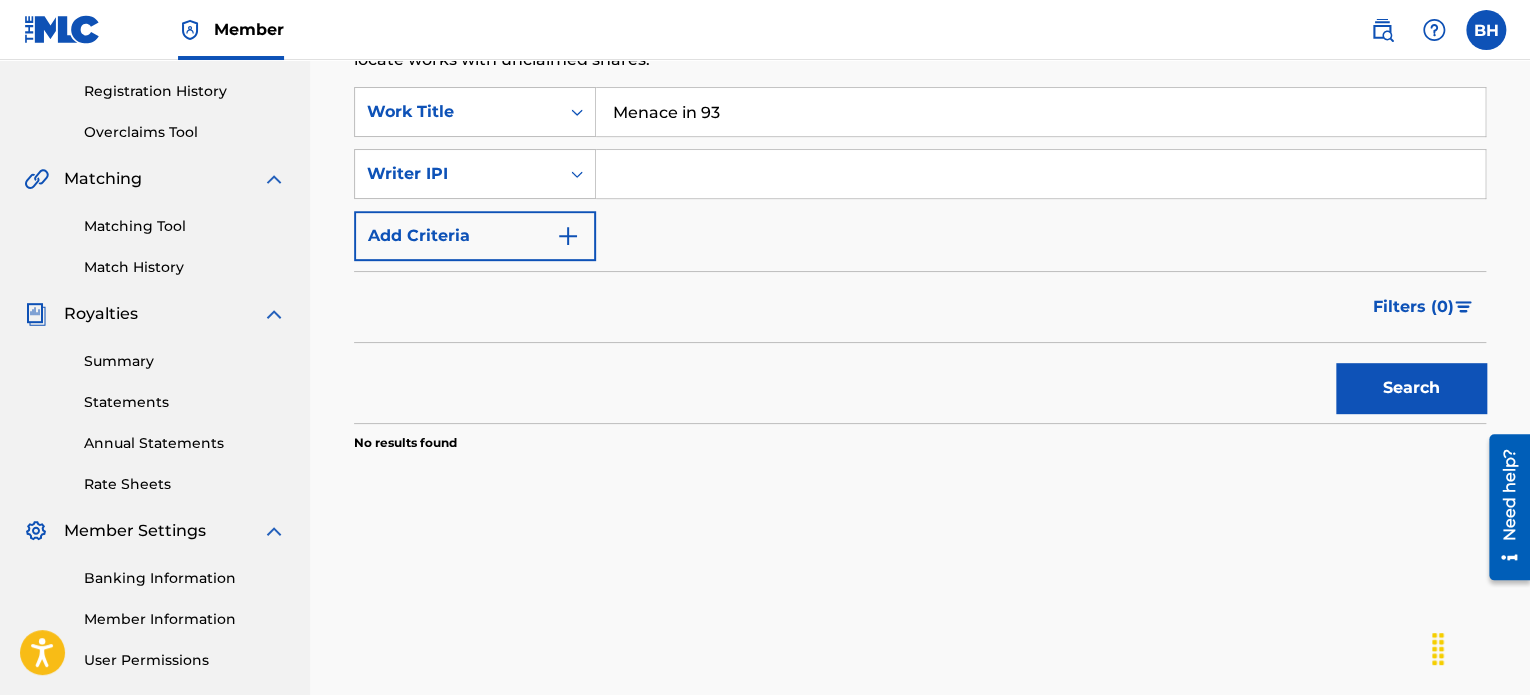 click at bounding box center (1040, 174) 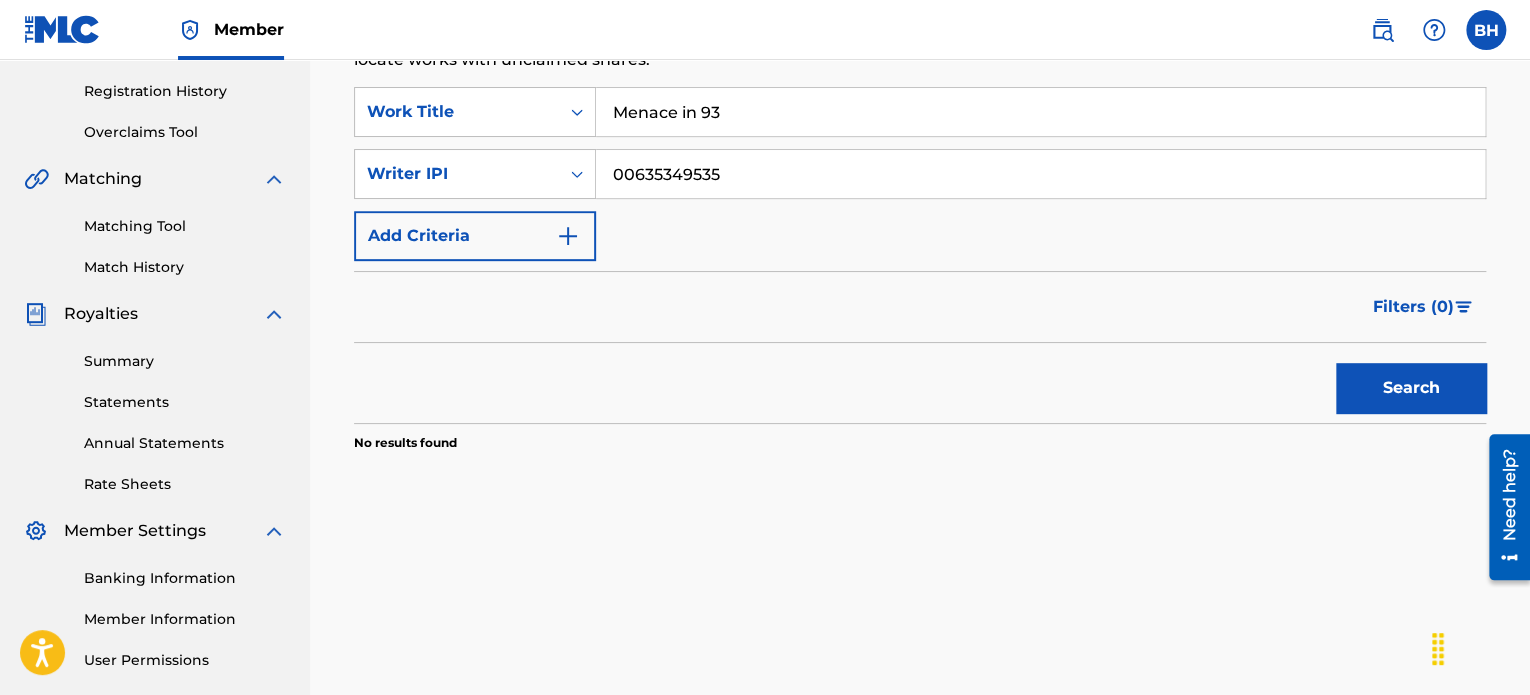 click on "00635349535" at bounding box center (1040, 174) 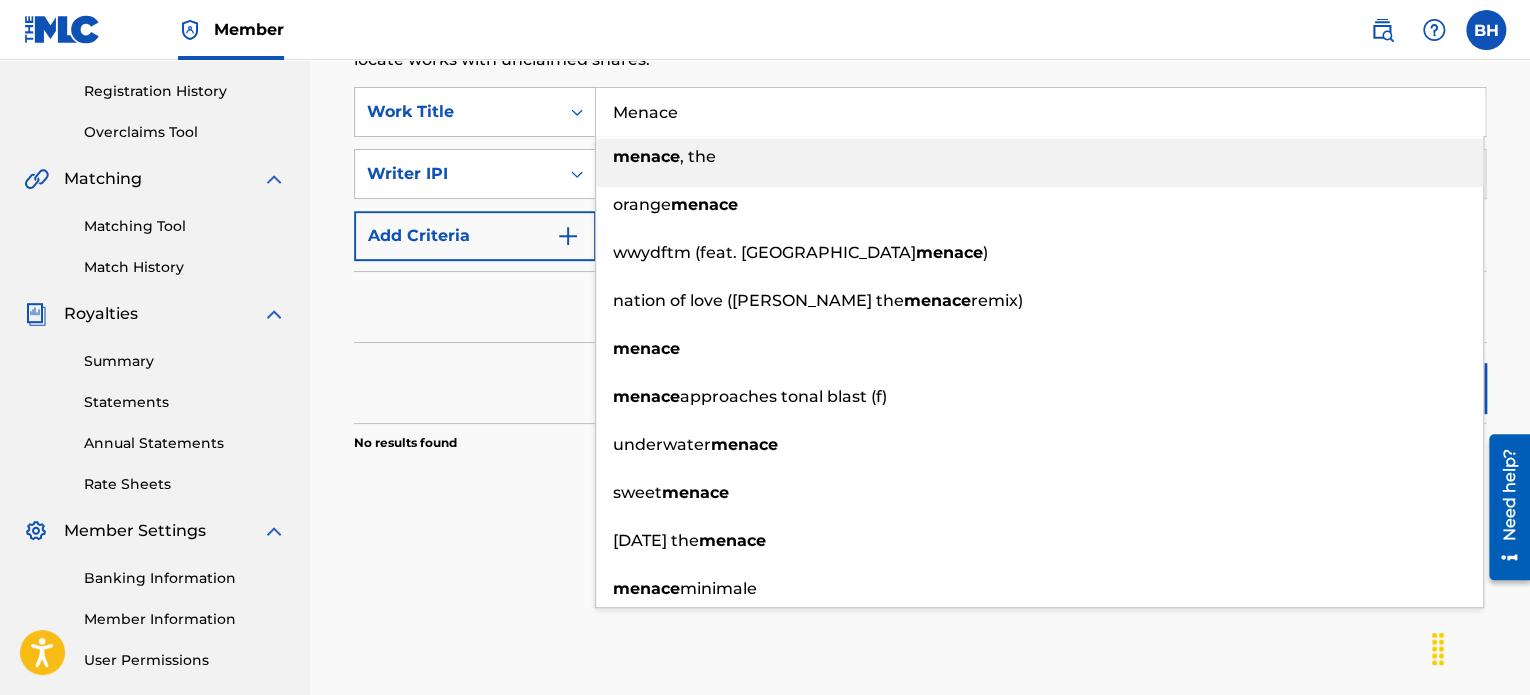 click on "Menace" at bounding box center [1040, 112] 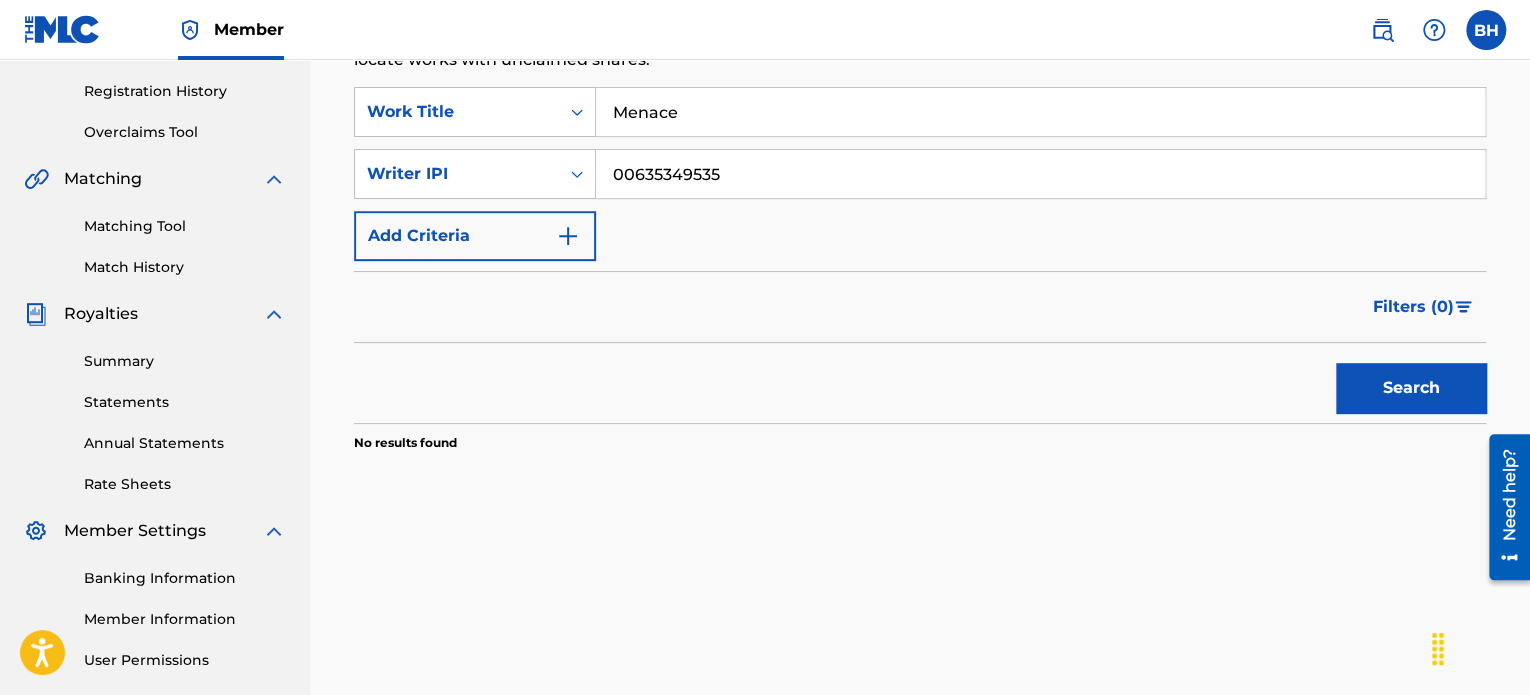 click on "Search" at bounding box center (1411, 388) 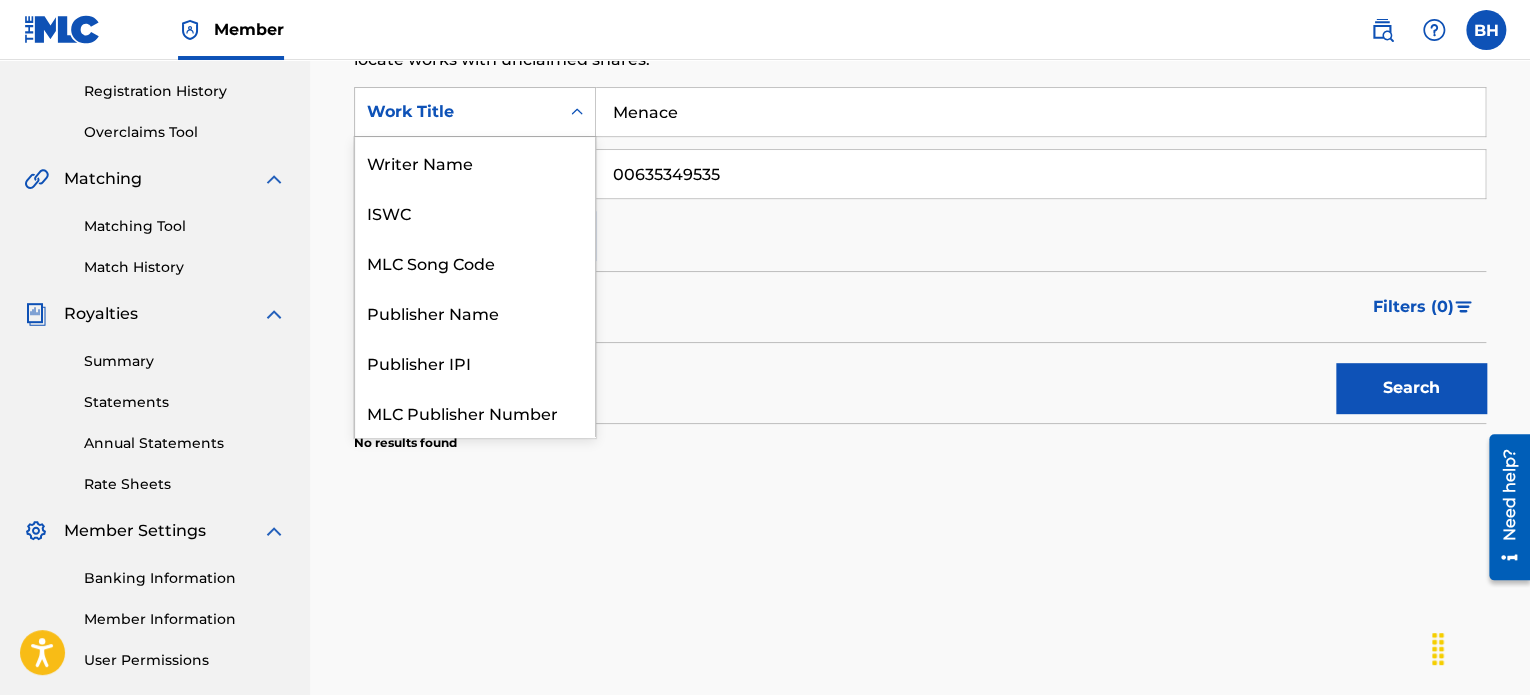 click at bounding box center (577, 112) 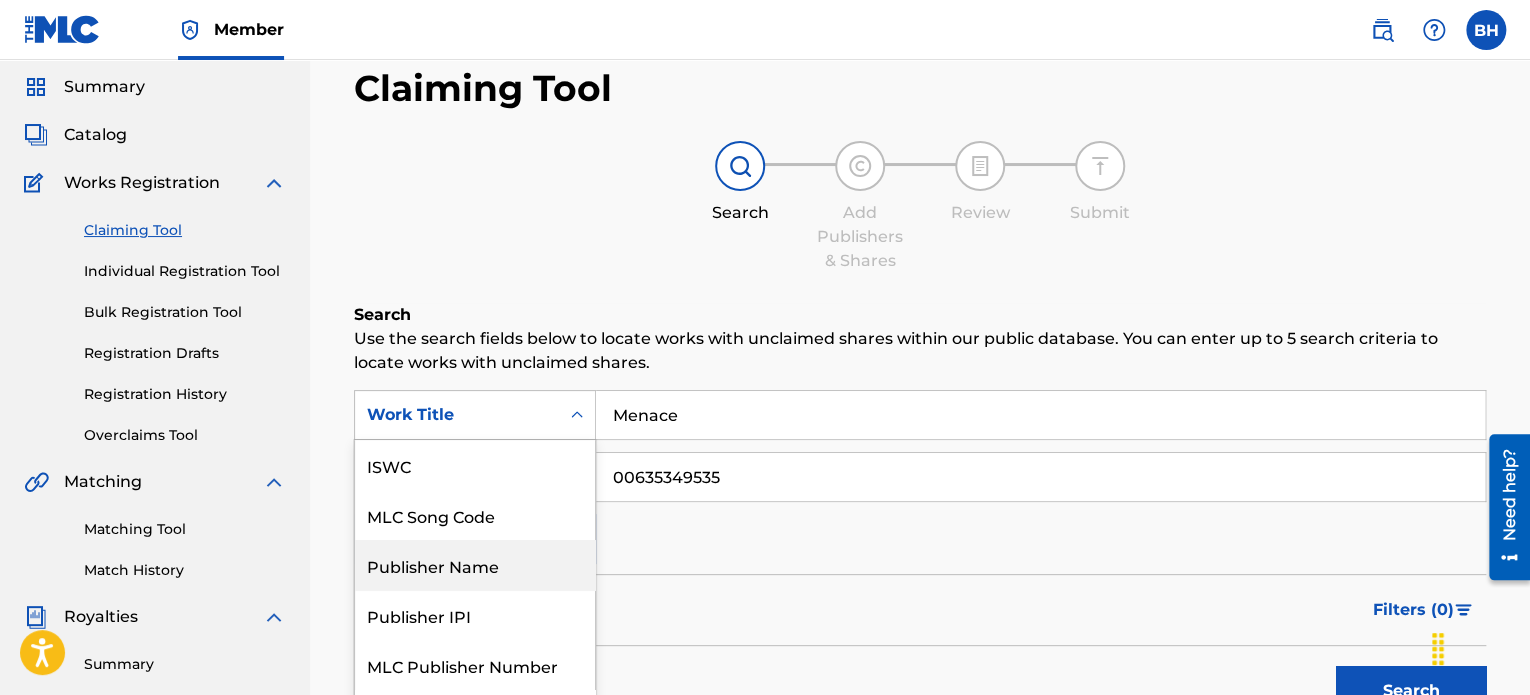 scroll, scrollTop: 45, scrollLeft: 0, axis: vertical 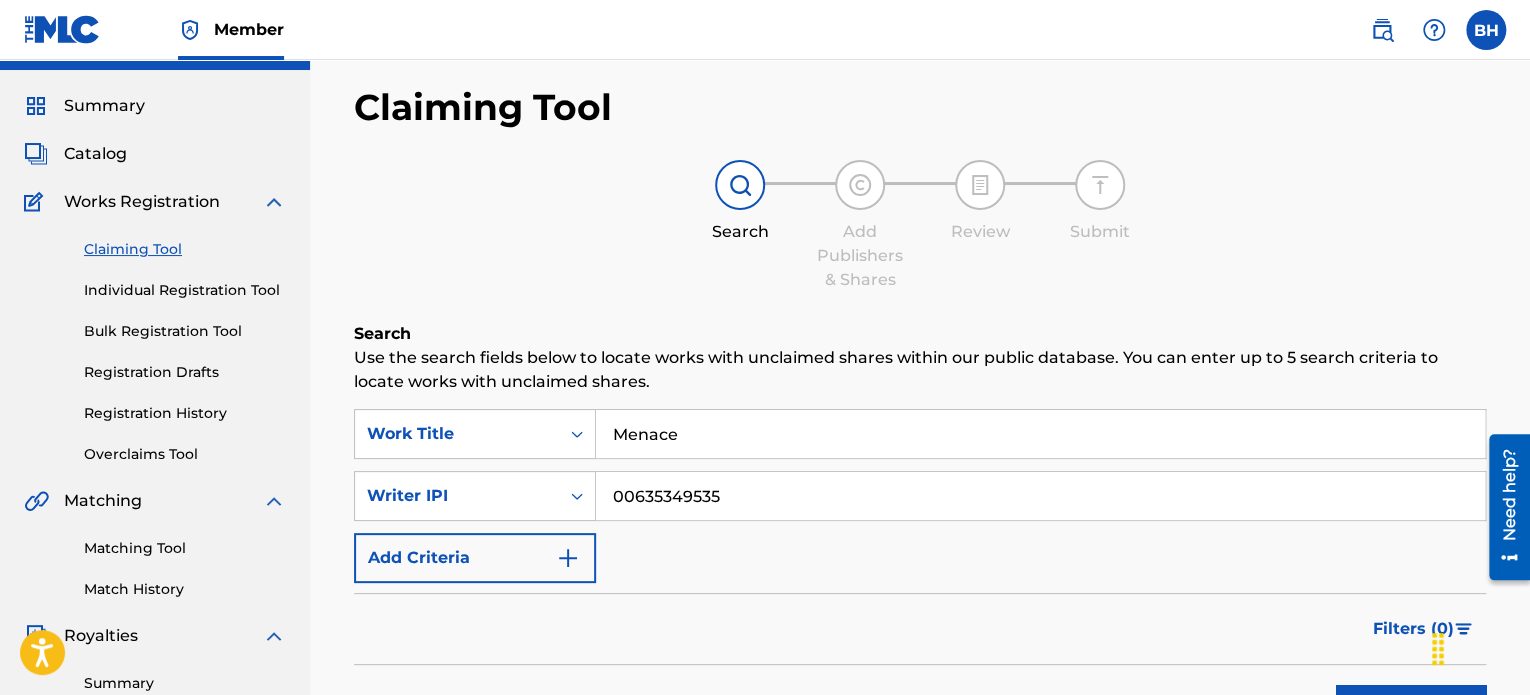 click on "Bulk Registration Tool" at bounding box center (185, 331) 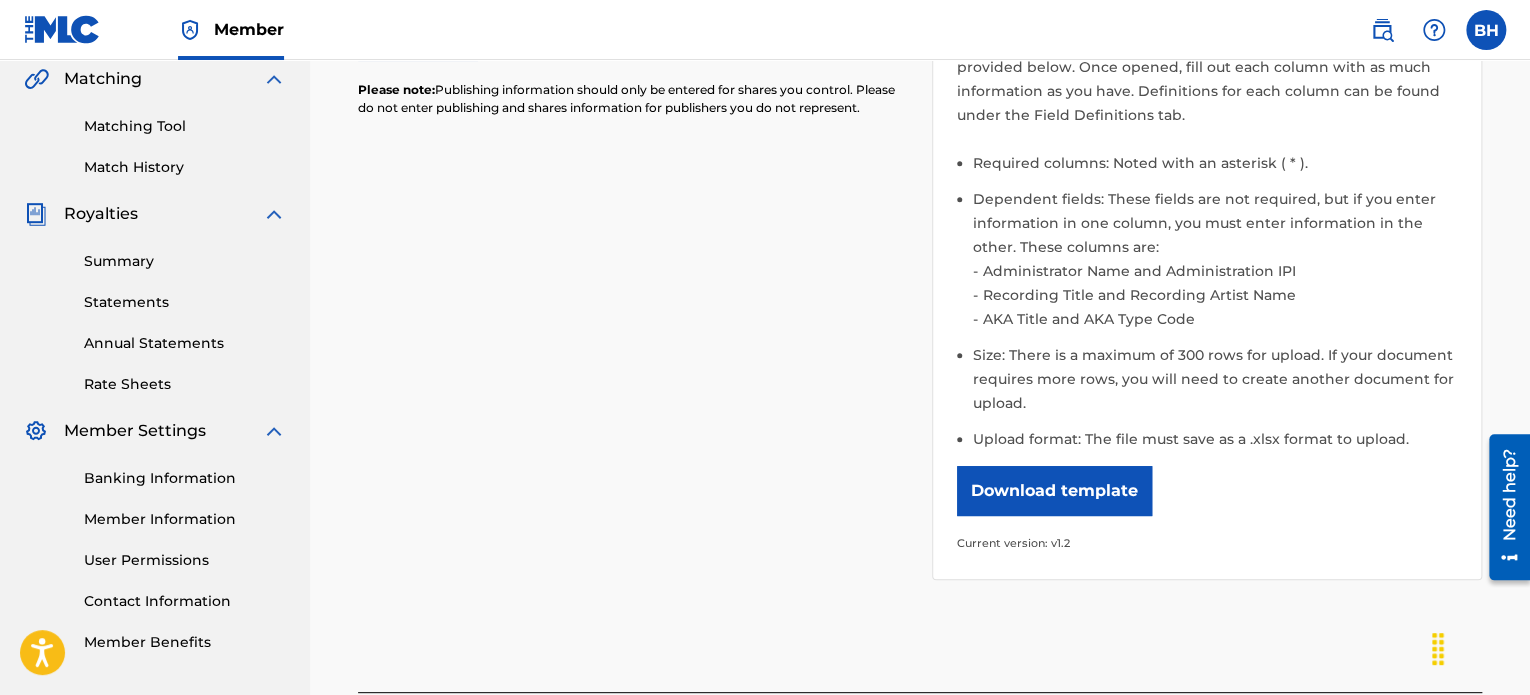scroll, scrollTop: 476, scrollLeft: 0, axis: vertical 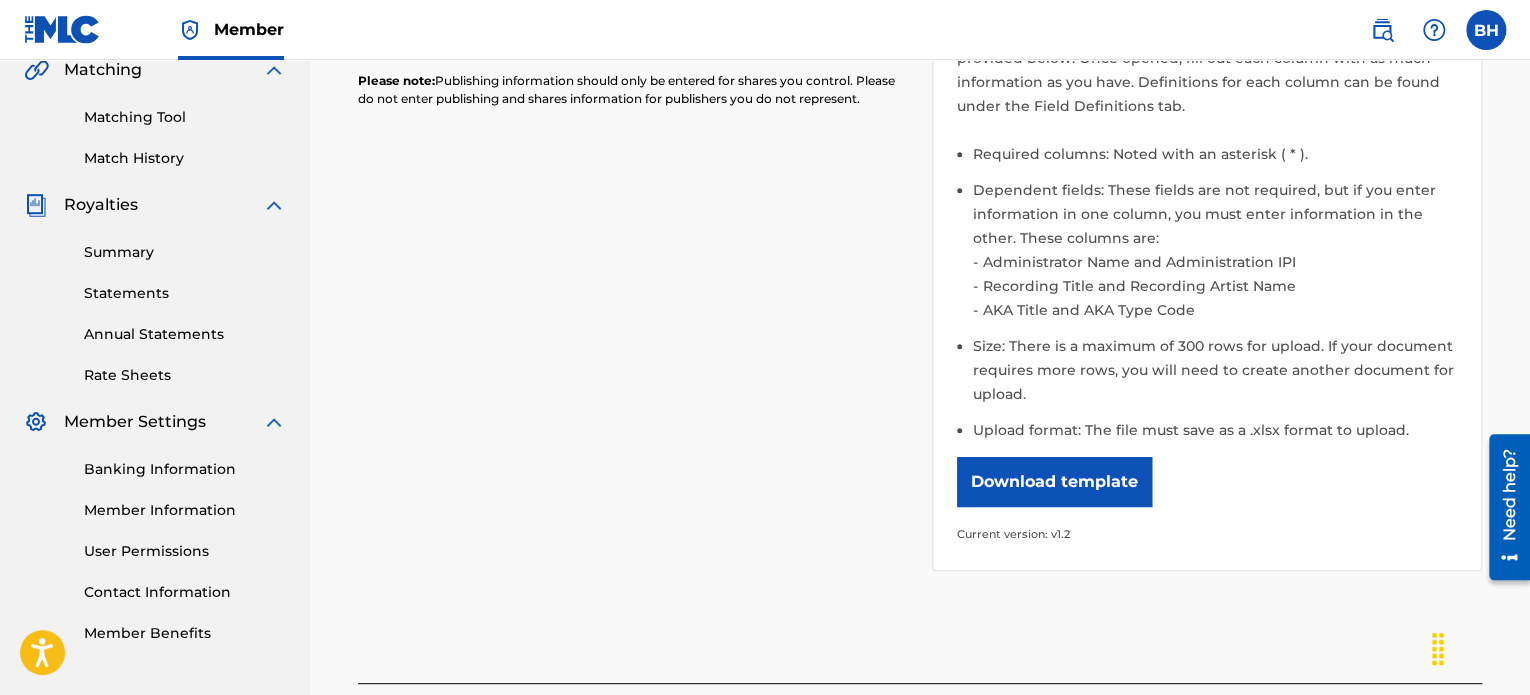 click on "Download template" at bounding box center [1054, 482] 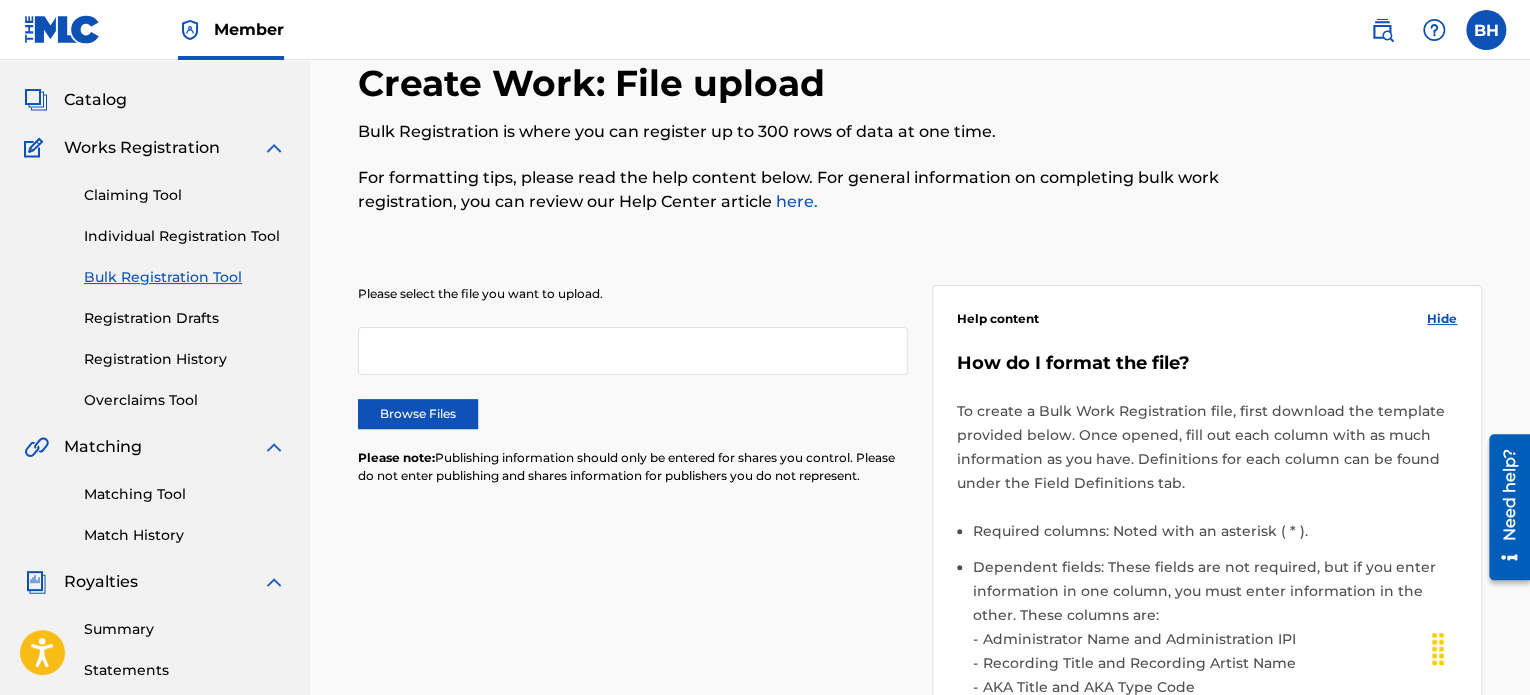 scroll, scrollTop: 0, scrollLeft: 0, axis: both 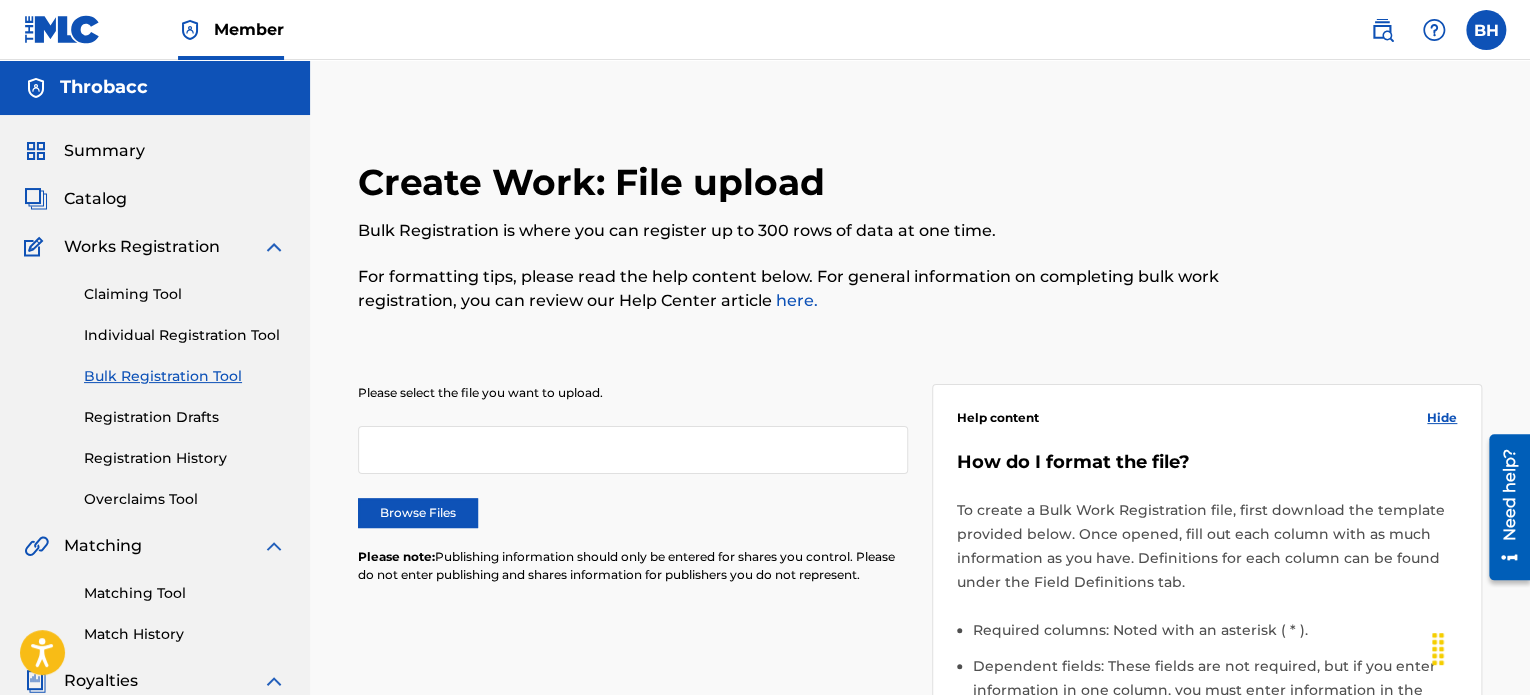 type 